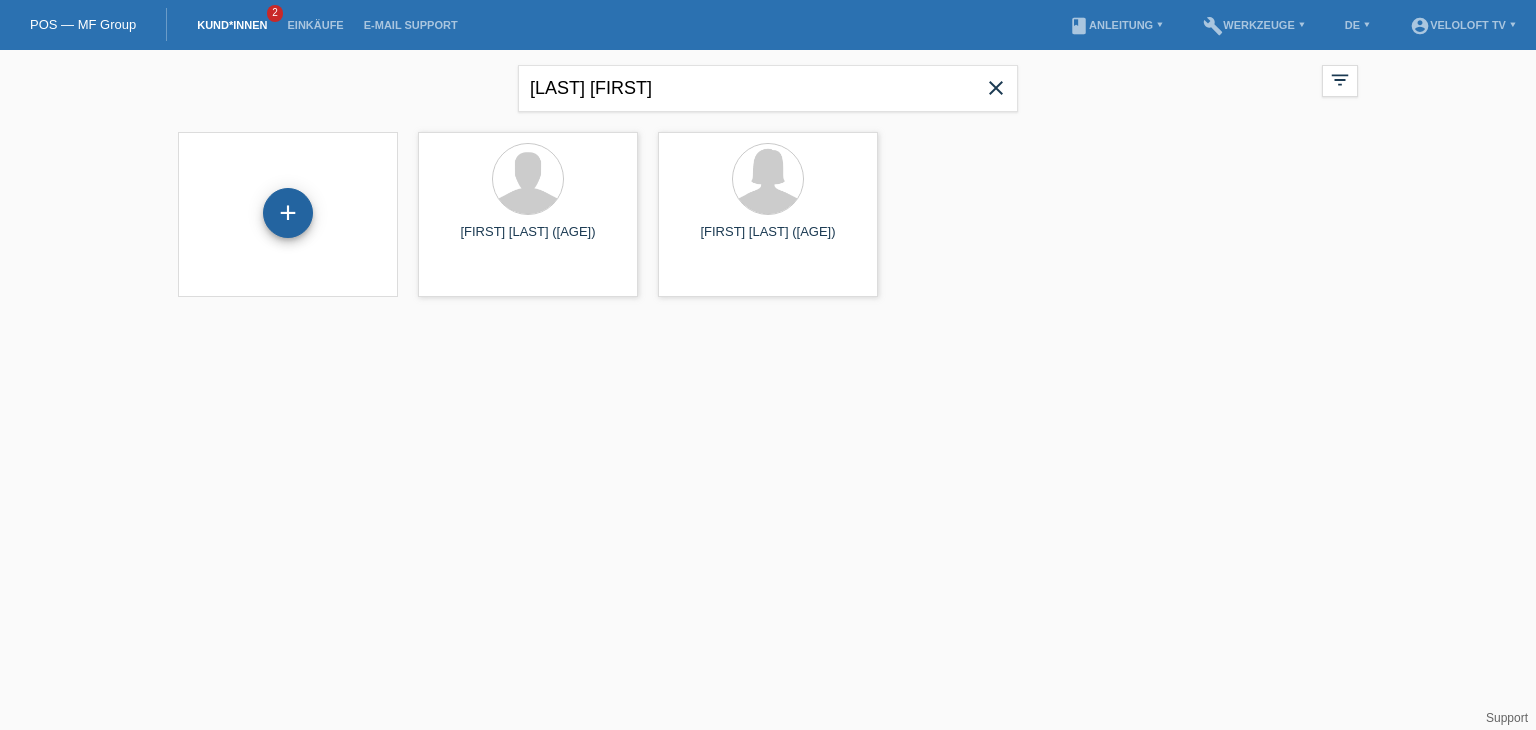 scroll, scrollTop: 0, scrollLeft: 0, axis: both 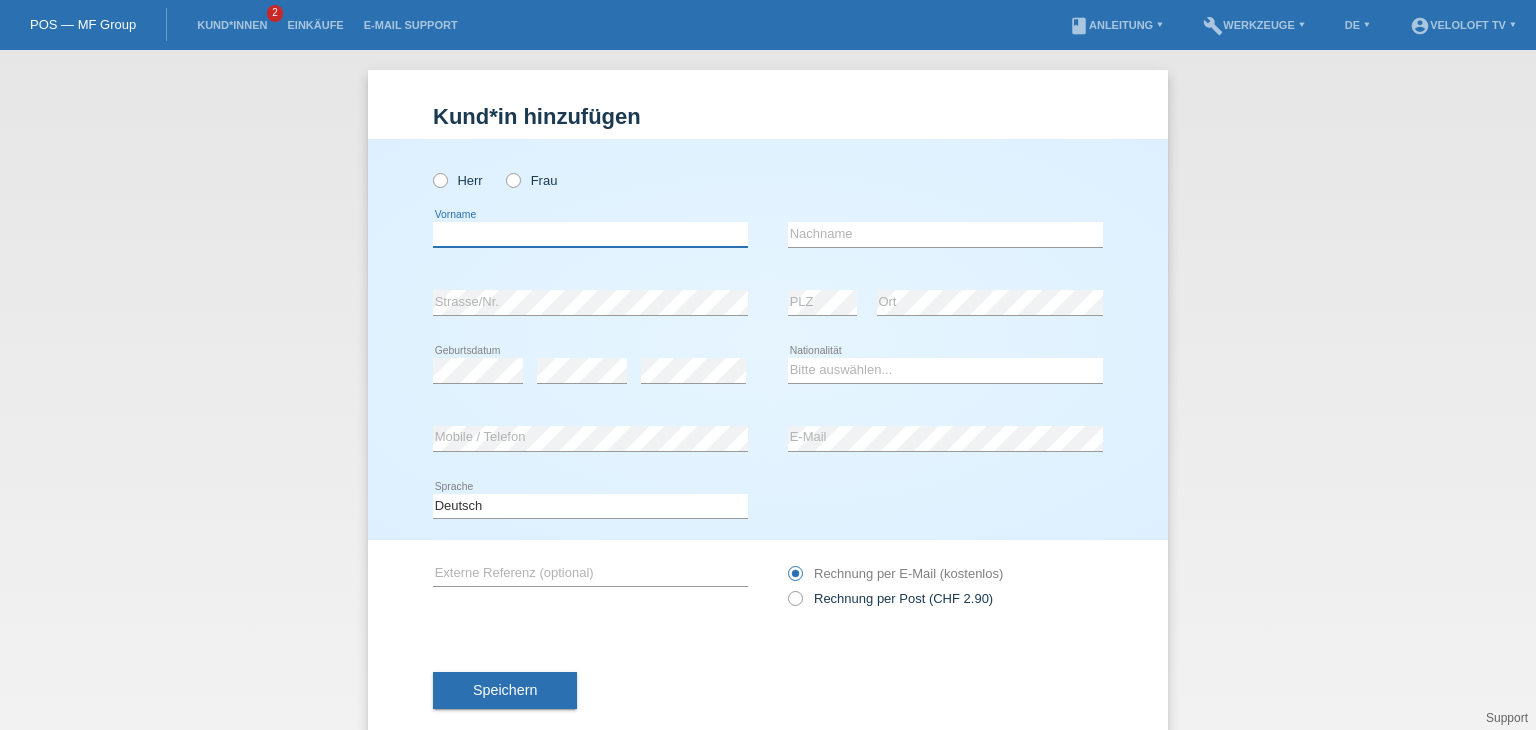 click at bounding box center [590, 234] 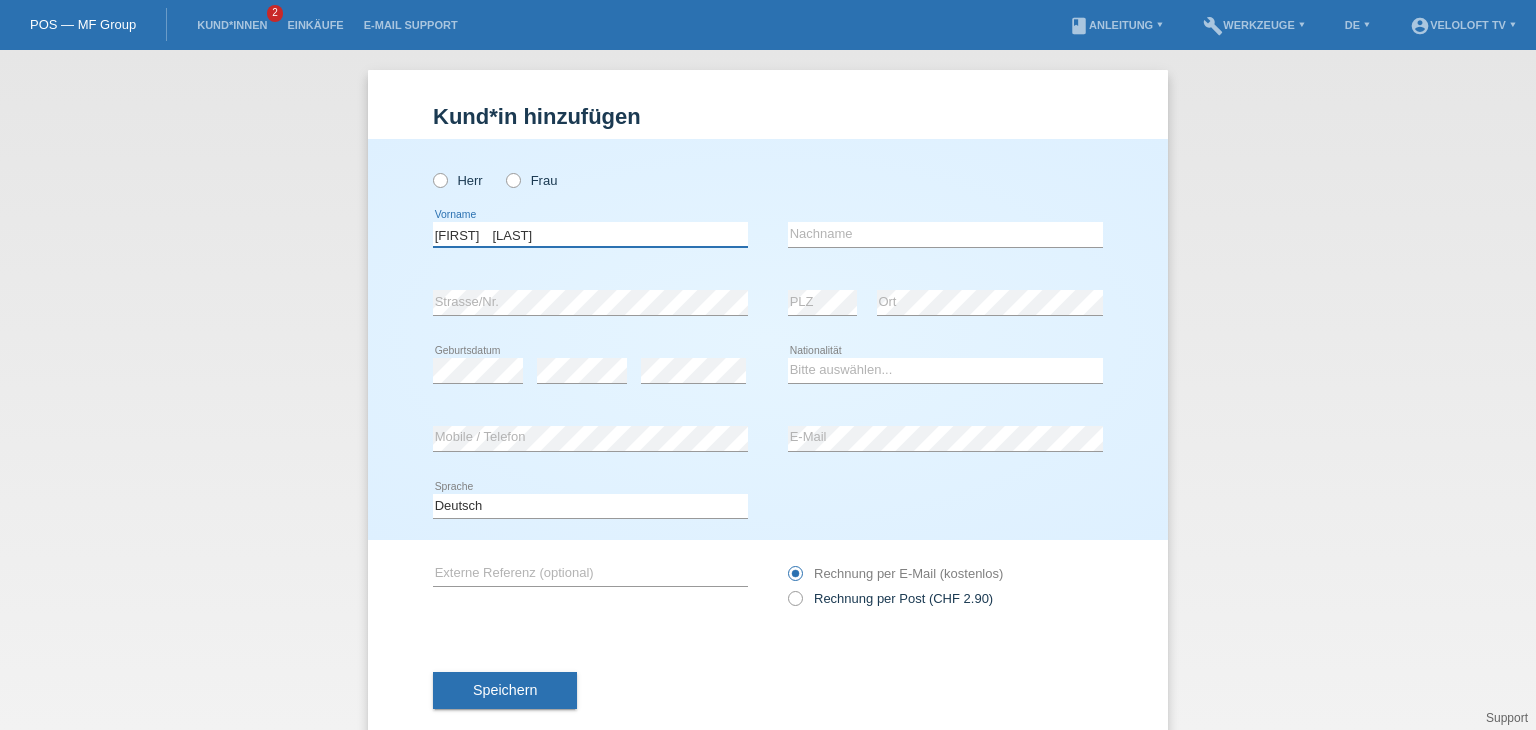 drag, startPoint x: 486, startPoint y: 236, endPoint x: 592, endPoint y: 237, distance: 106.004715 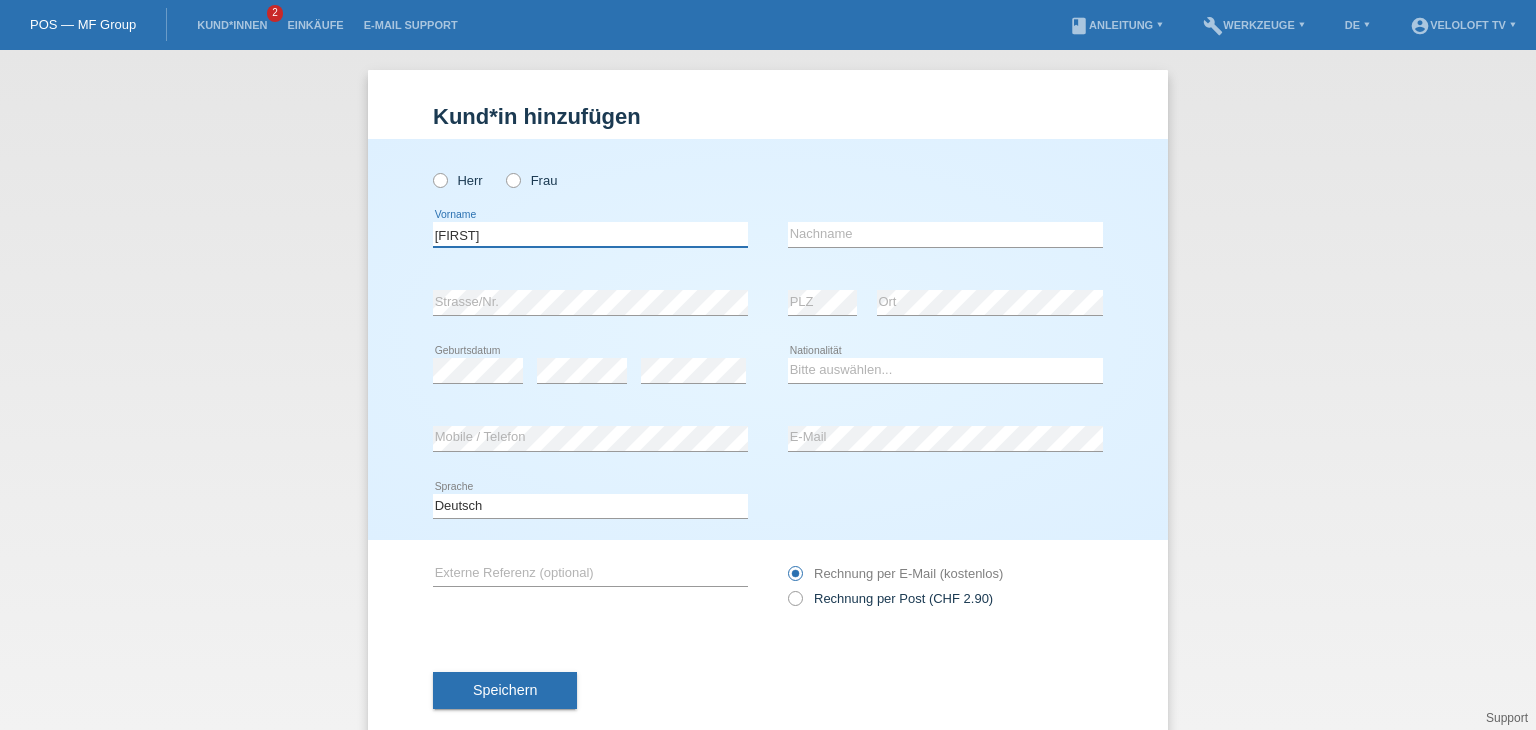 type on "[NAME]" 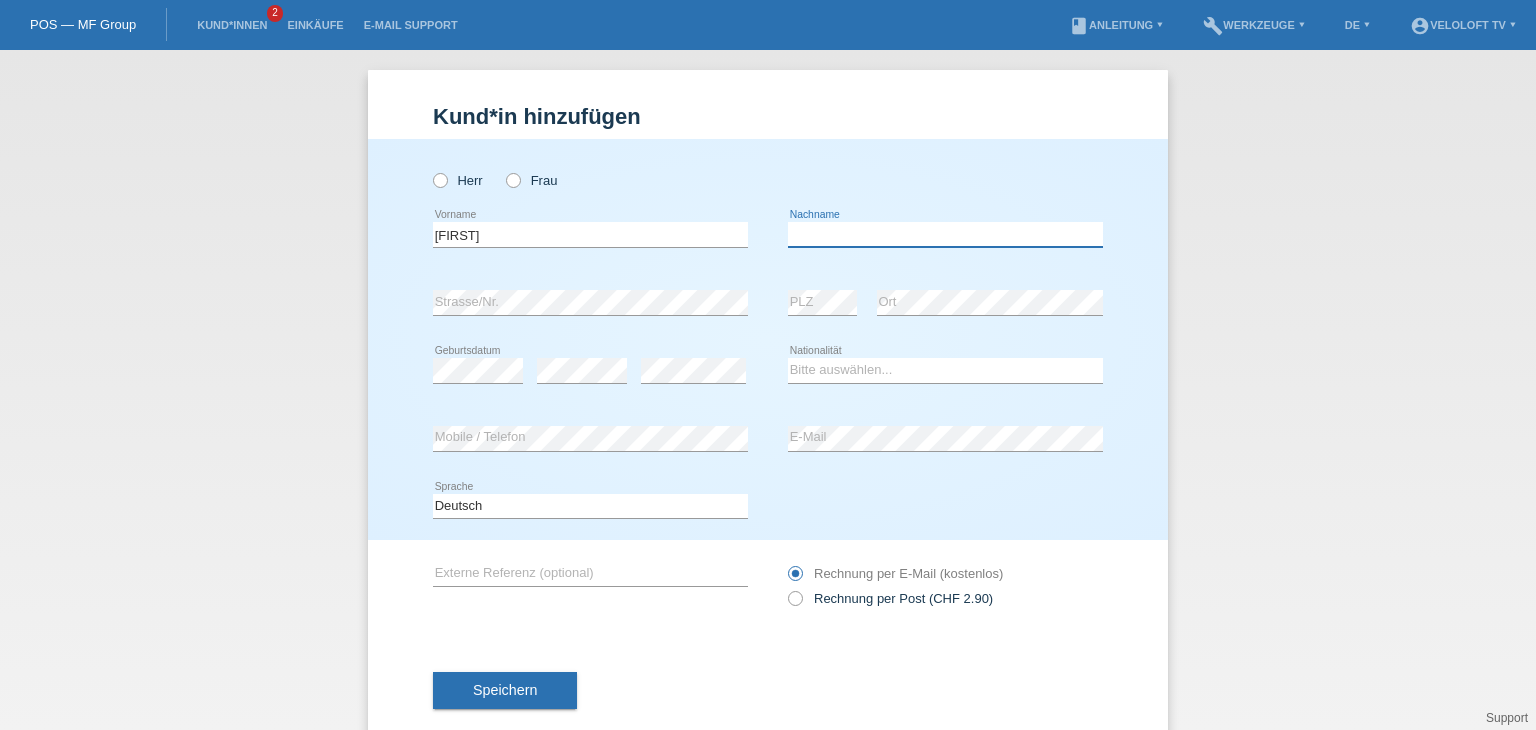 drag, startPoint x: 796, startPoint y: 238, endPoint x: 782, endPoint y: 229, distance: 16.643316 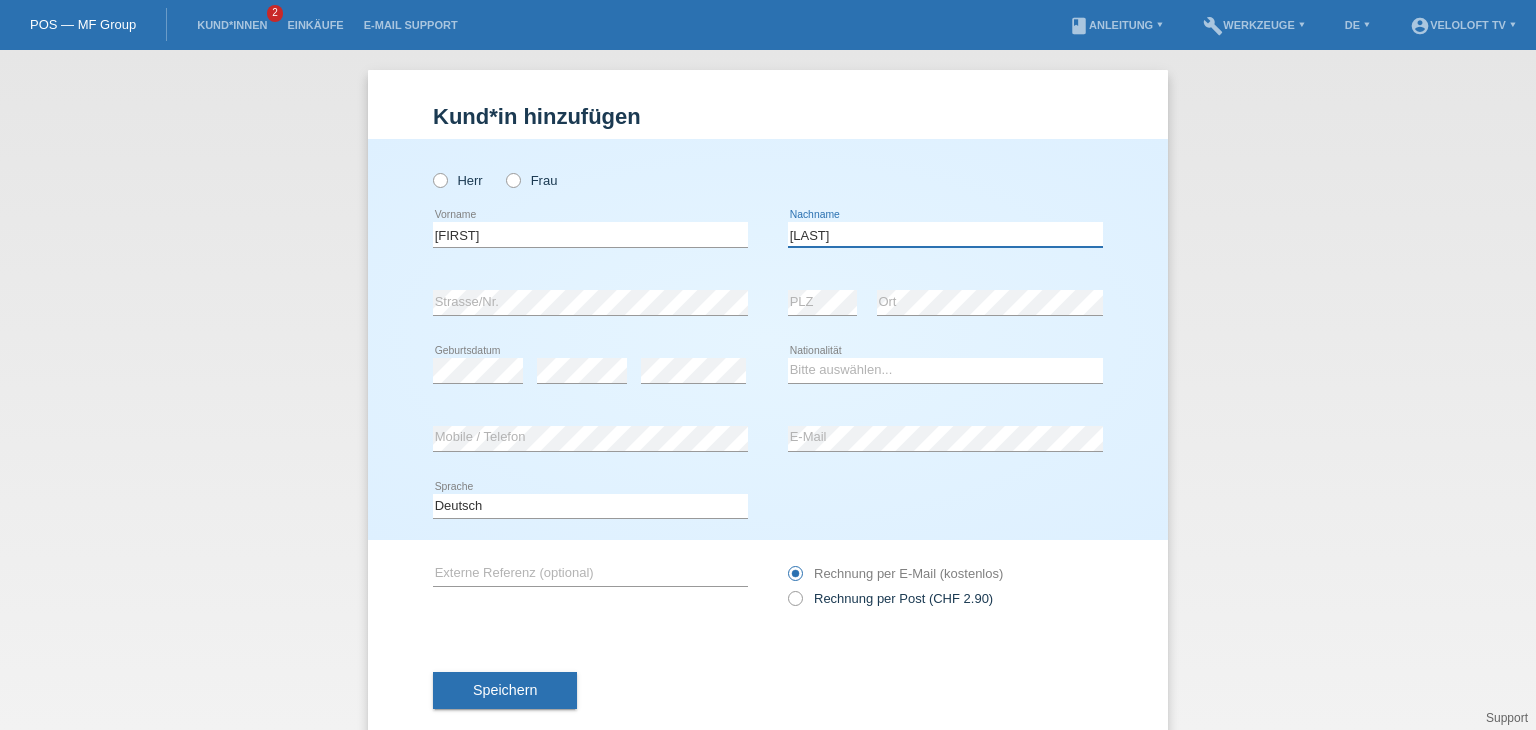 type on "Grichting" 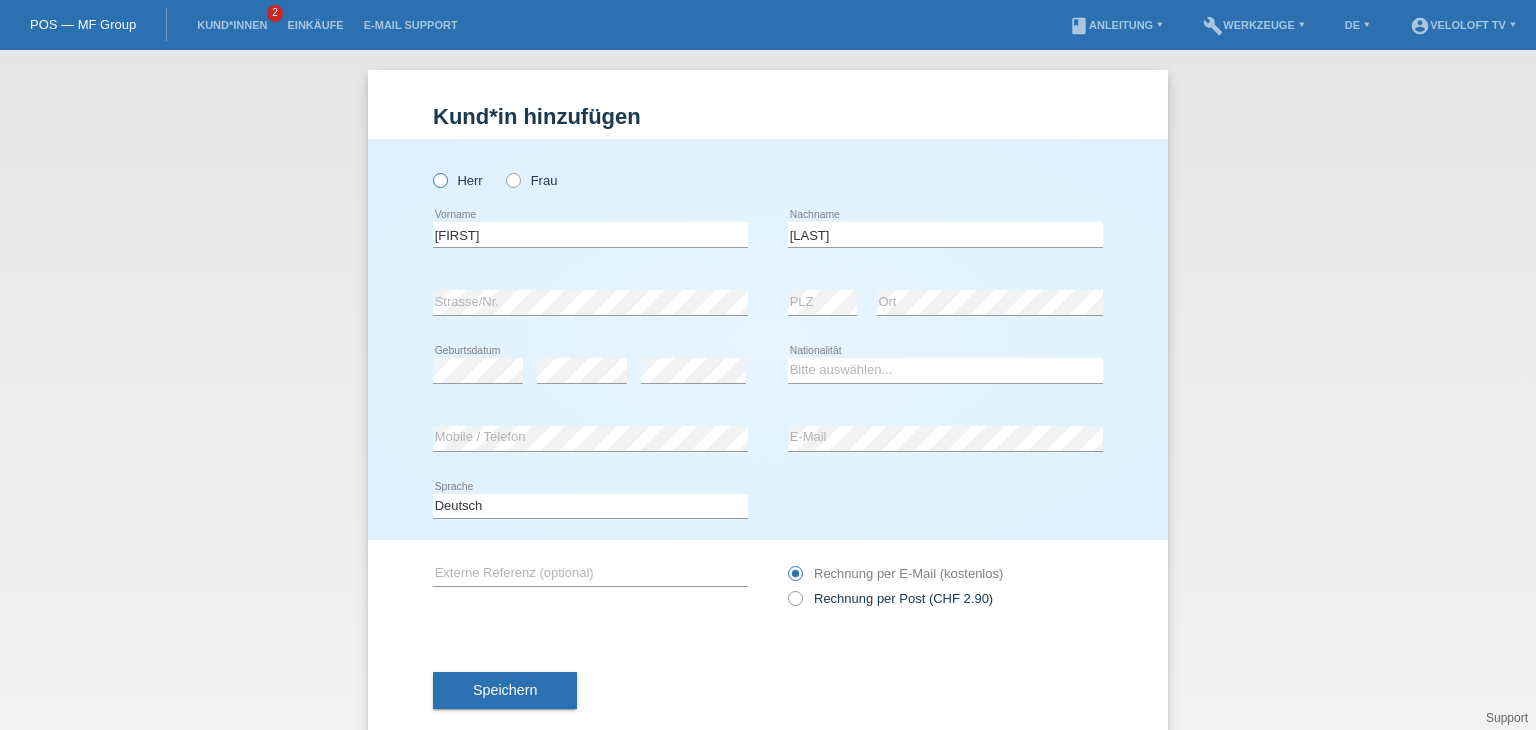 drag, startPoint x: 416, startPoint y: 173, endPoint x: 430, endPoint y: 180, distance: 15.652476 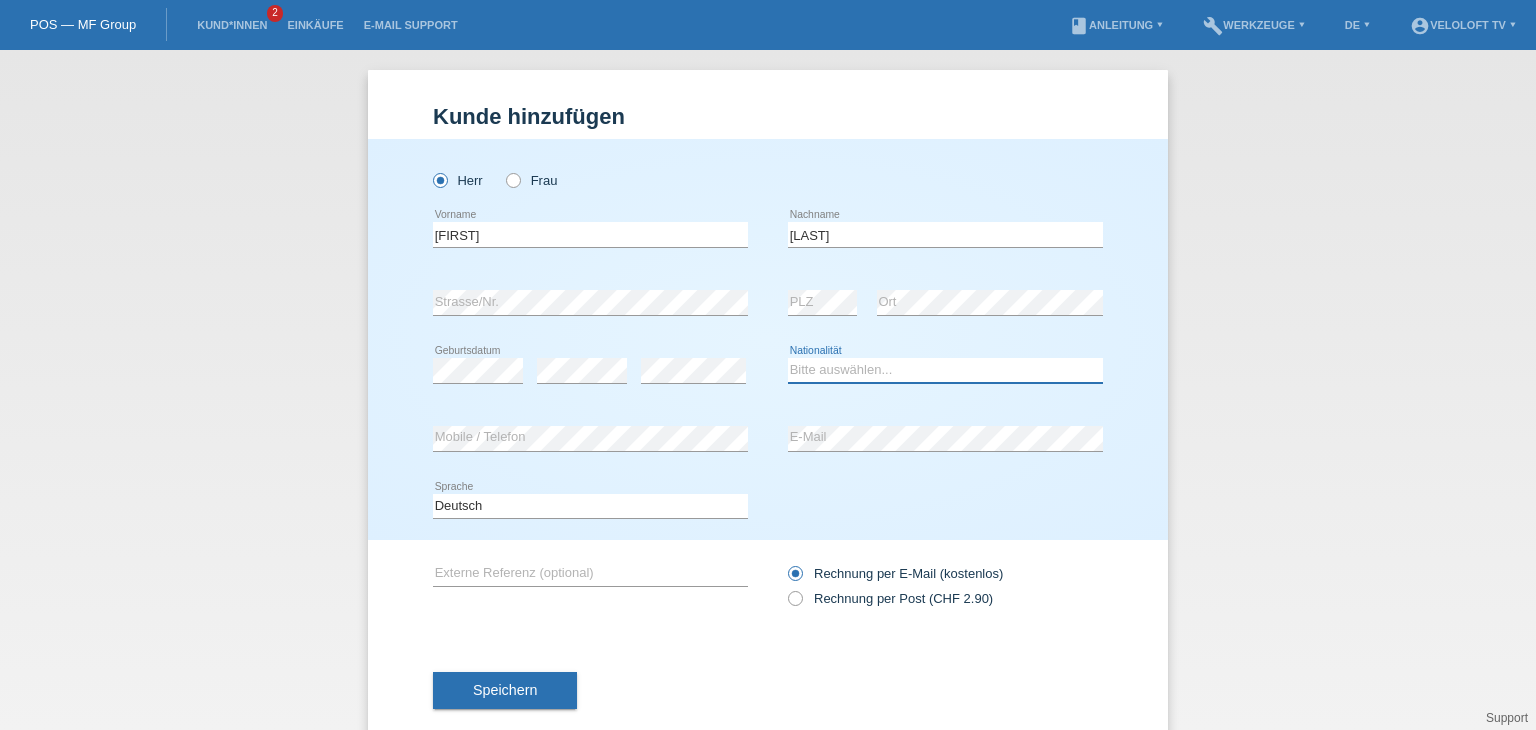 click on "Bitte auswählen...
Schweiz
Deutschland
Liechtenstein
Österreich
------------
Afghanistan
Ägypten
Åland
Albanien
Algerien" at bounding box center [945, 370] 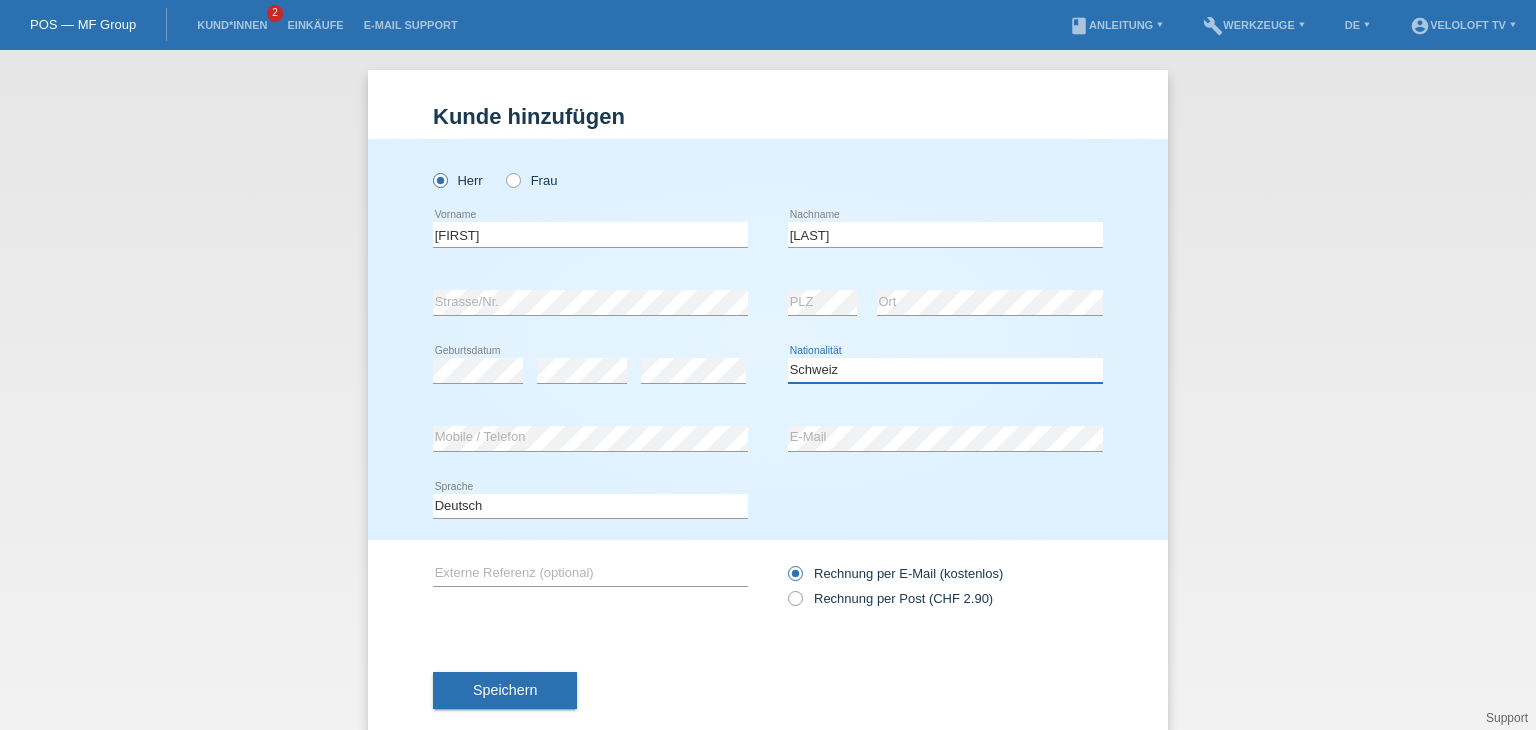 click on "Bitte auswählen...
Schweiz
Deutschland
Liechtenstein
Österreich
------------
Afghanistan
Ägypten
Åland
Albanien
Algerien" at bounding box center [945, 370] 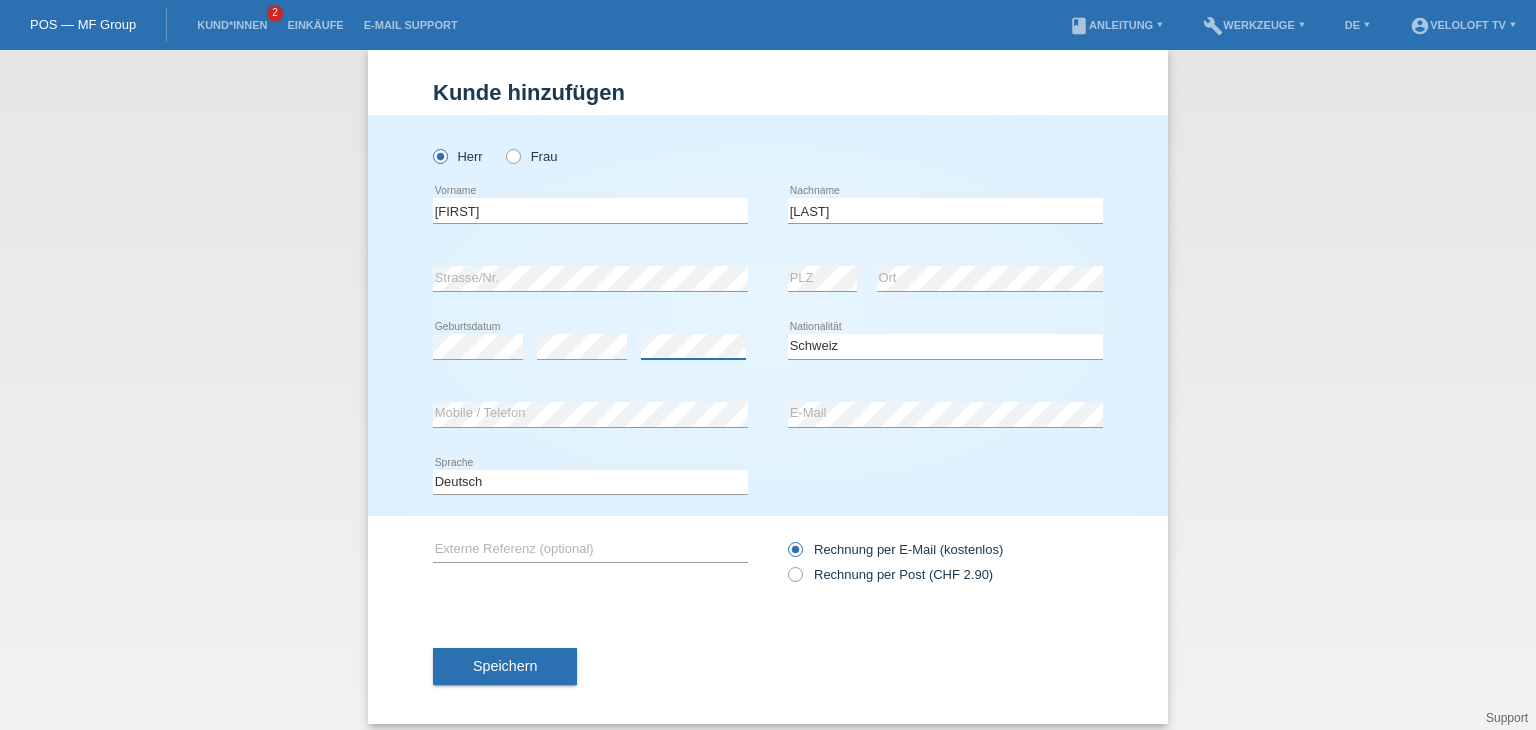 scroll, scrollTop: 38, scrollLeft: 0, axis: vertical 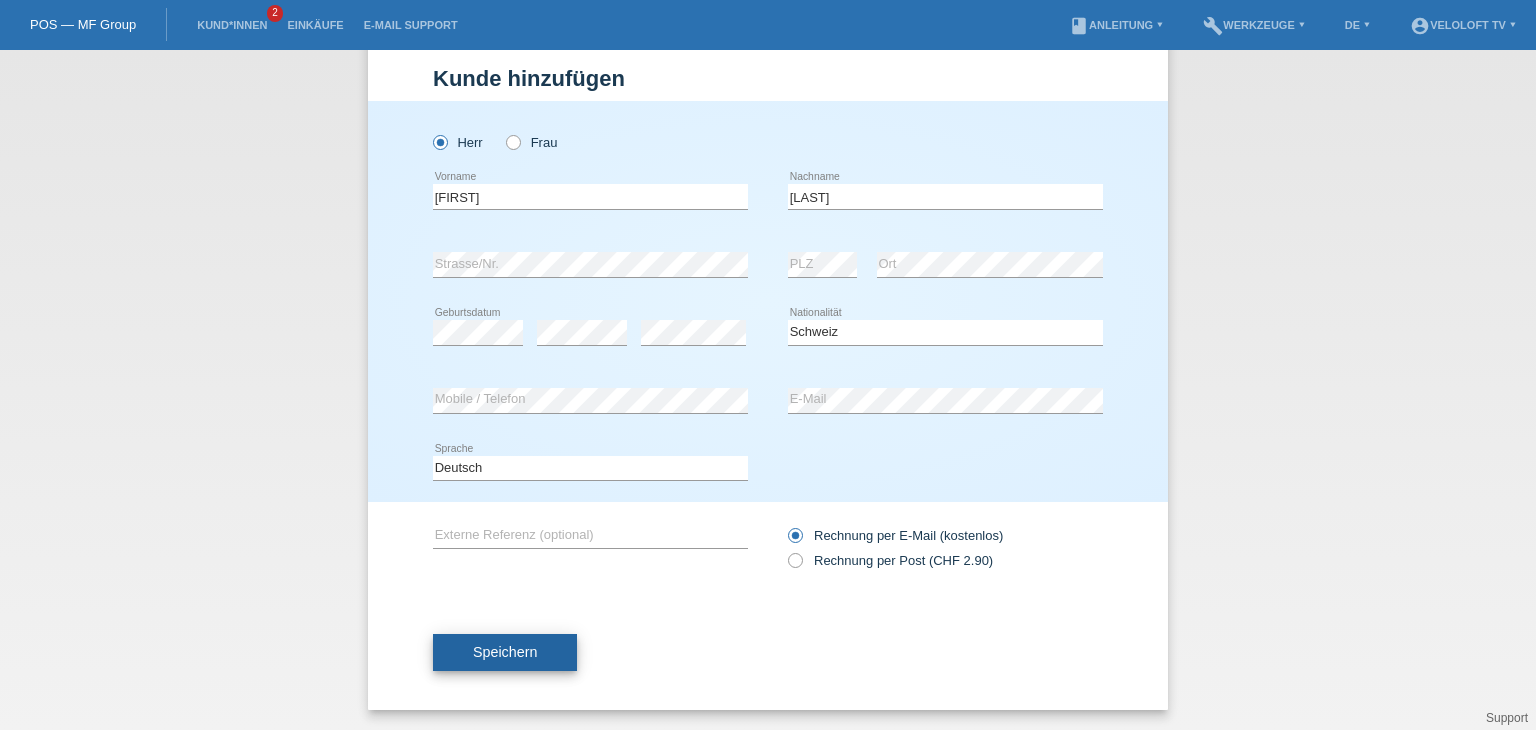 click on "Speichern" at bounding box center [505, 653] 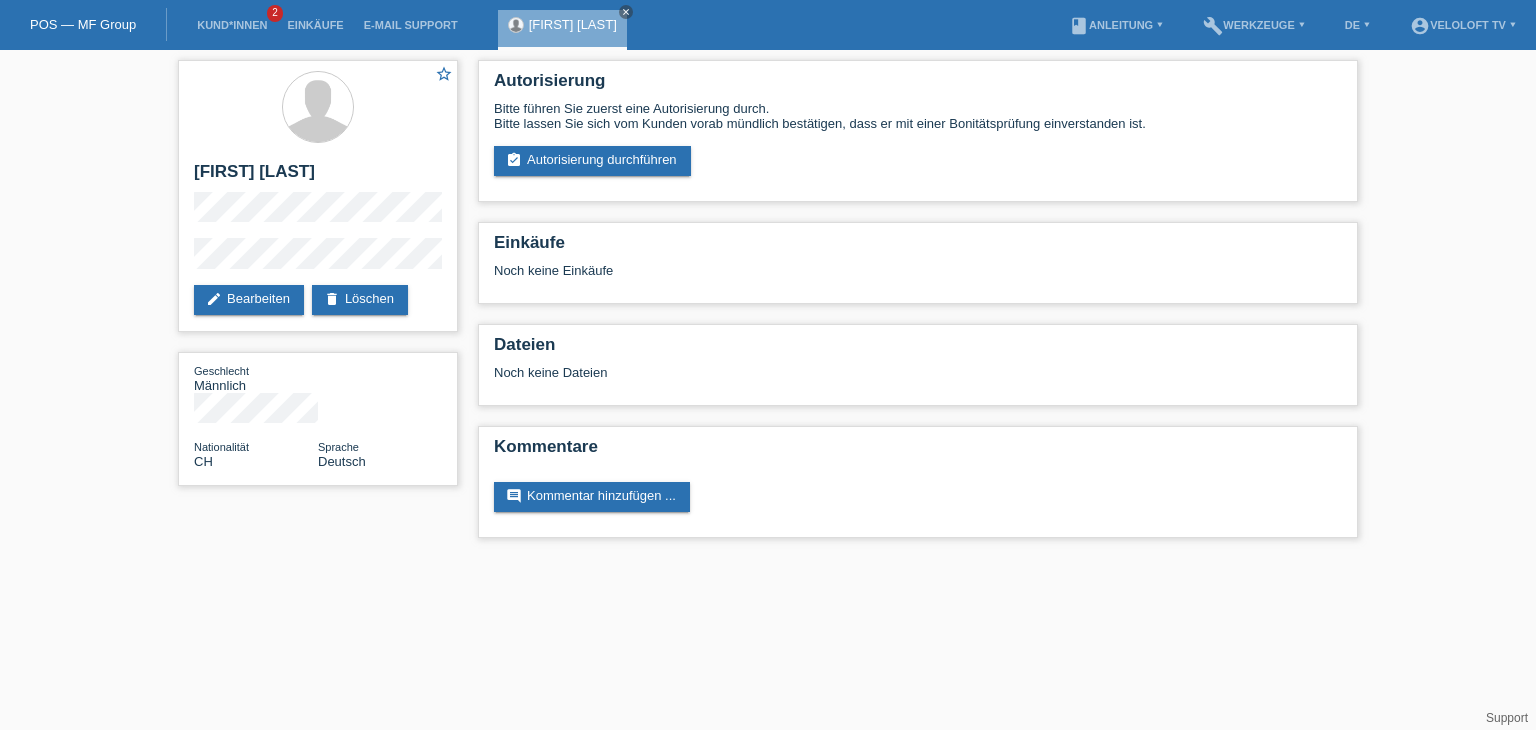 scroll, scrollTop: 0, scrollLeft: 0, axis: both 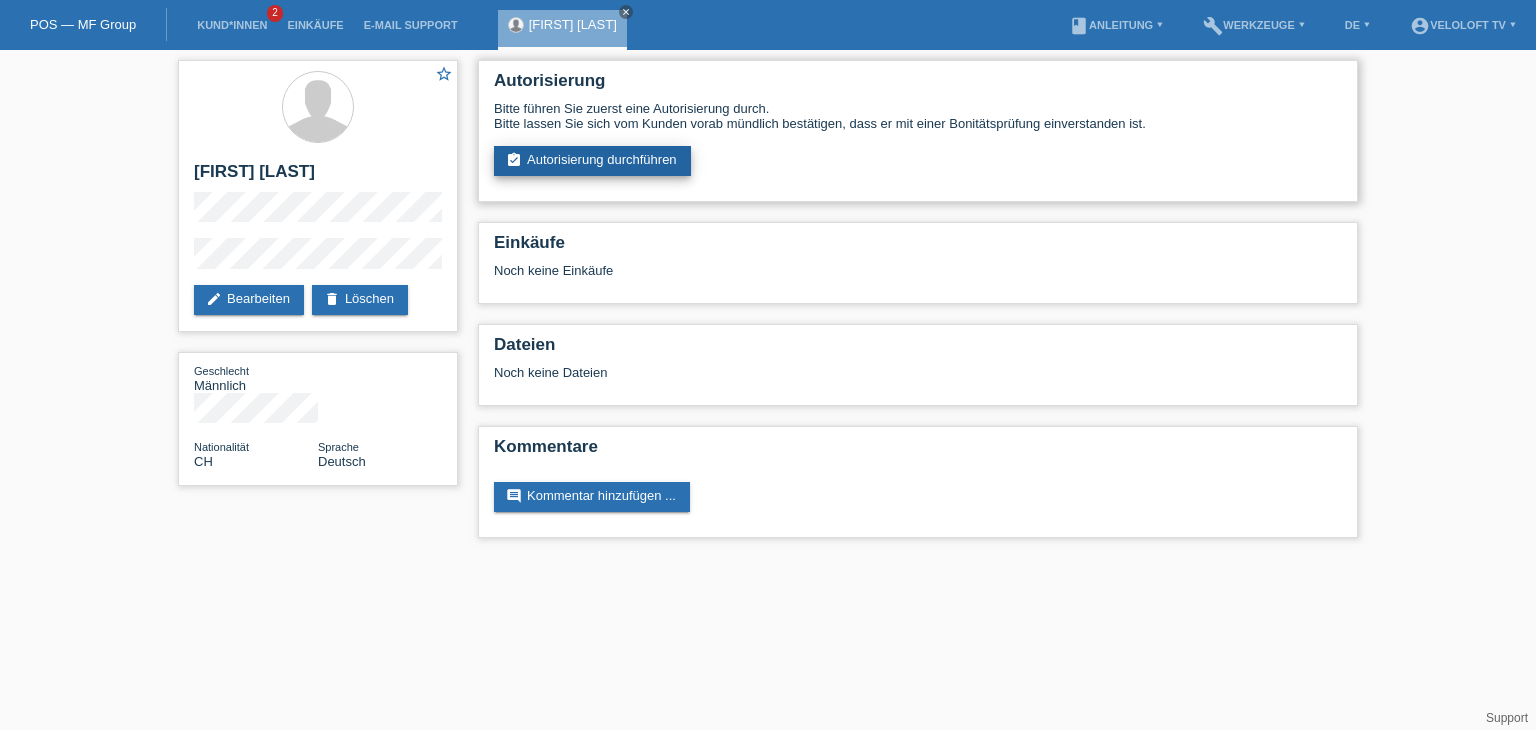 click on "assignment_turned_in  Autorisierung durchführen" at bounding box center [592, 161] 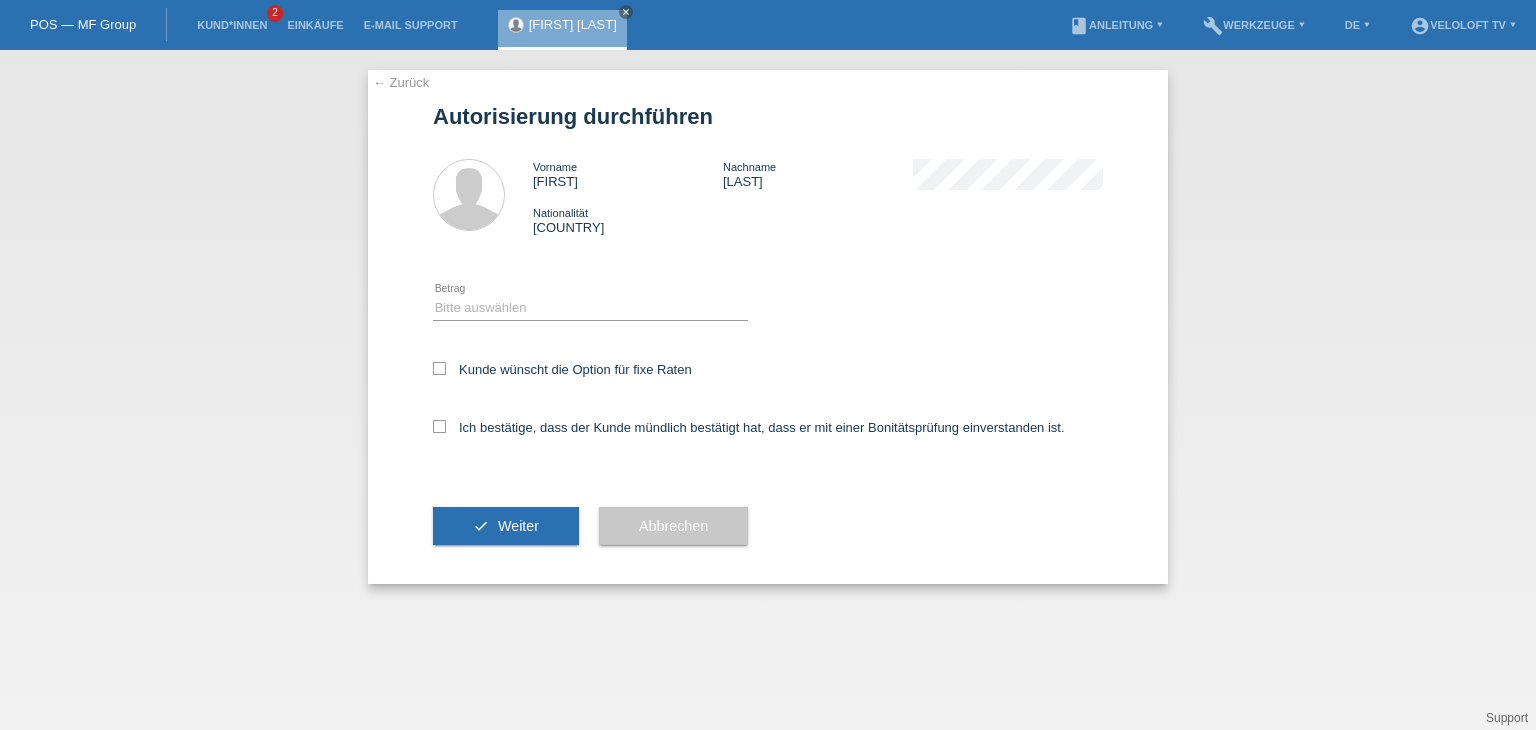 scroll, scrollTop: 0, scrollLeft: 0, axis: both 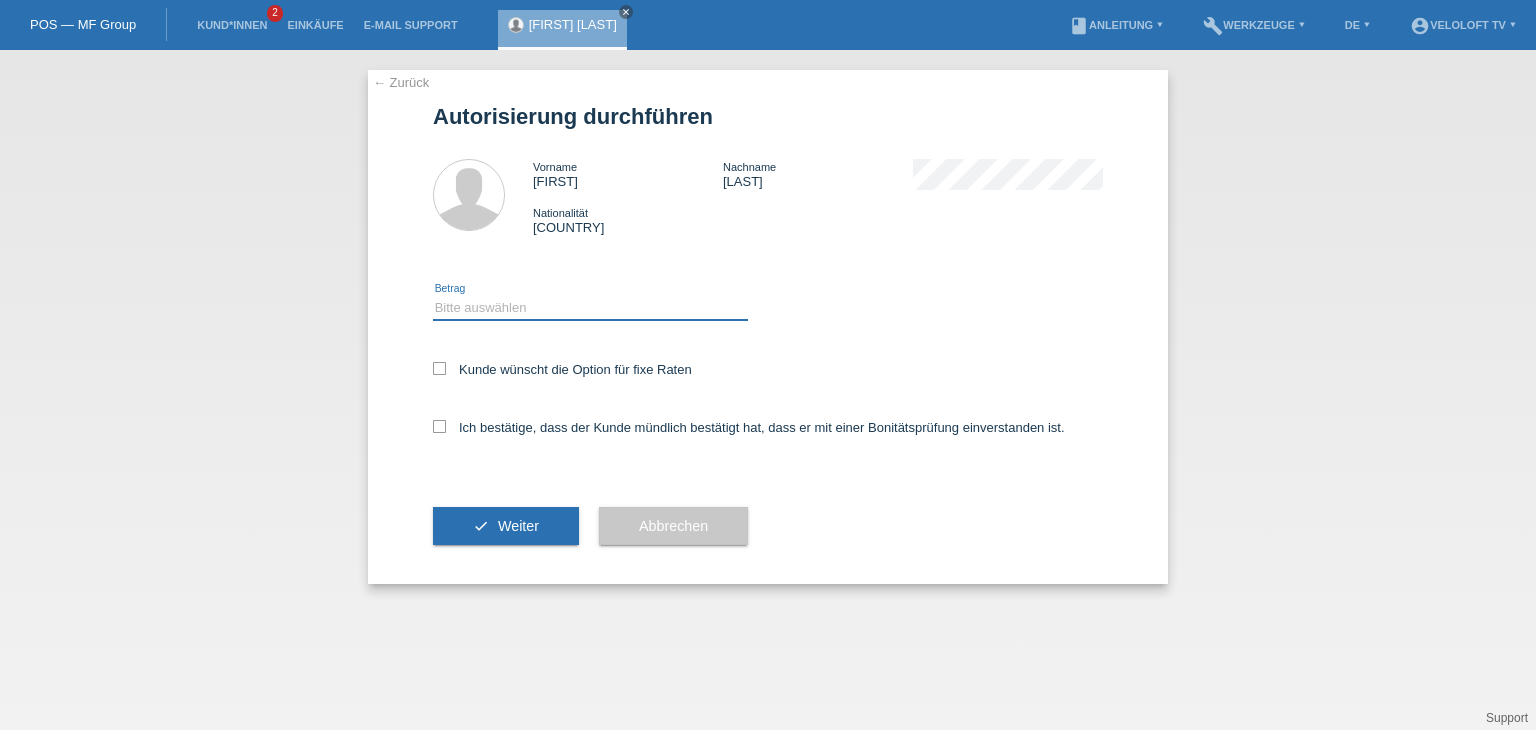 click on "Bitte auswählen
CHF 1.00 - CHF 499.00
CHF 500.00 - CHF 1'999.00
CHF 2'000.00 - CHF 15'000.00" at bounding box center (590, 308) 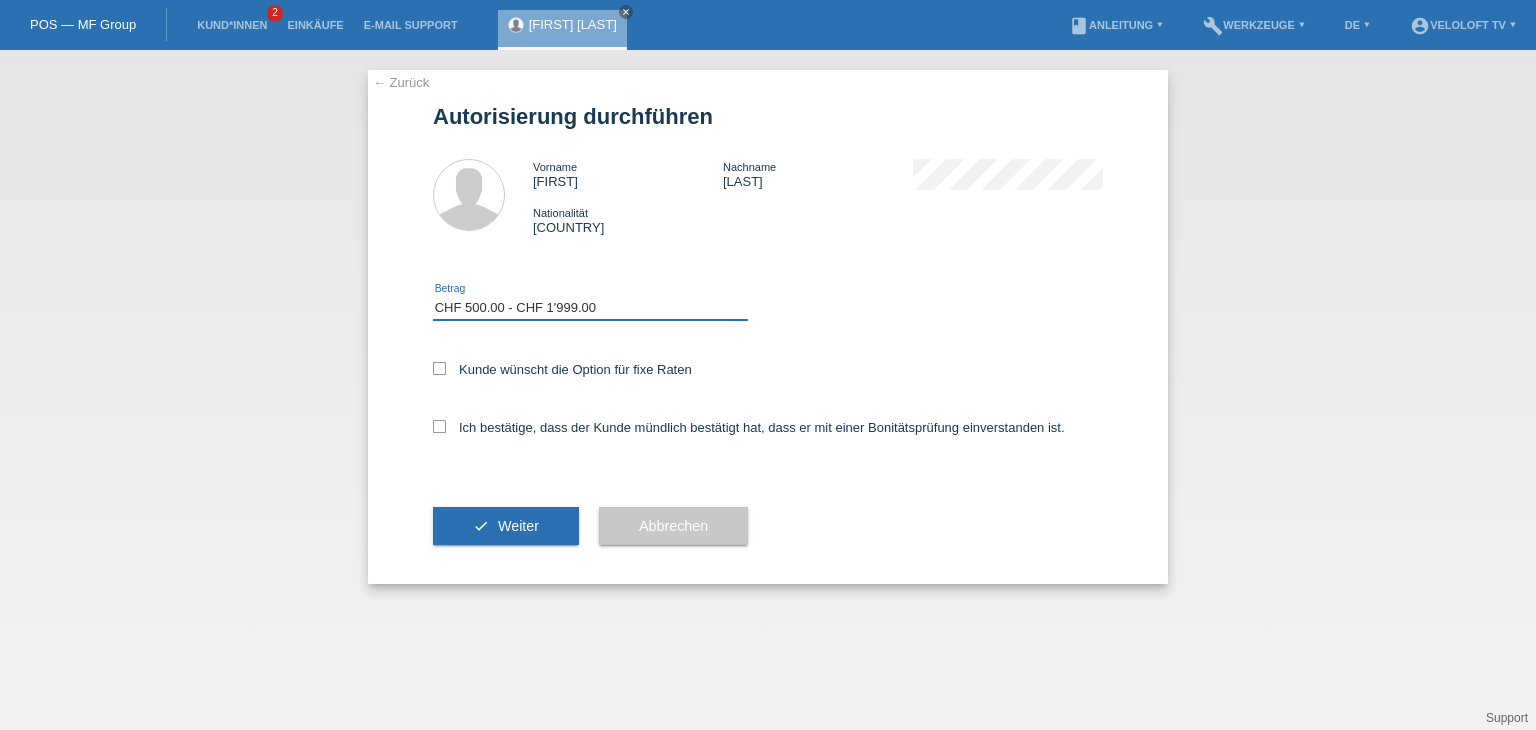 click on "Bitte auswählen
CHF 1.00 - CHF 499.00
CHF 500.00 - CHF 1'999.00
CHF 2'000.00 - CHF 15'000.00" at bounding box center [590, 308] 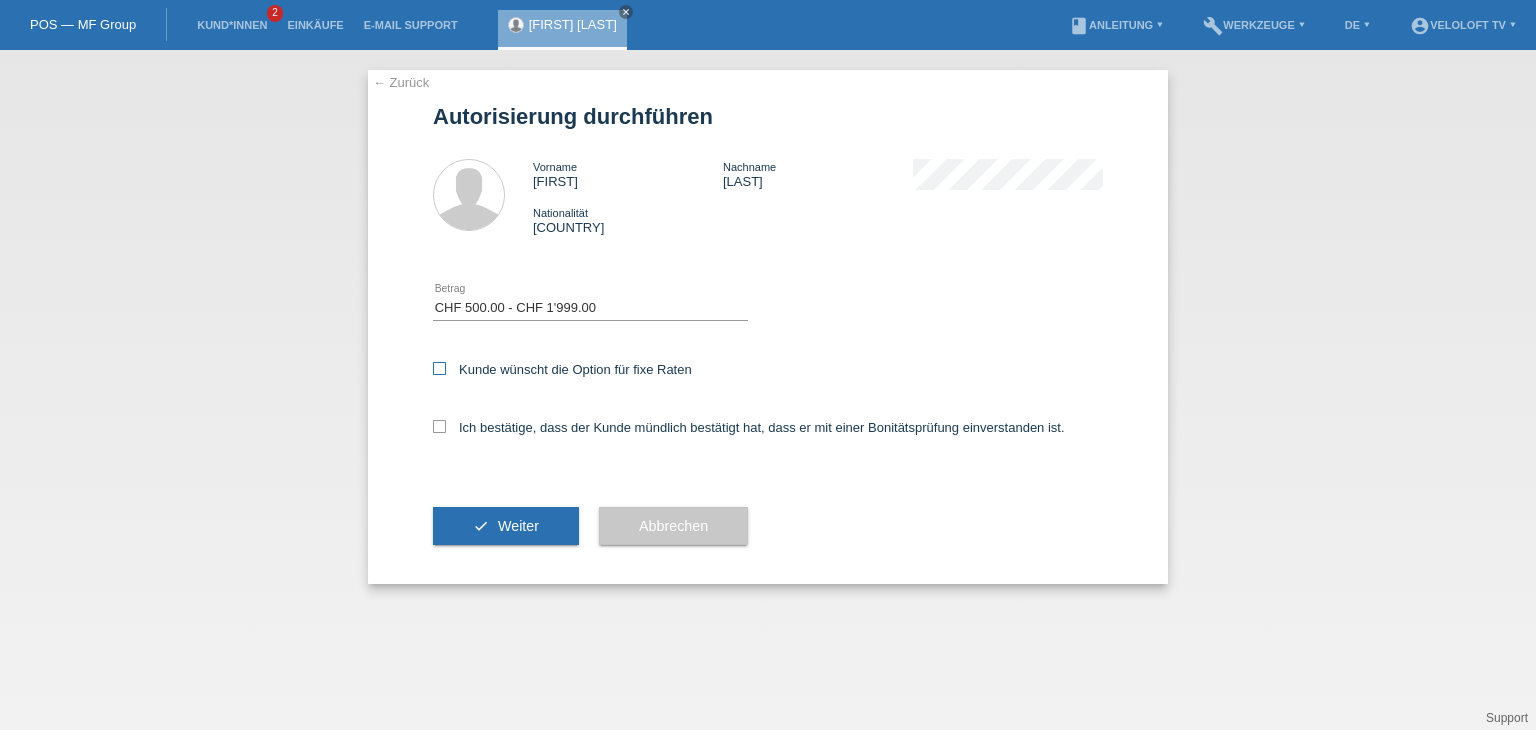 click on "Kunde wünscht die Option für fixe Raten" at bounding box center [562, 369] 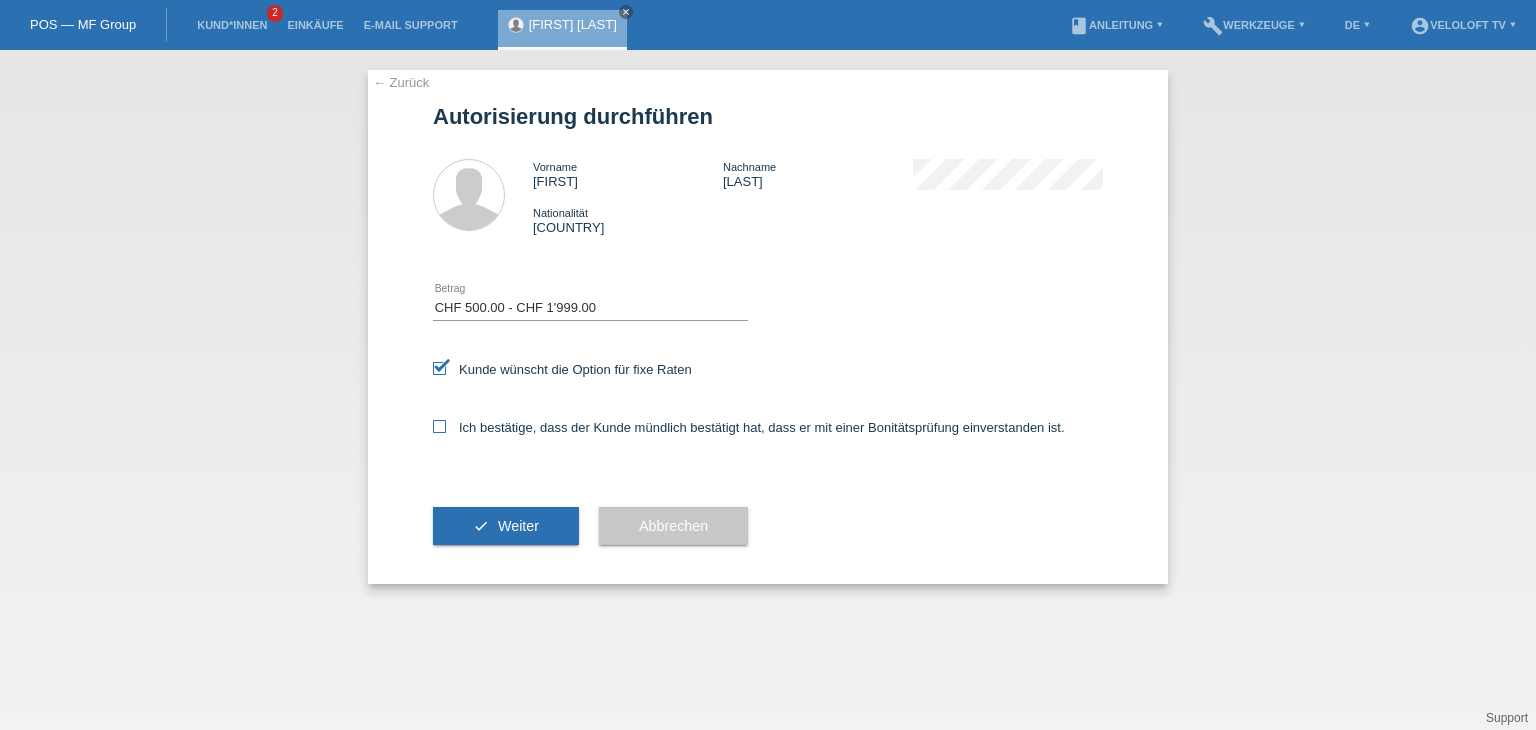 click on "Ich bestätige, dass der Kunde mündlich bestätigt hat, dass er mit einer Bonitätsprüfung einverstanden ist." at bounding box center [768, 434] 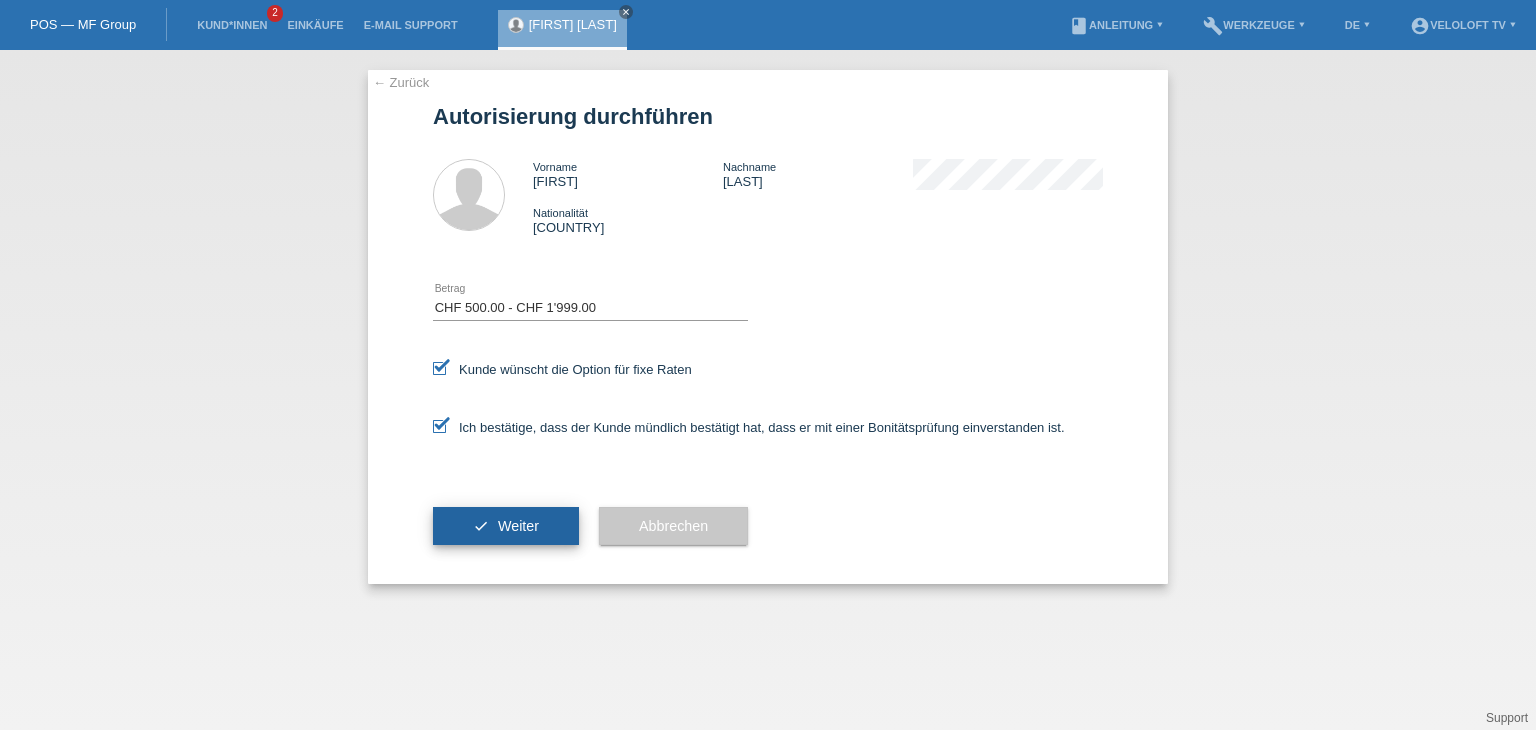 click on "check   Weiter" at bounding box center (506, 526) 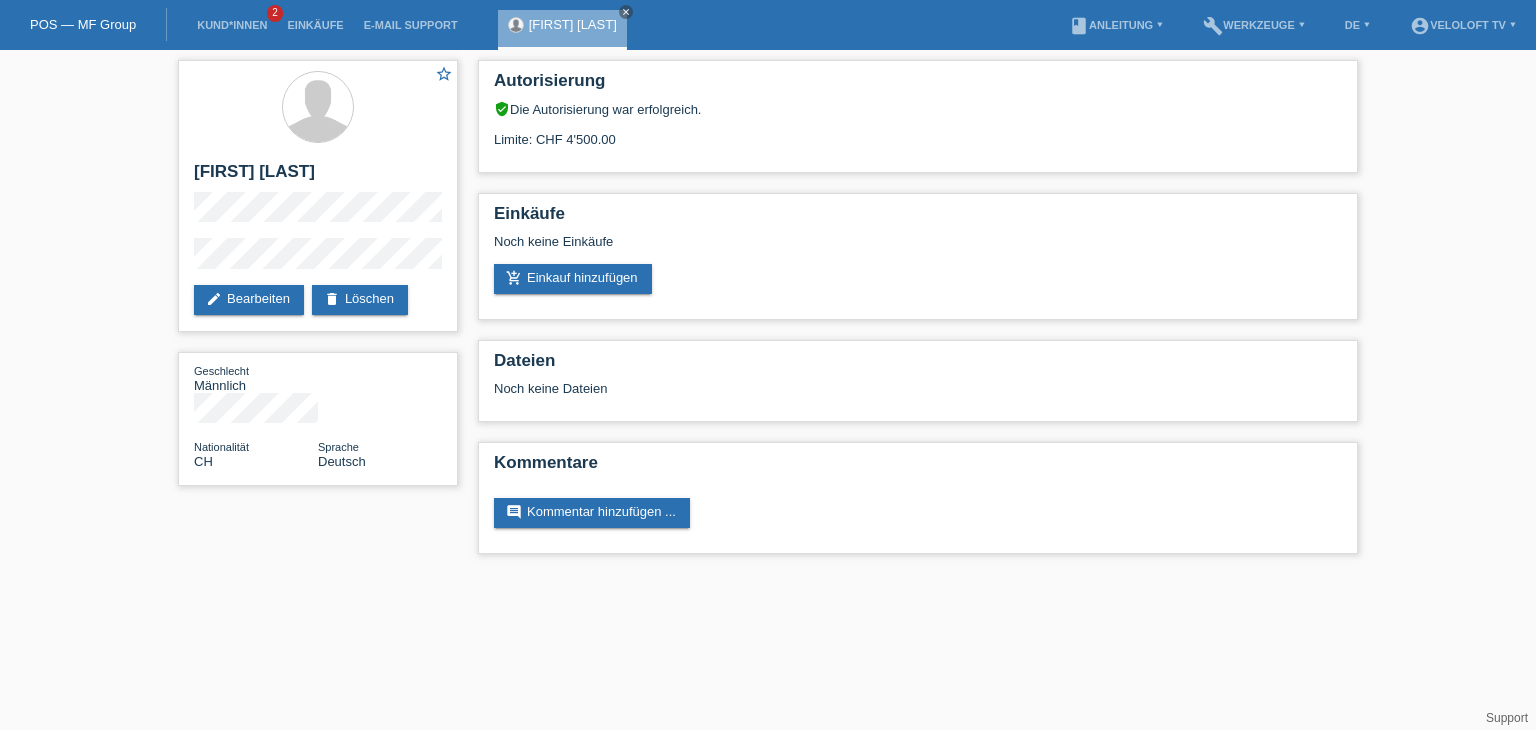 scroll, scrollTop: 0, scrollLeft: 0, axis: both 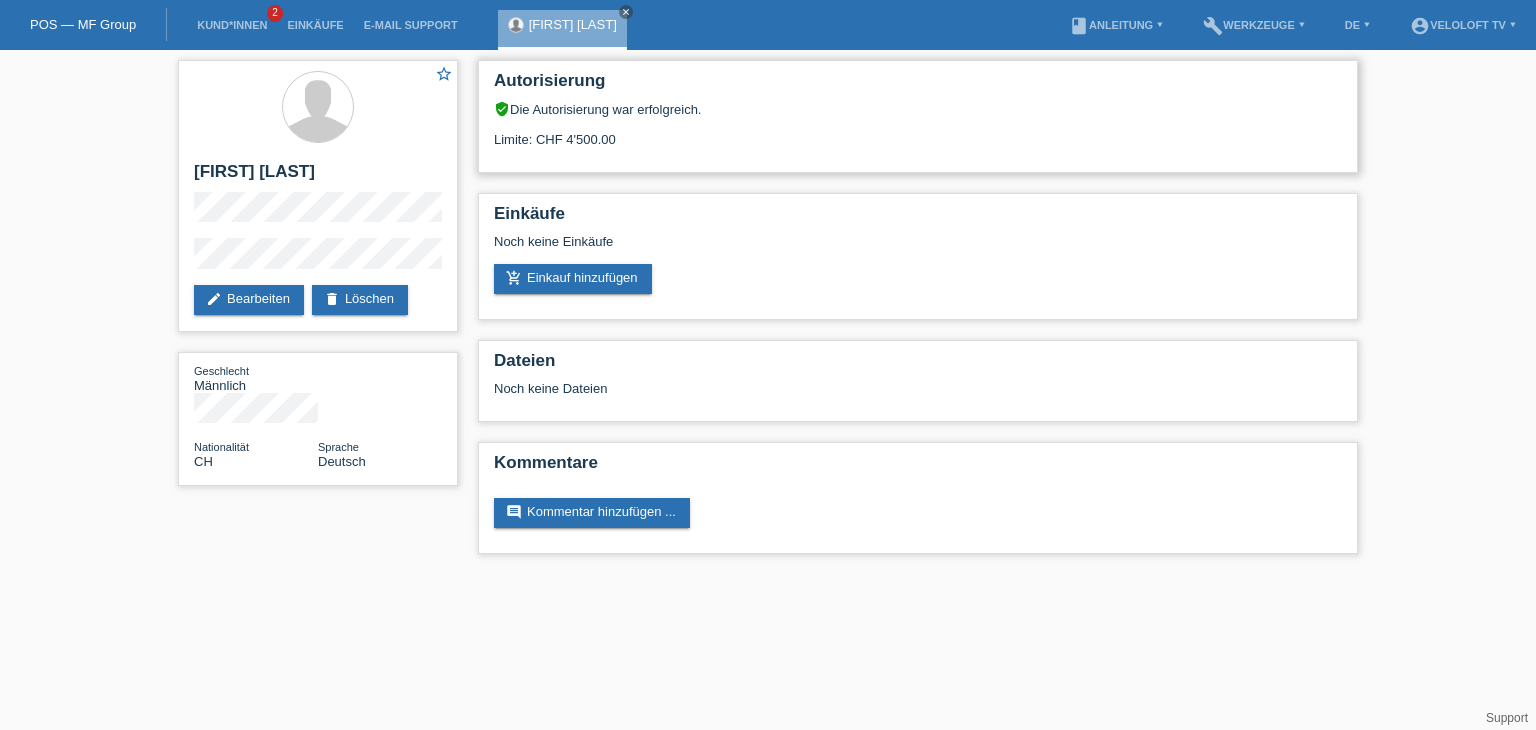 drag, startPoint x: 537, startPoint y: 139, endPoint x: 664, endPoint y: 139, distance: 127 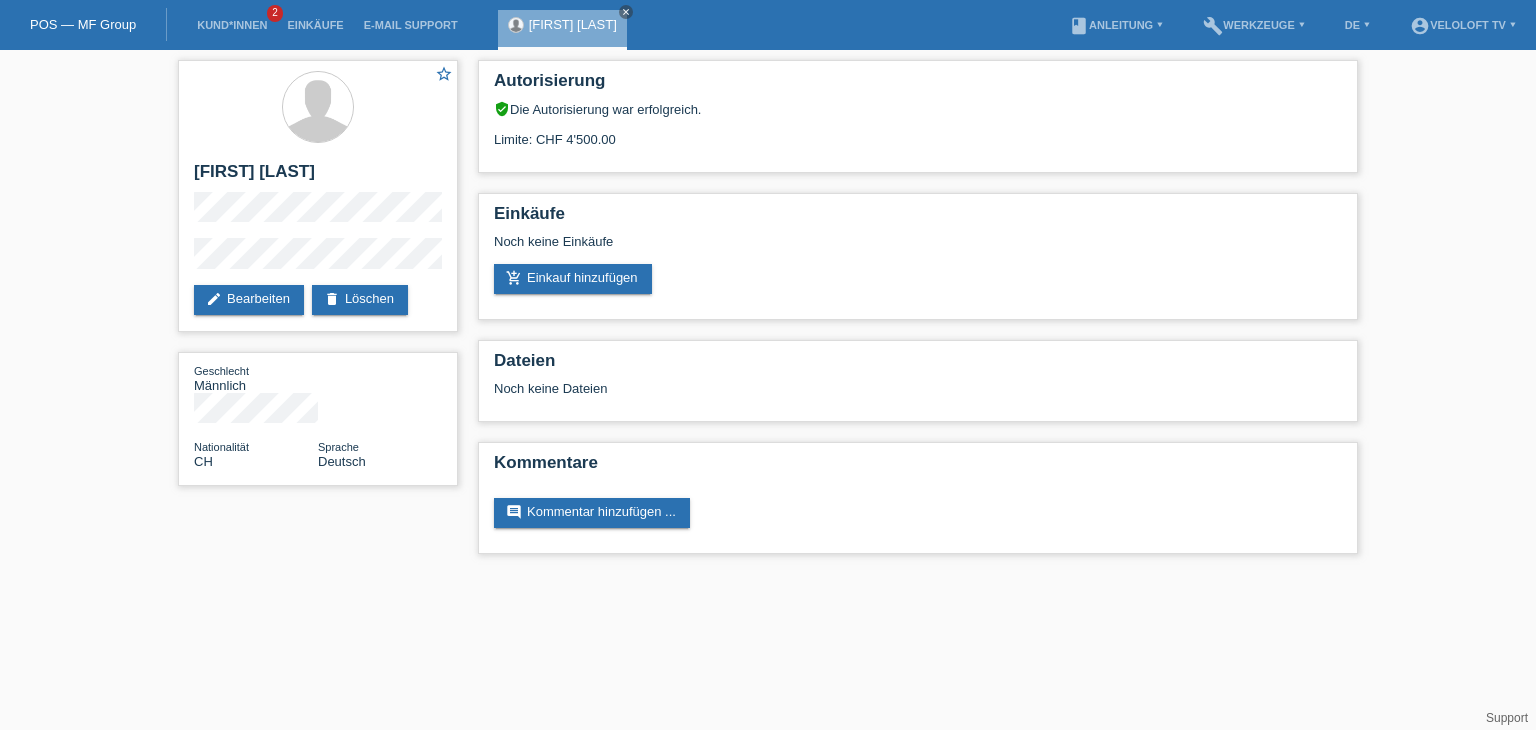 copy on "CHF 4'500.00" 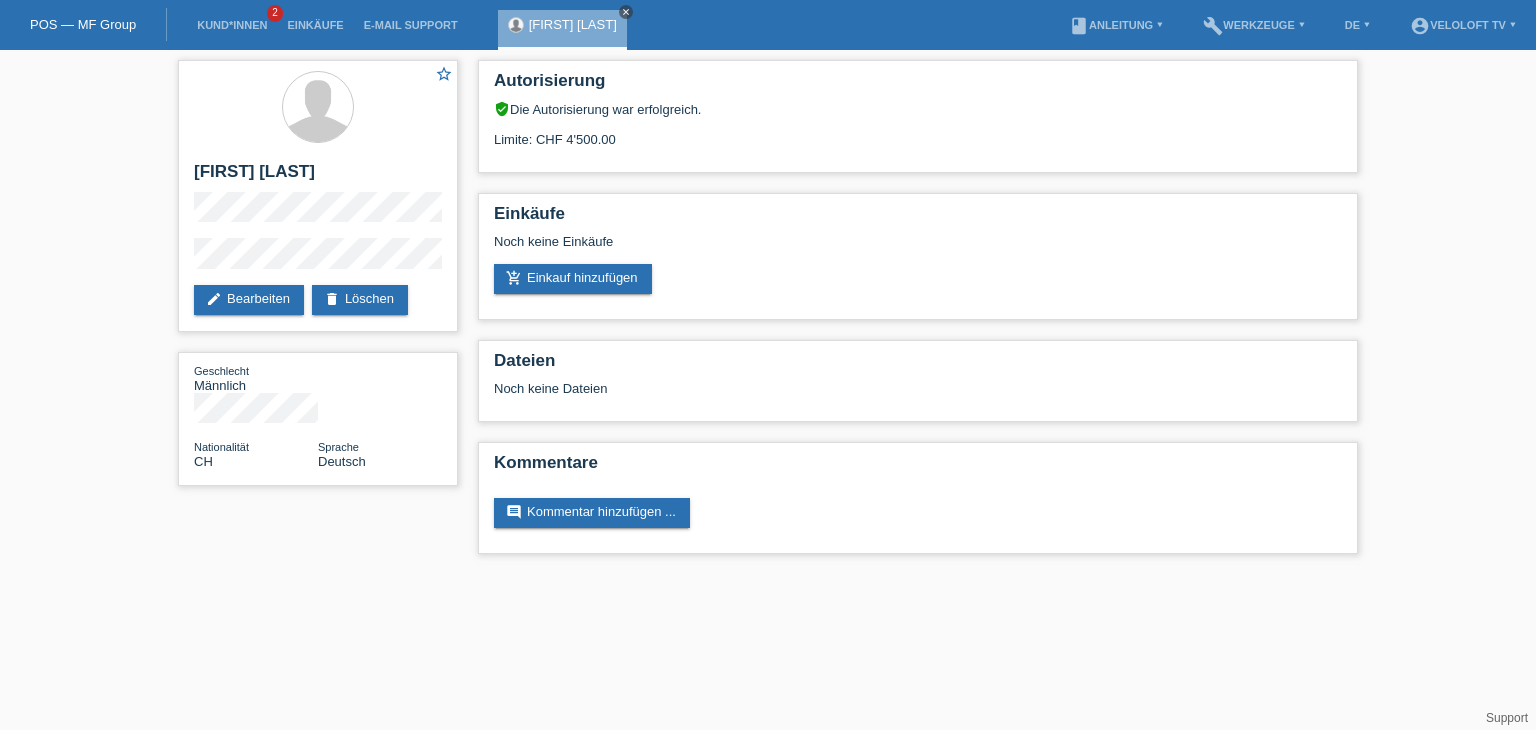 click on "close" at bounding box center [626, 12] 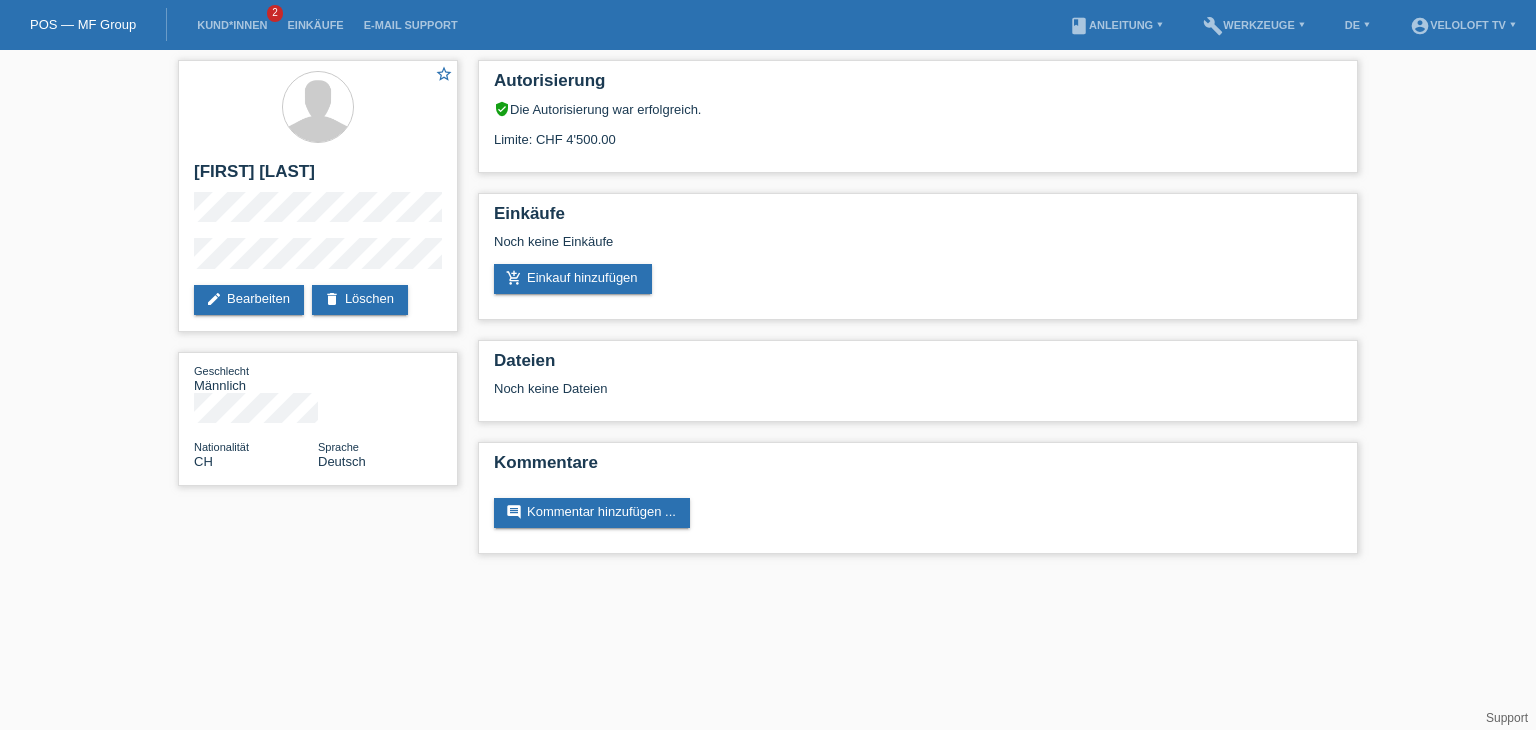 click on "Kund*innen
2" at bounding box center (232, 25) 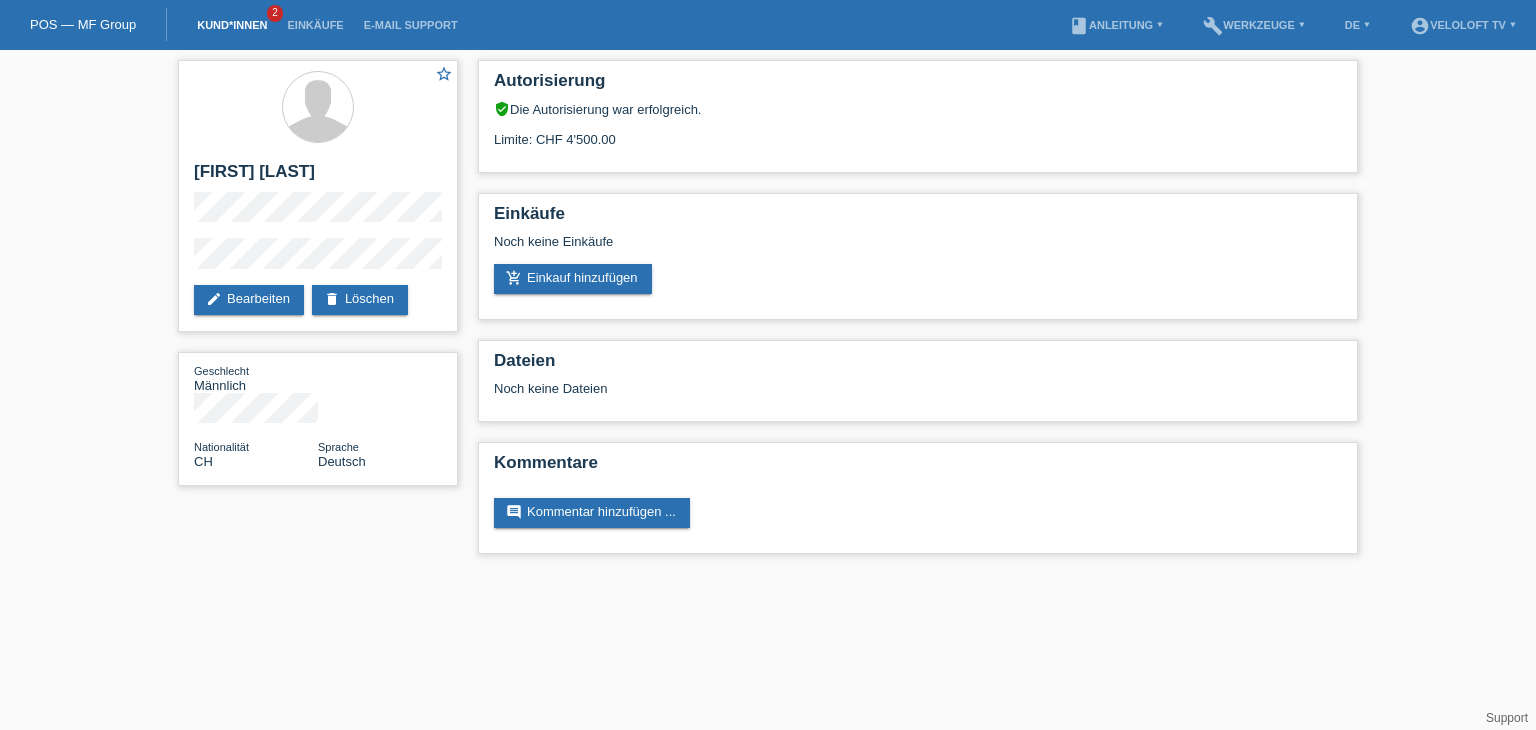 click on "Kund*innen" at bounding box center (232, 25) 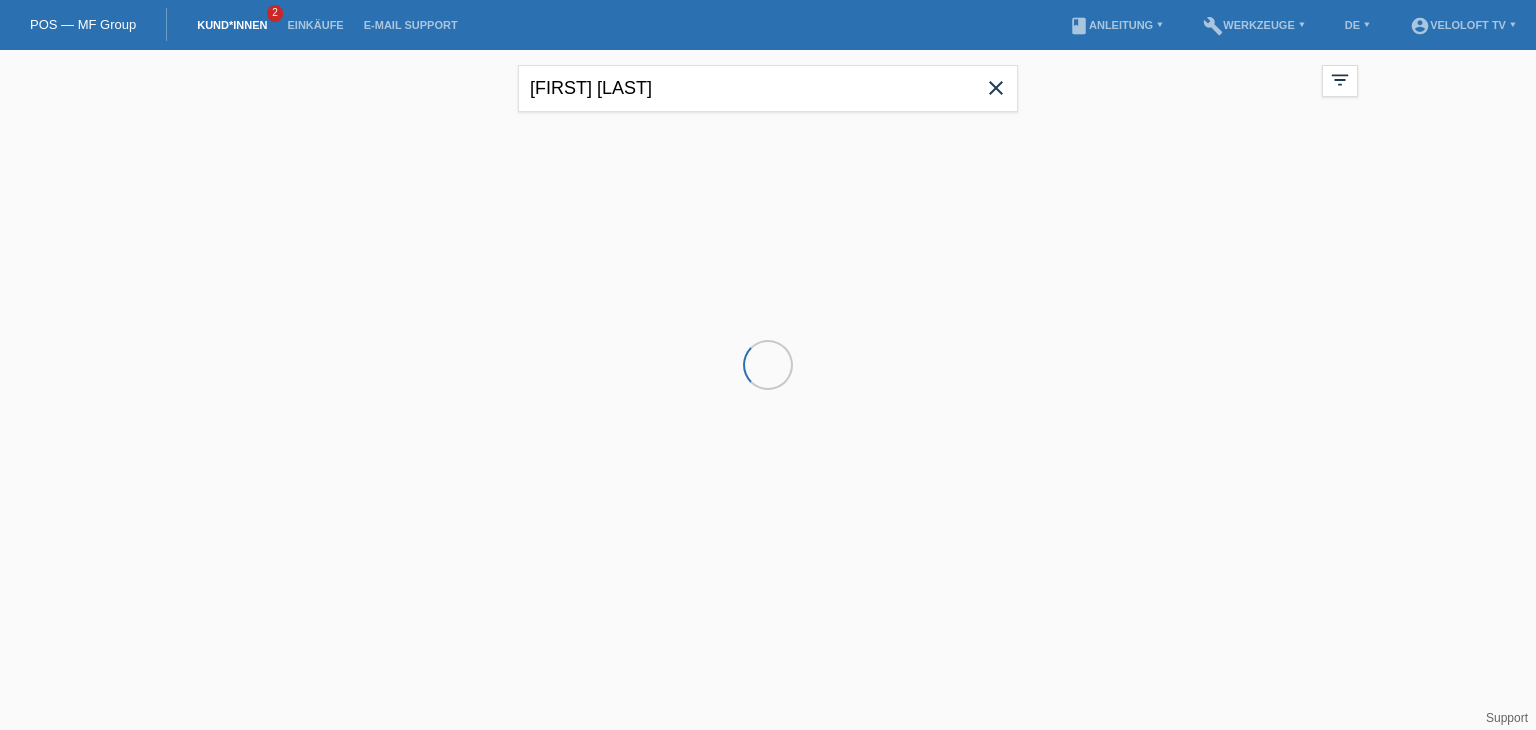 scroll, scrollTop: 0, scrollLeft: 0, axis: both 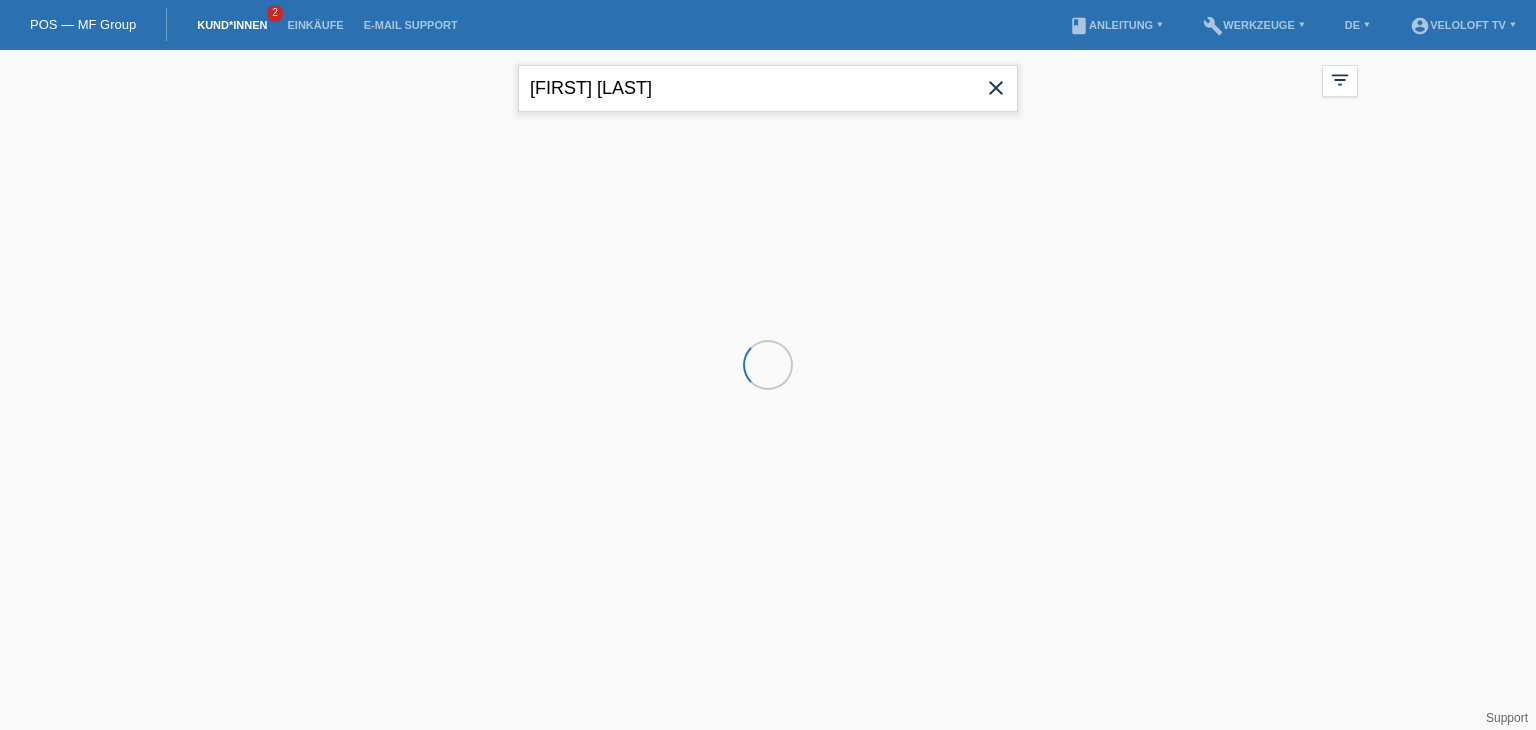 click on "Brahimi Basri" at bounding box center (768, 88) 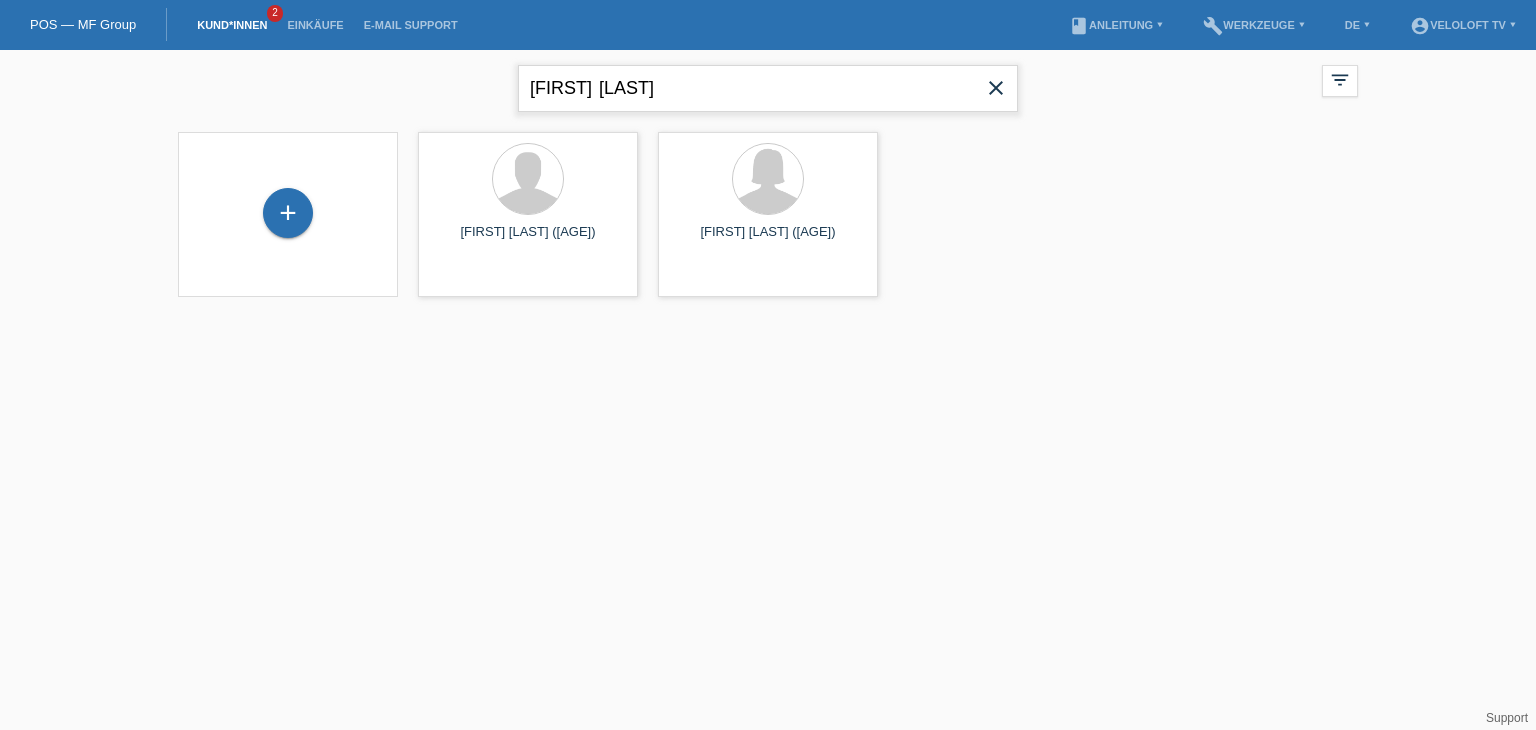 click on "Sasa	Stojic" at bounding box center [768, 88] 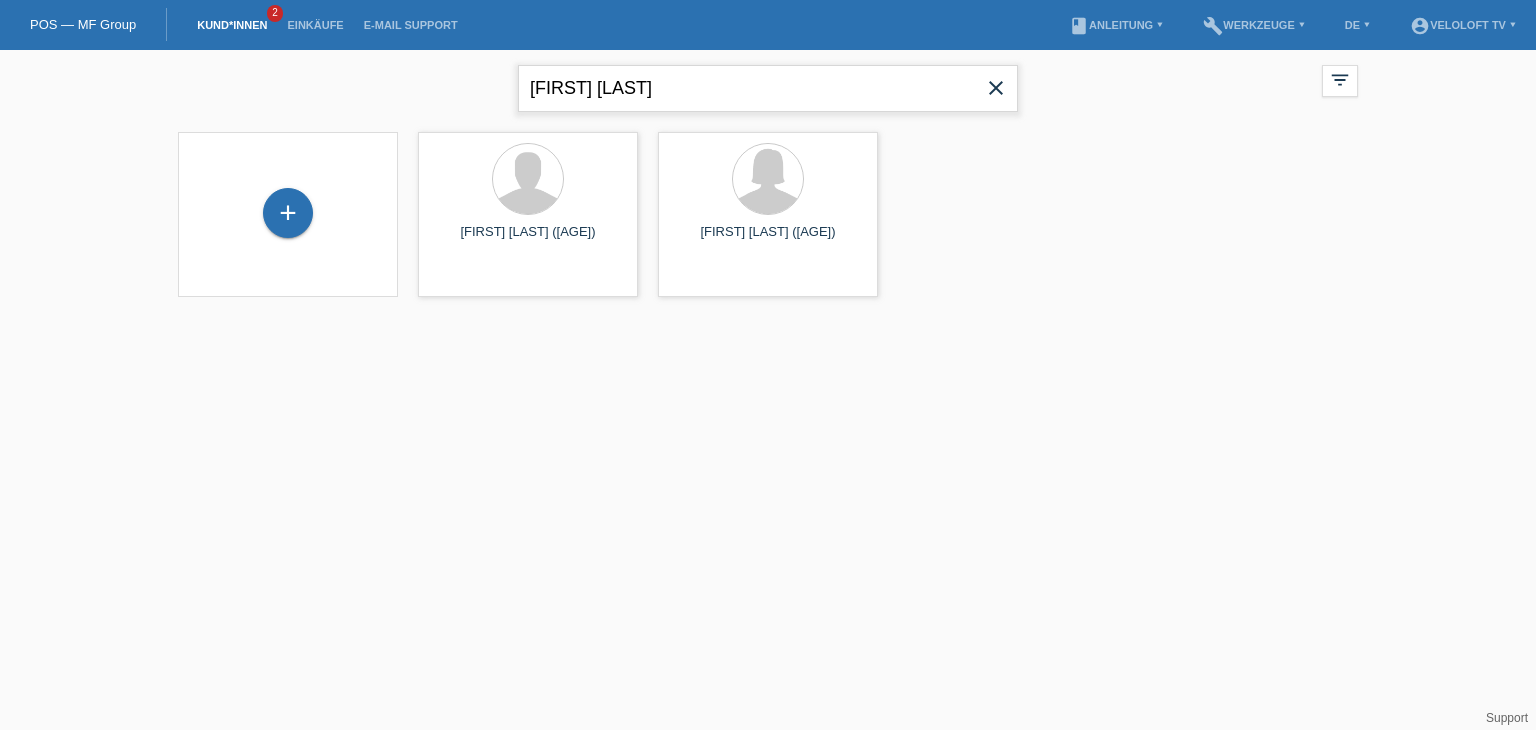 type on "[FIRST] [LAST]" 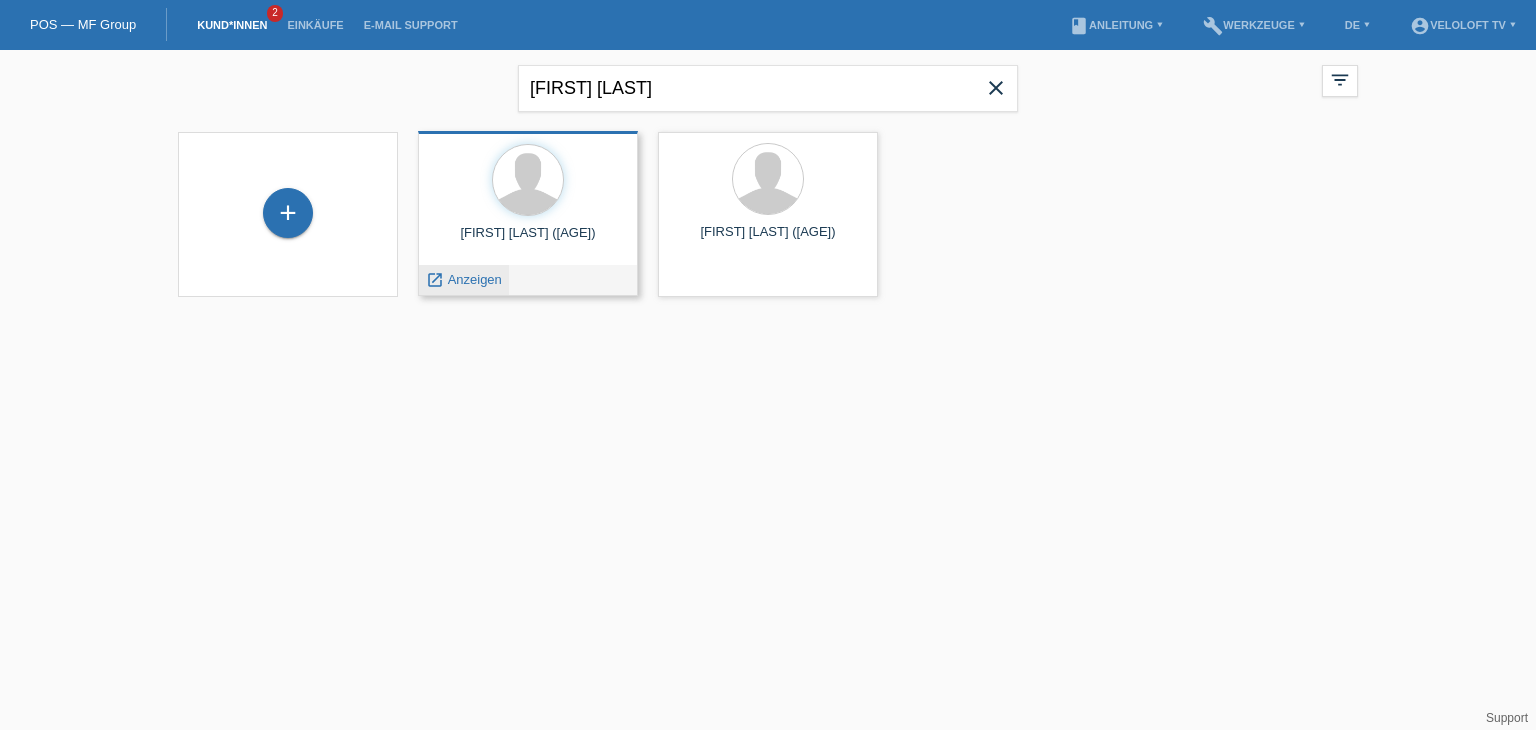 click on "Anzeigen" at bounding box center (475, 279) 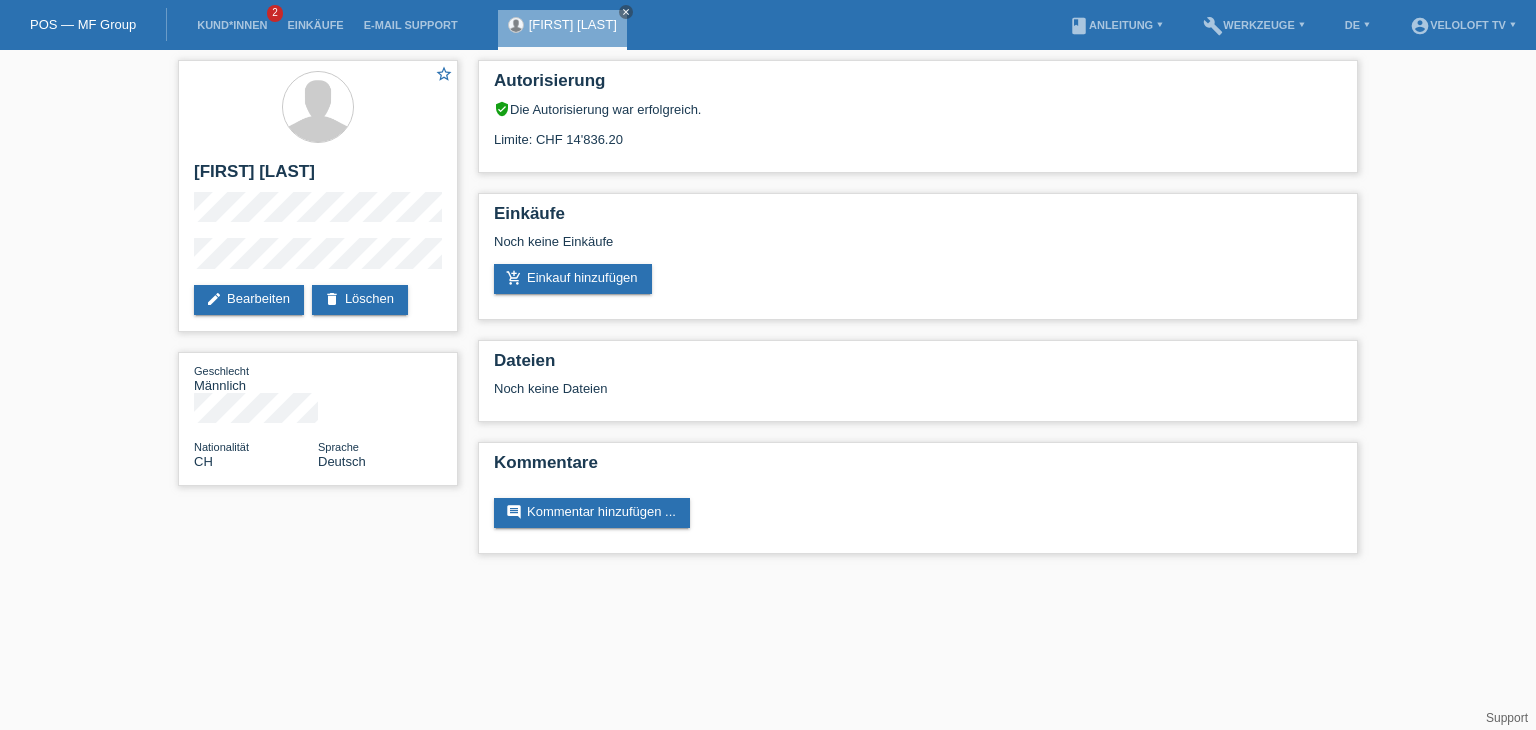 scroll, scrollTop: 0, scrollLeft: 0, axis: both 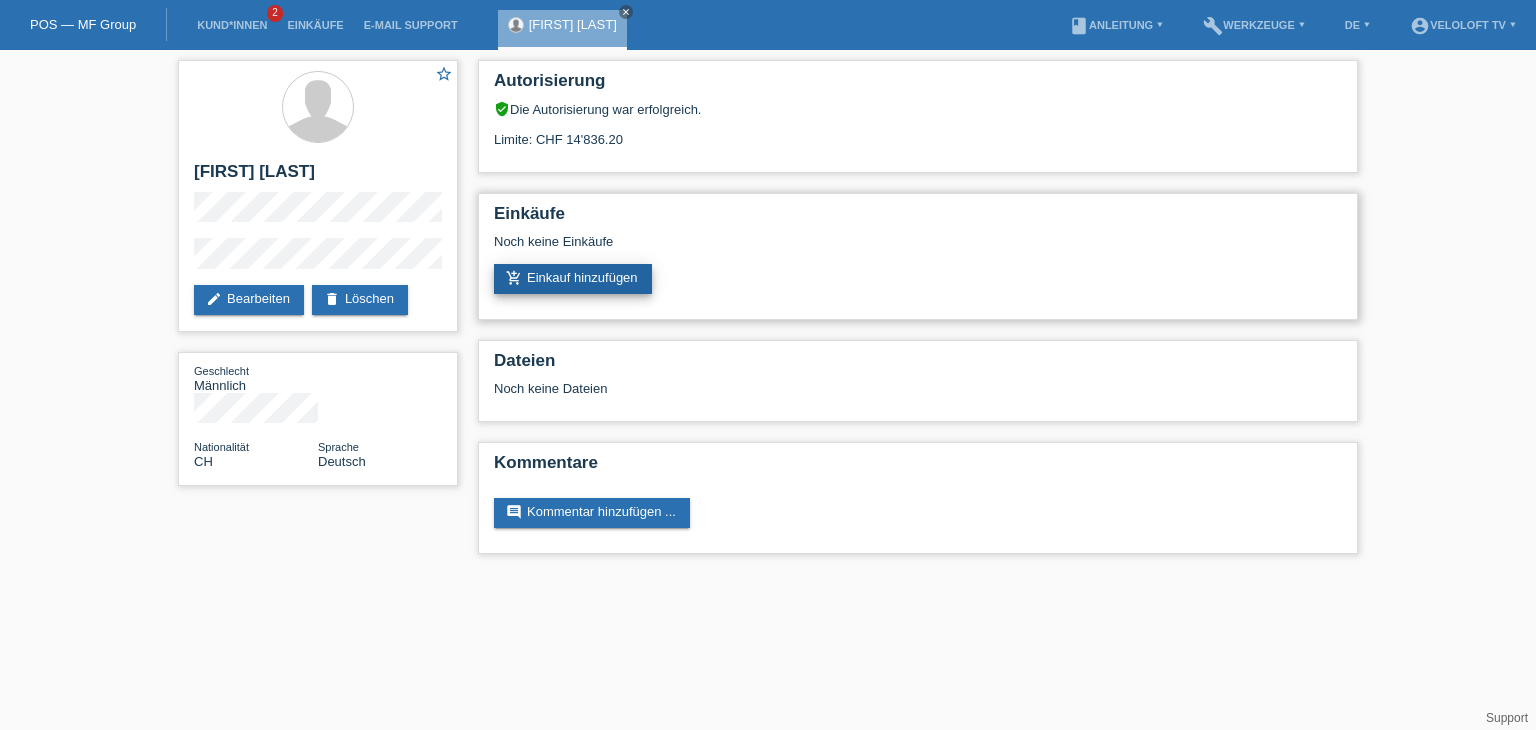 click on "add_shopping_cart  Einkauf hinzufügen" at bounding box center [573, 279] 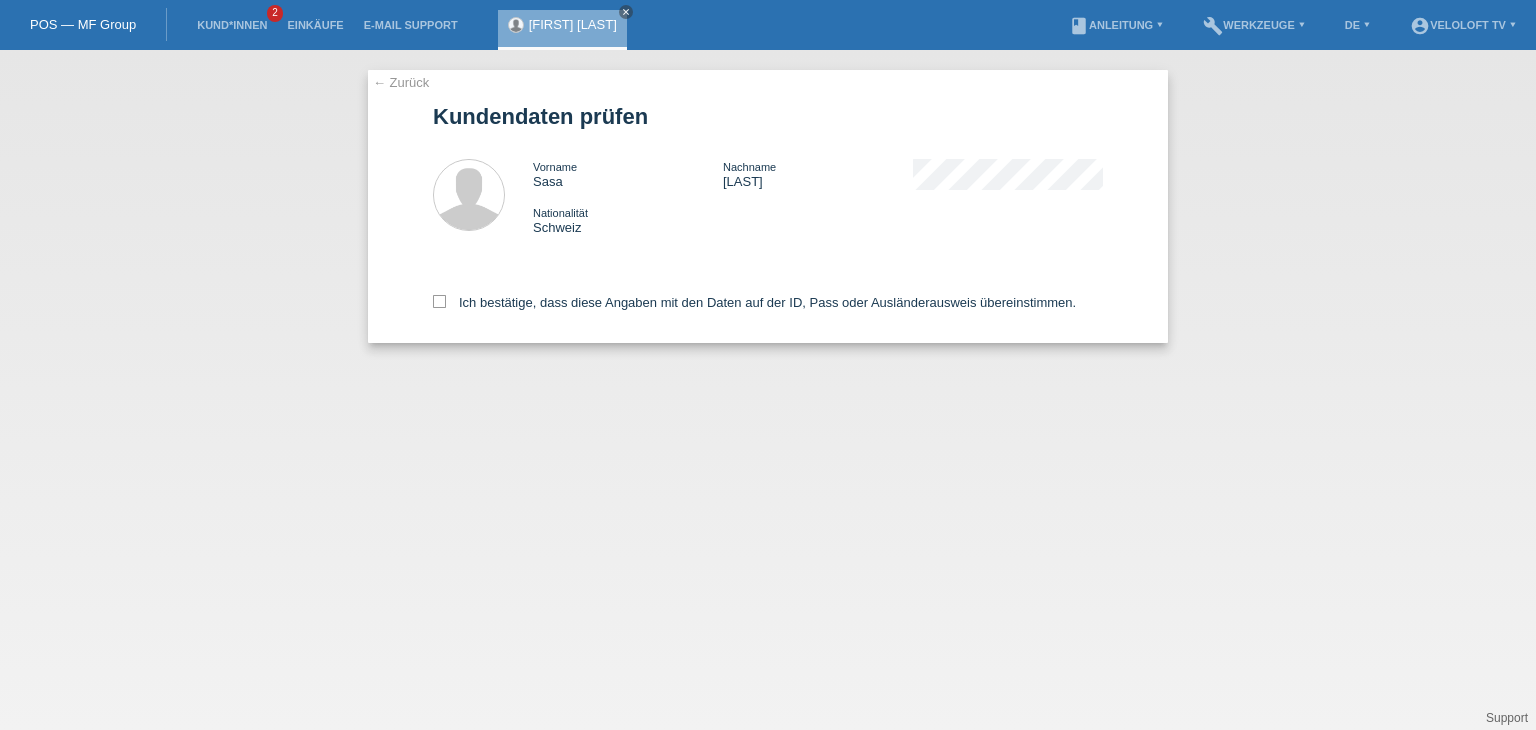 scroll, scrollTop: 0, scrollLeft: 0, axis: both 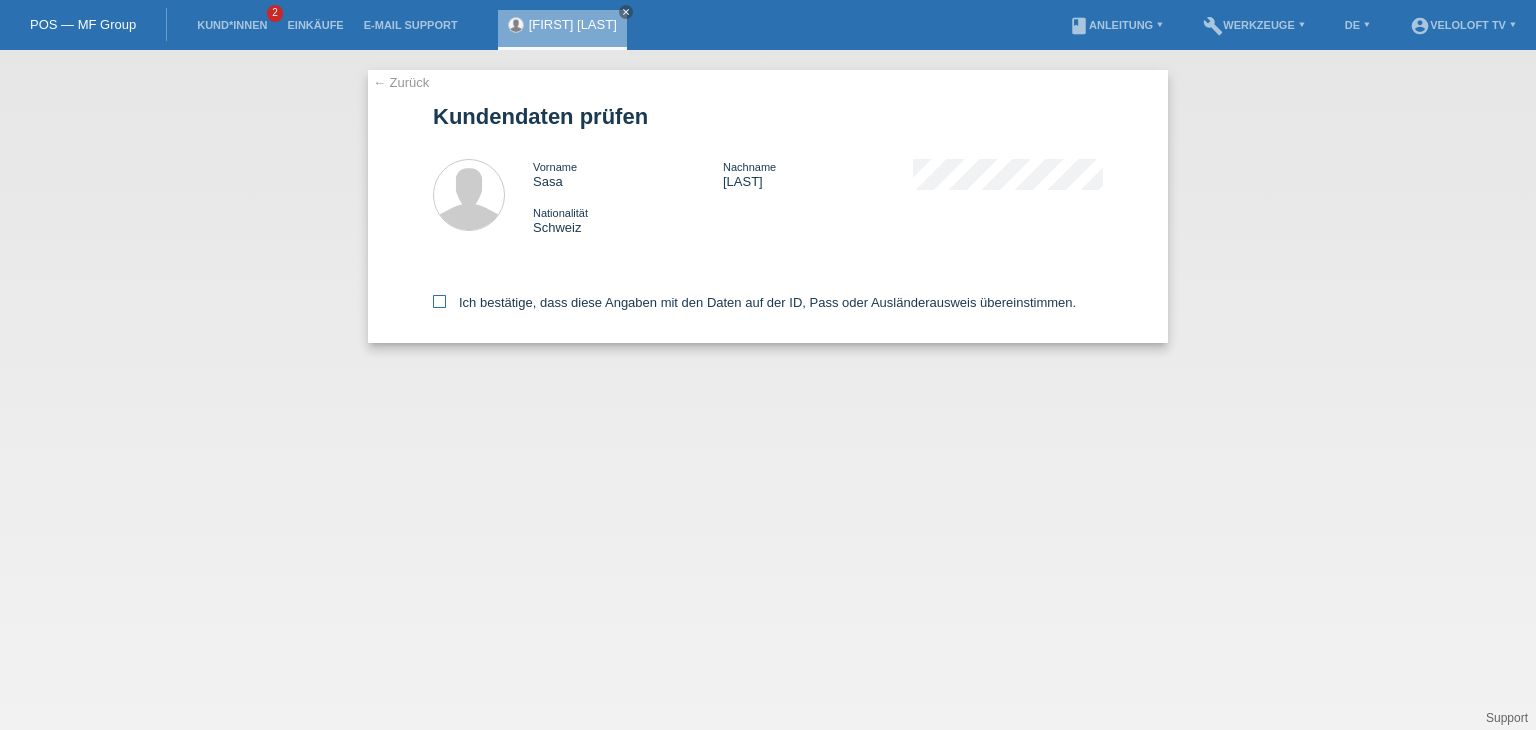 click on "Ich bestätige, dass diese Angaben mit den Daten auf der ID, Pass oder Ausländerausweis übereinstimmen." at bounding box center [754, 302] 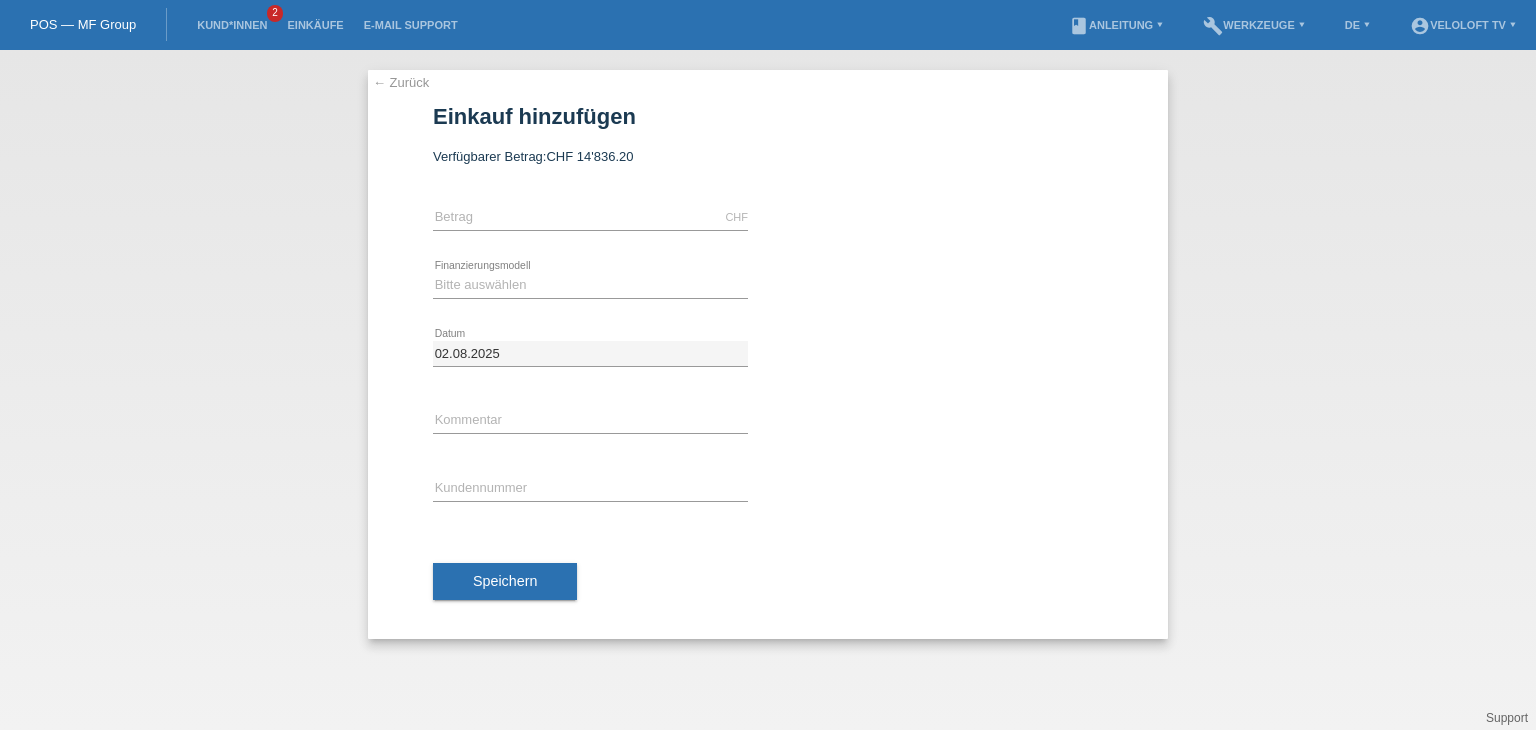 scroll, scrollTop: 0, scrollLeft: 0, axis: both 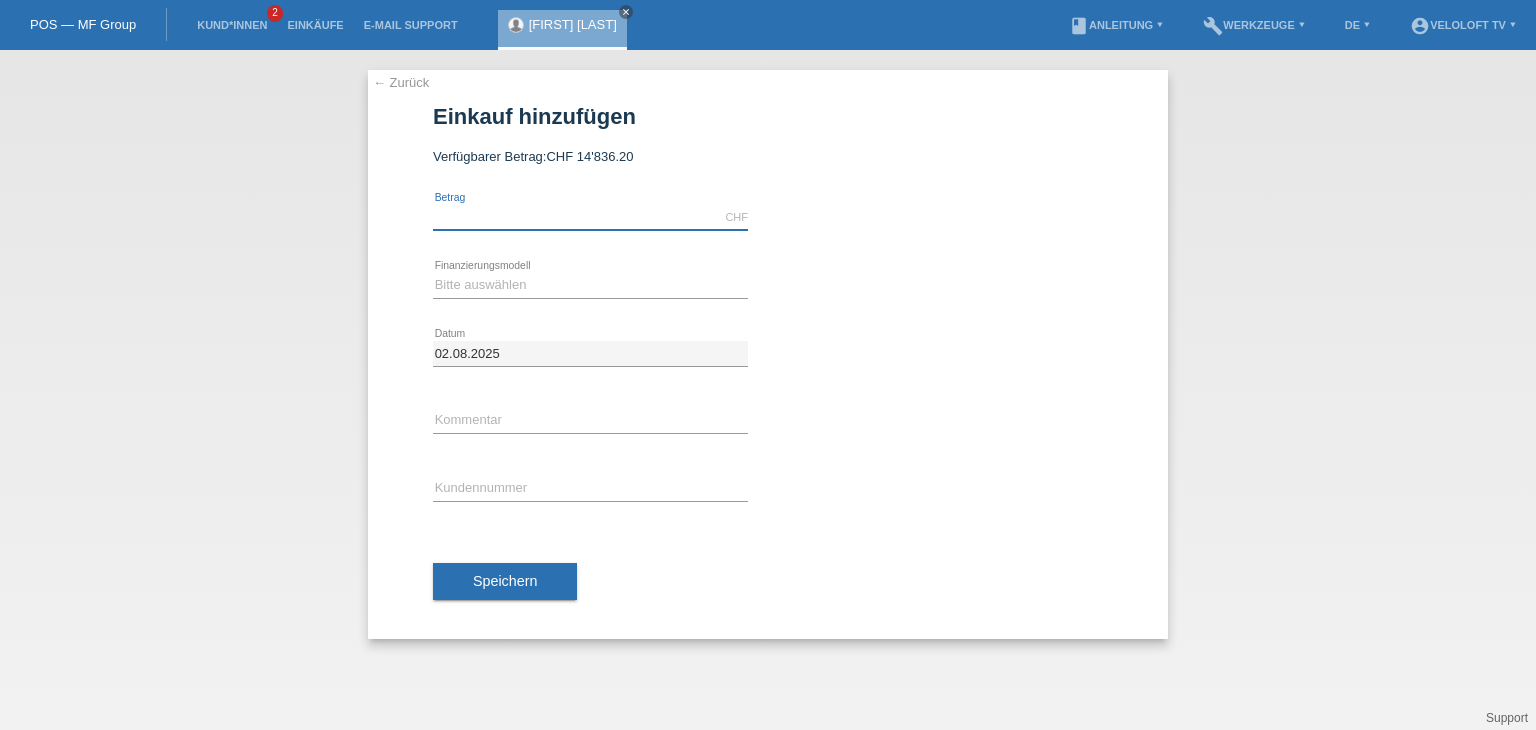 click at bounding box center (590, 217) 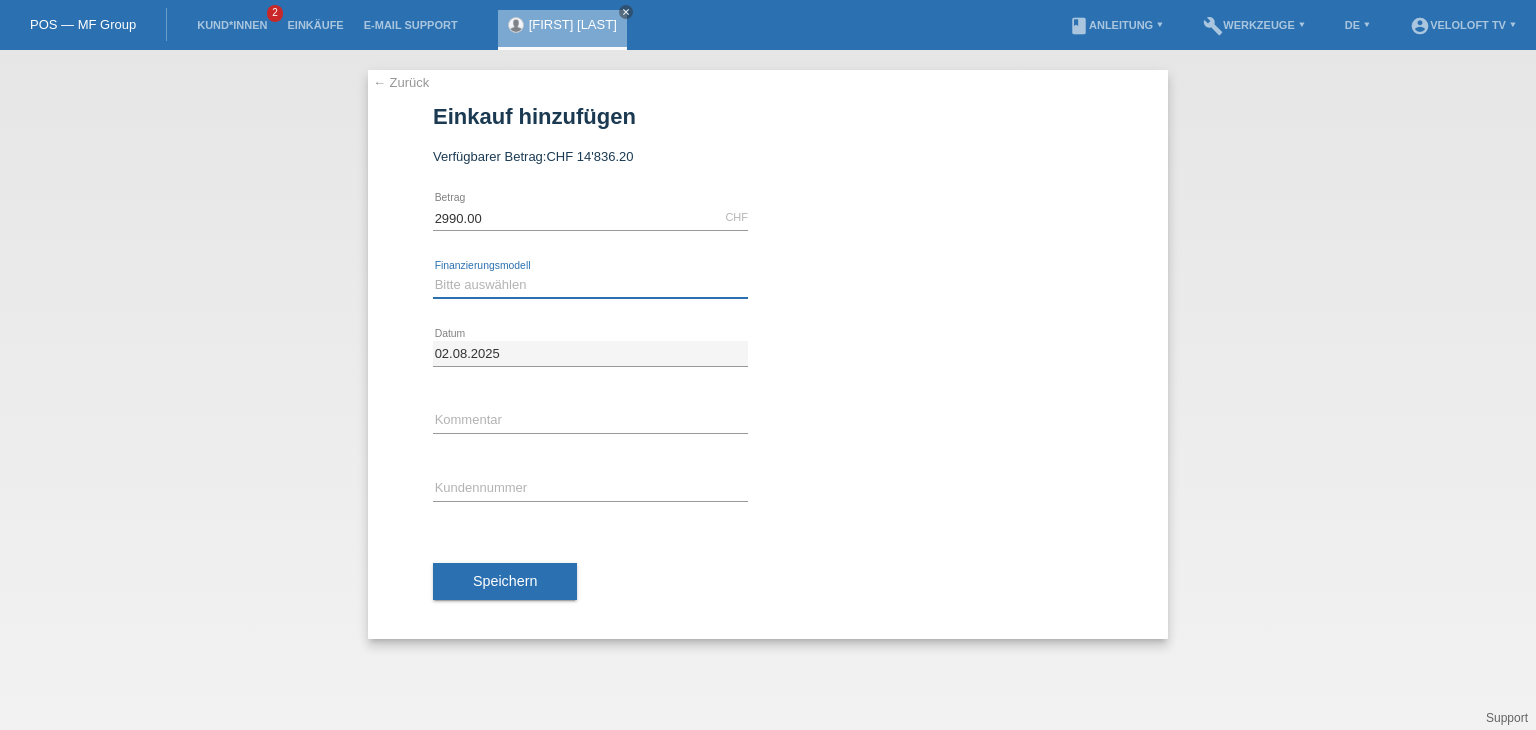 click on "Bitte auswählen
Fixe Raten
Kauf auf Rechnung mit Teilzahlungsoption" at bounding box center [590, 285] 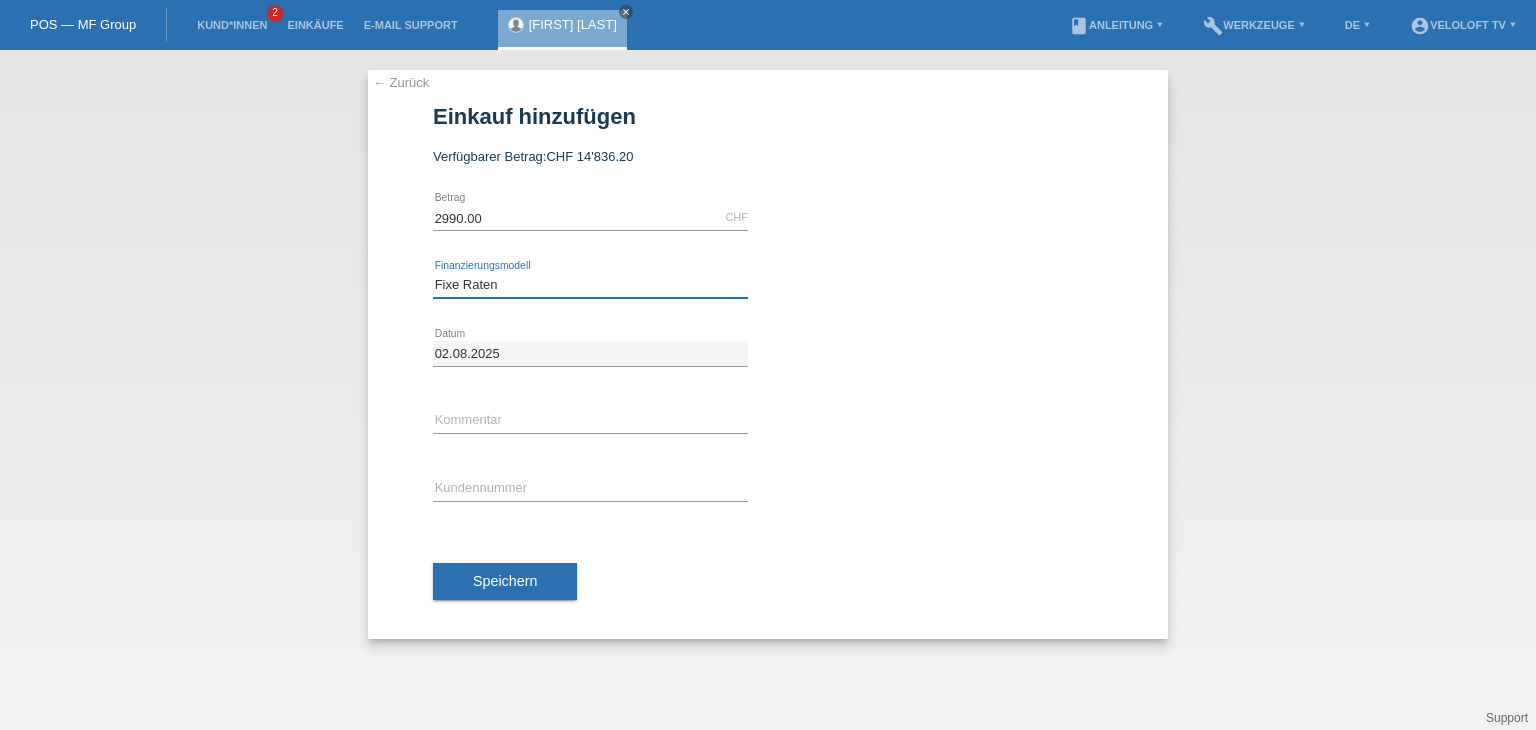 click on "Bitte auswählen
Fixe Raten
Kauf auf Rechnung mit Teilzahlungsoption" at bounding box center [590, 285] 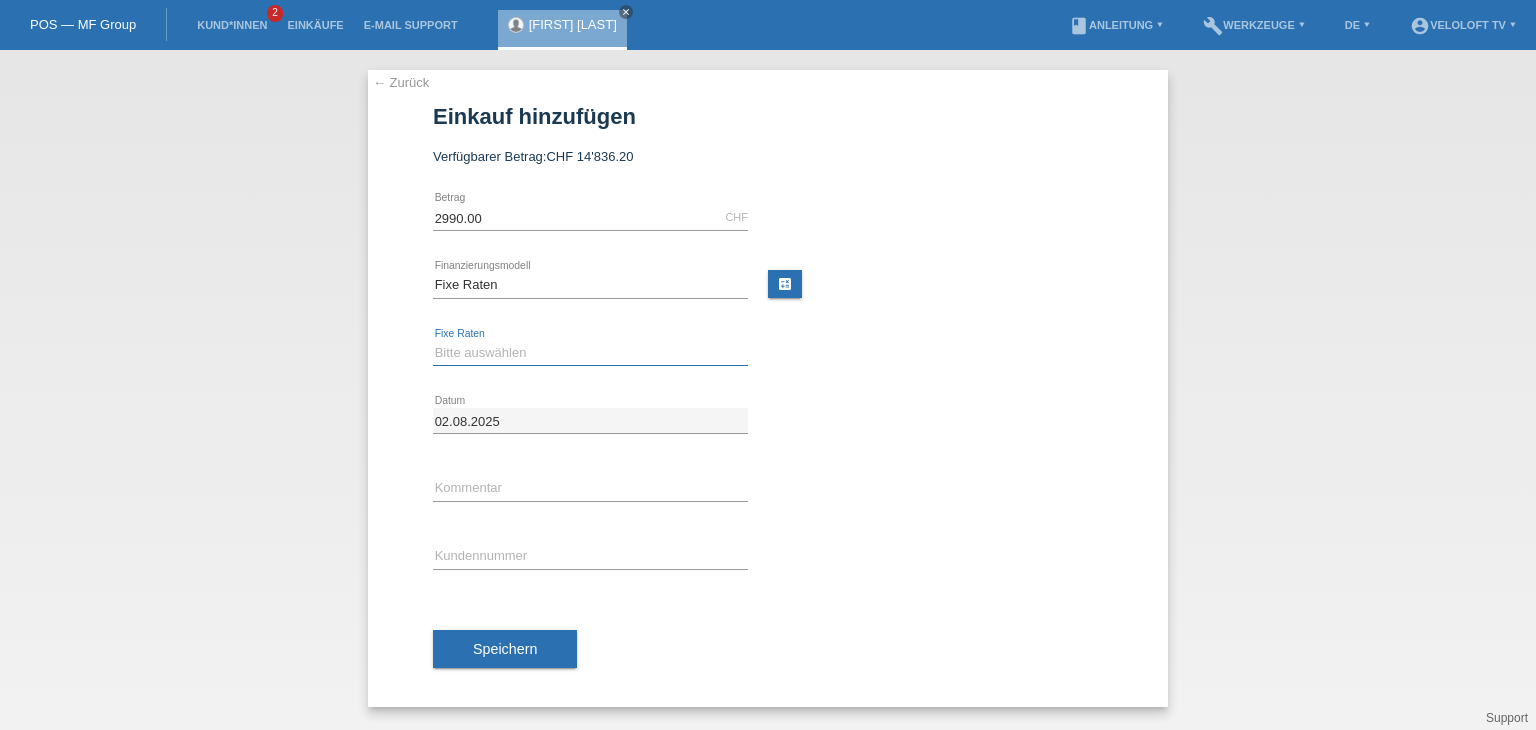 click on "Bitte auswählen
4 Raten
5 Raten
6 Raten
7 Raten
8 Raten
9 Raten
10 Raten
11 Raten" at bounding box center (590, 353) 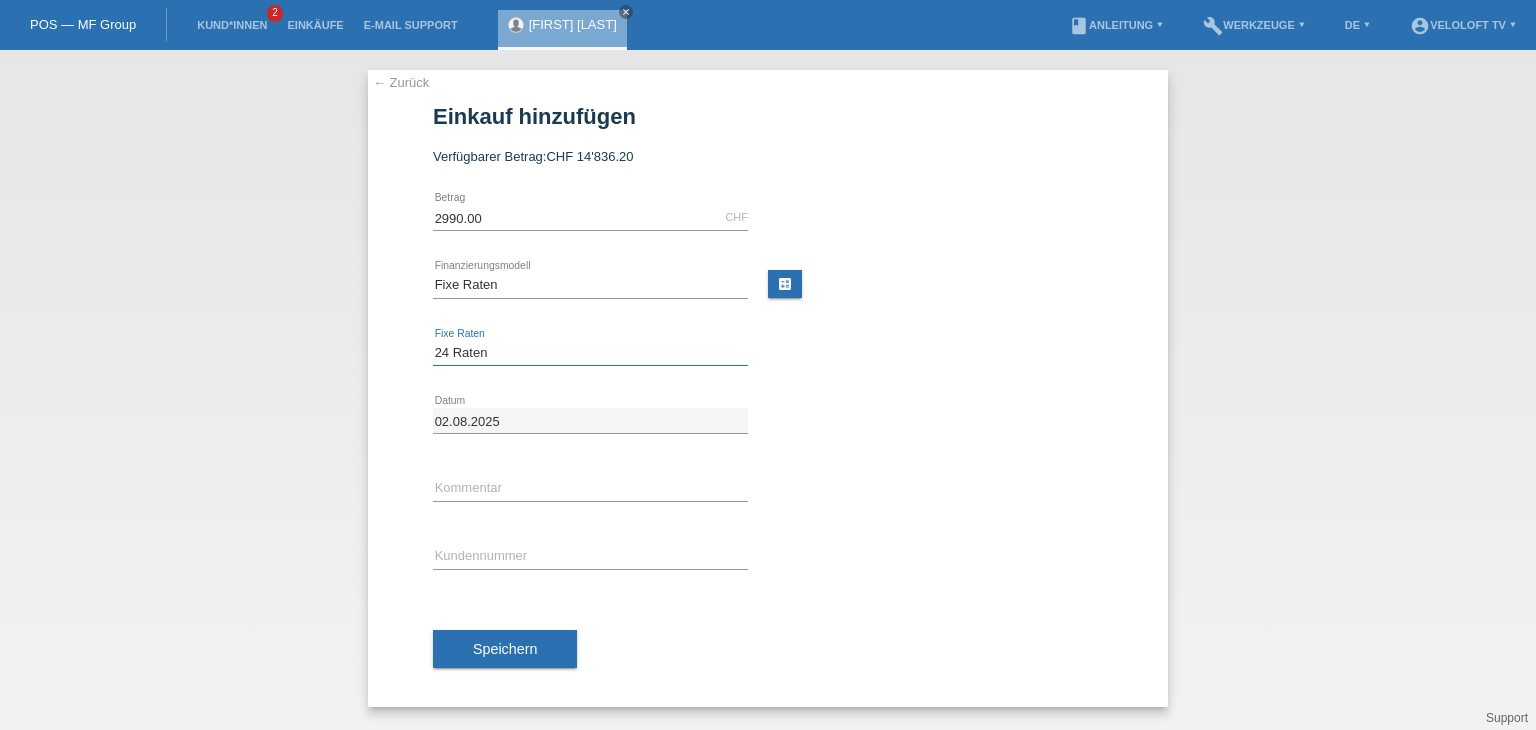 click on "Bitte auswählen
4 Raten
5 Raten
6 Raten
7 Raten
8 Raten
9 Raten
10 Raten
11 Raten" at bounding box center [590, 353] 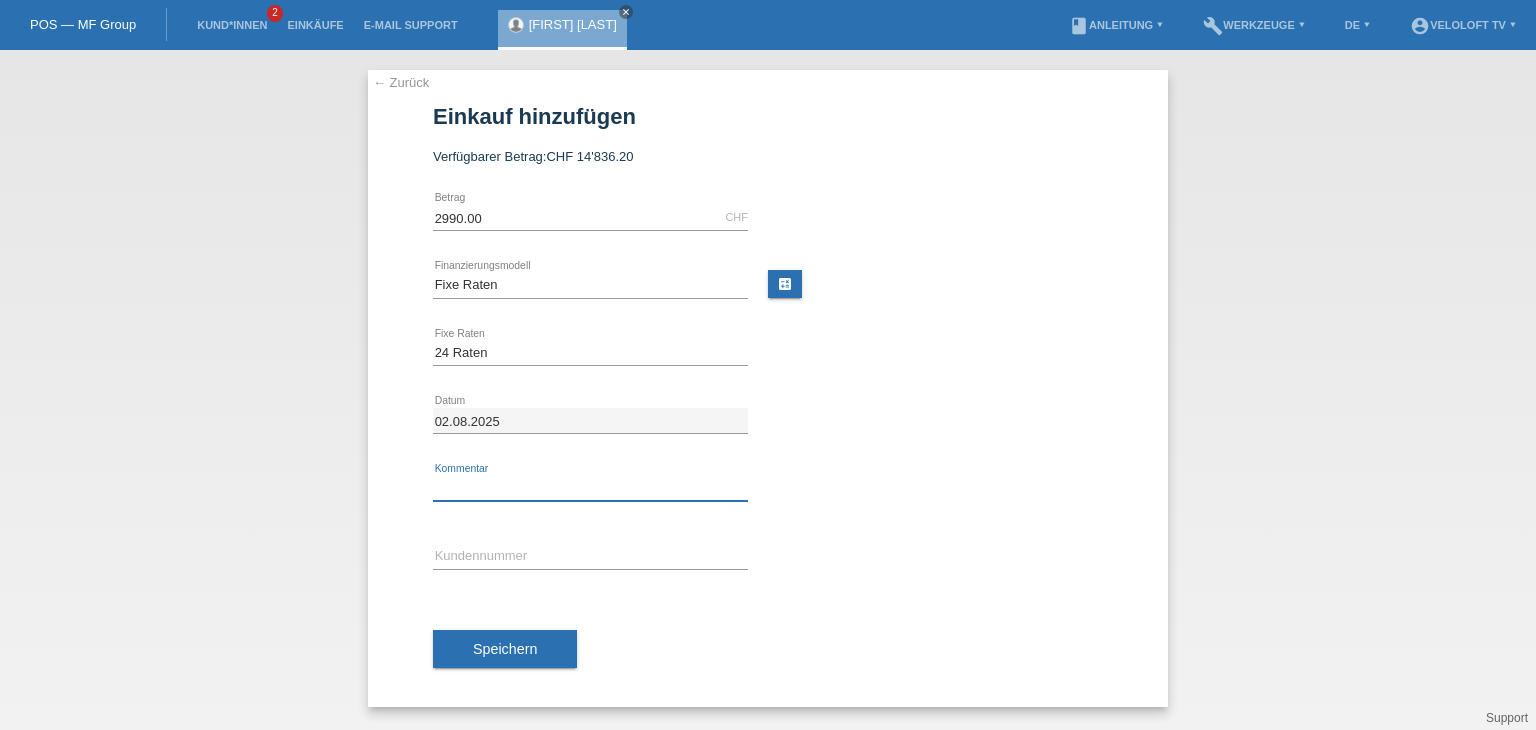click at bounding box center (590, 488) 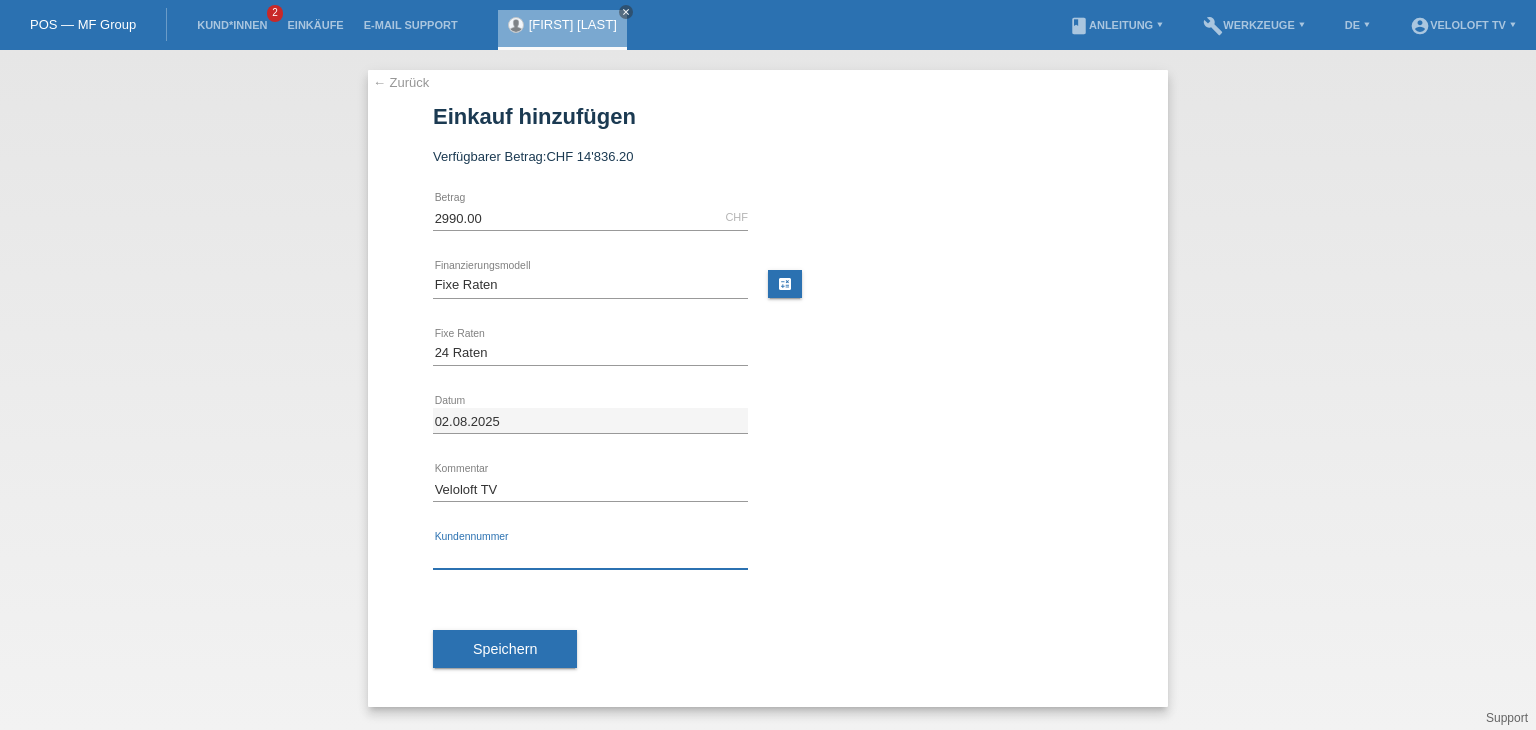 click at bounding box center (590, 556) 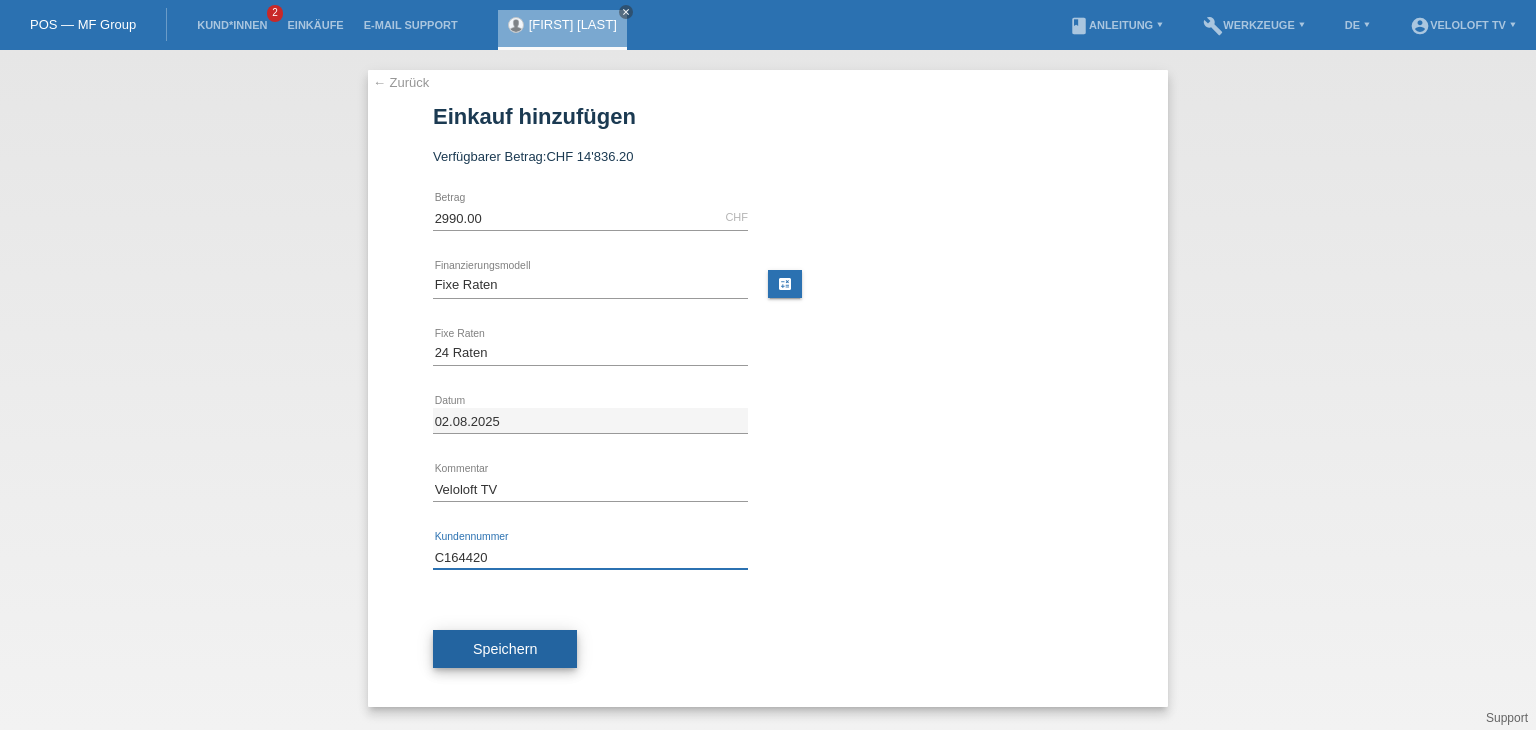 type on "C164420" 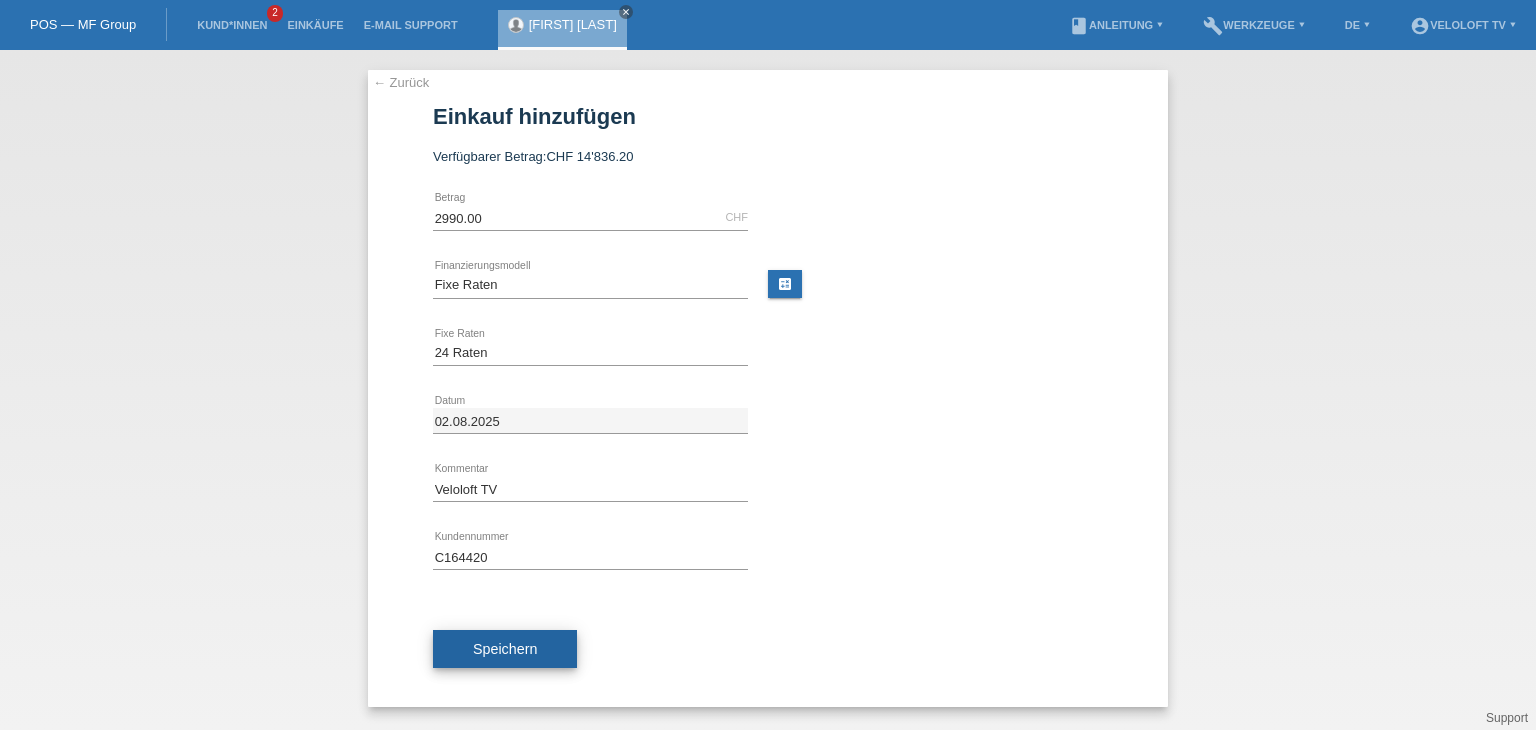 click on "Speichern" at bounding box center [505, 649] 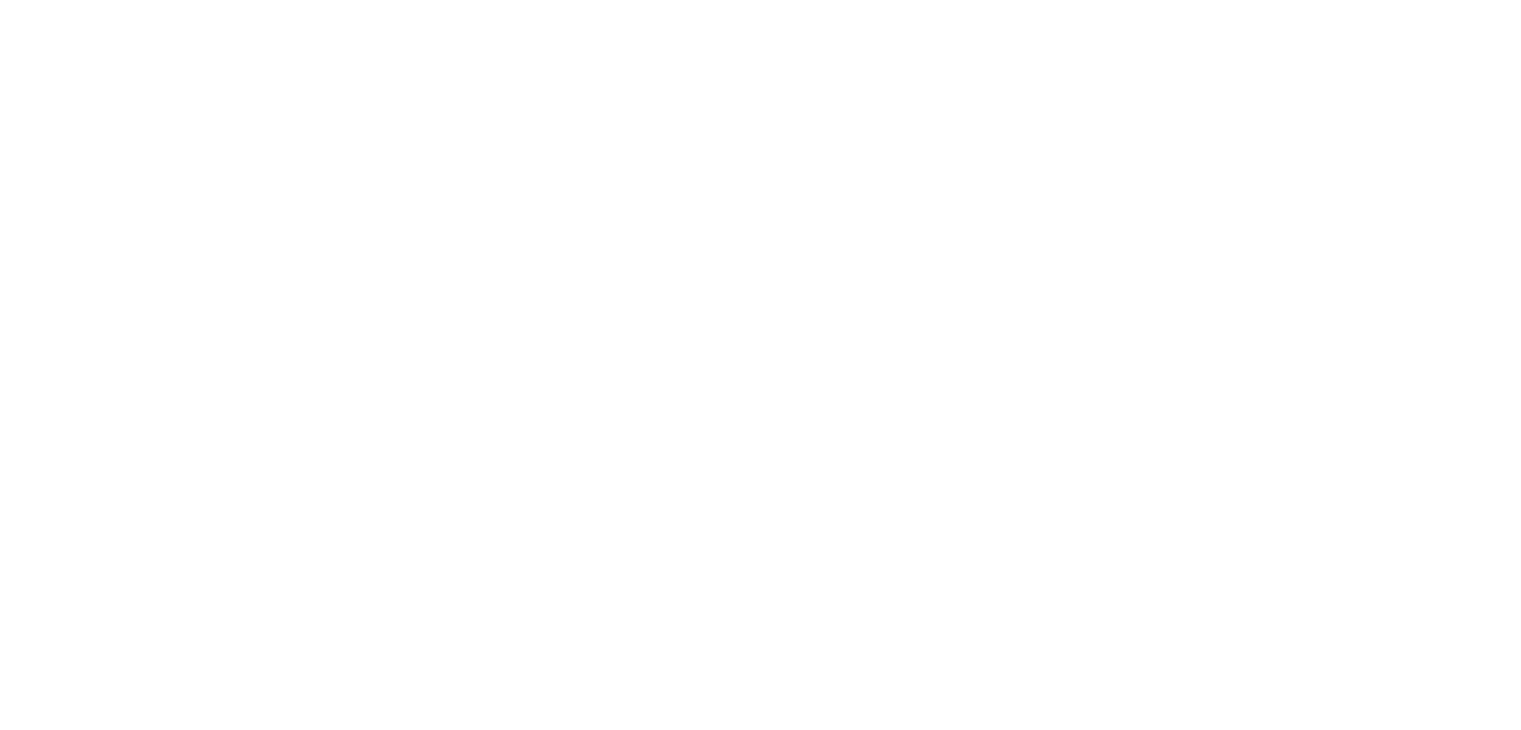scroll, scrollTop: 0, scrollLeft: 0, axis: both 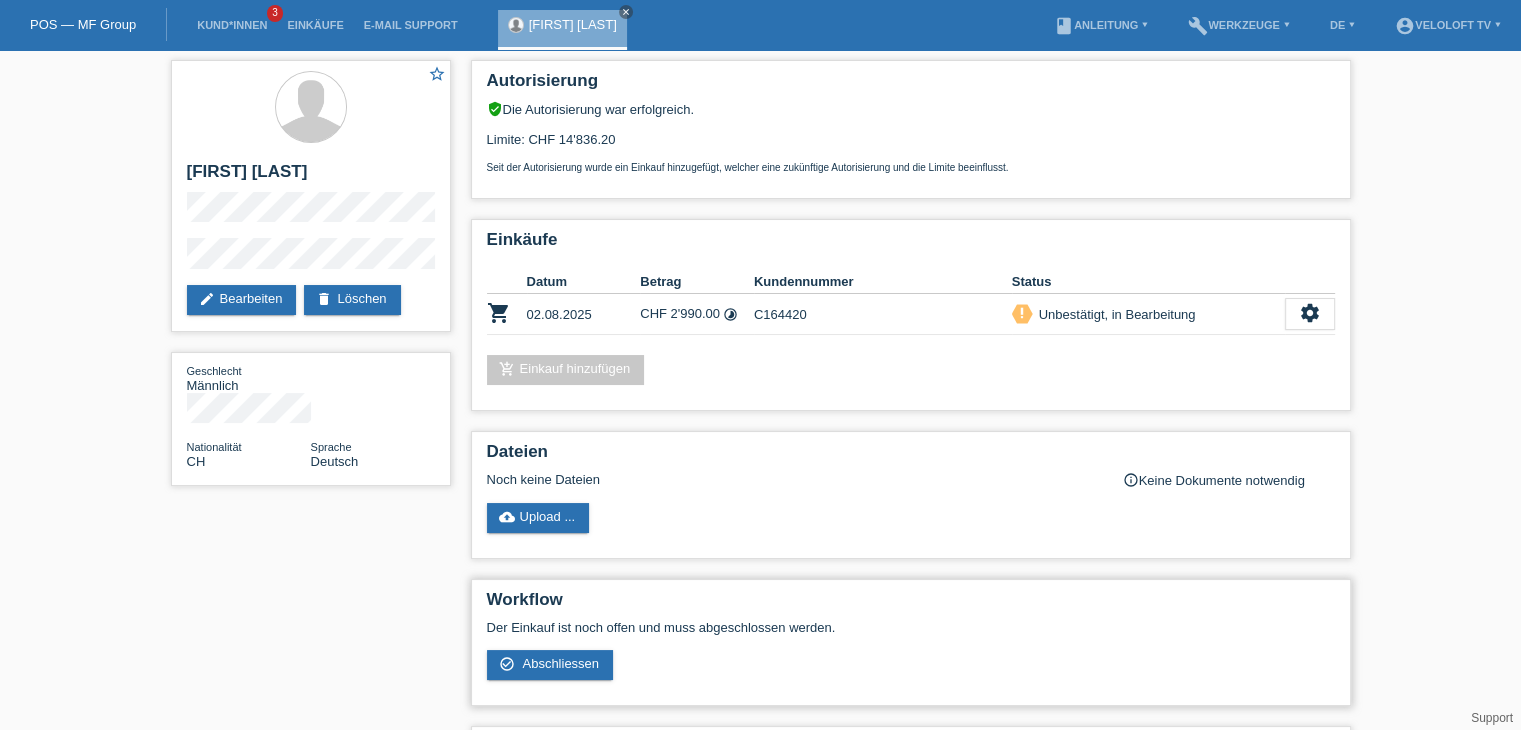 drag, startPoint x: 565, startPoint y: 661, endPoint x: 565, endPoint y: 639, distance: 22 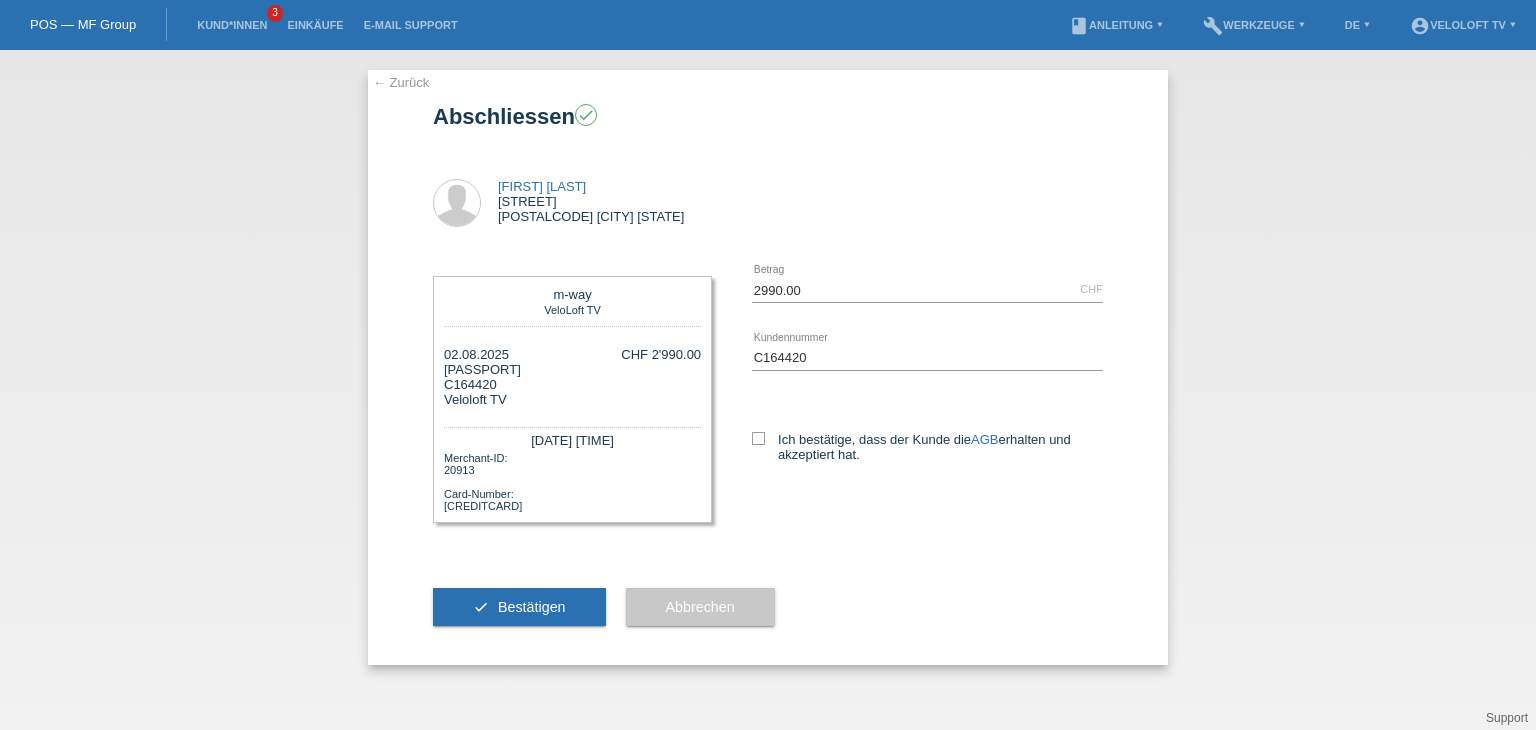 scroll, scrollTop: 0, scrollLeft: 0, axis: both 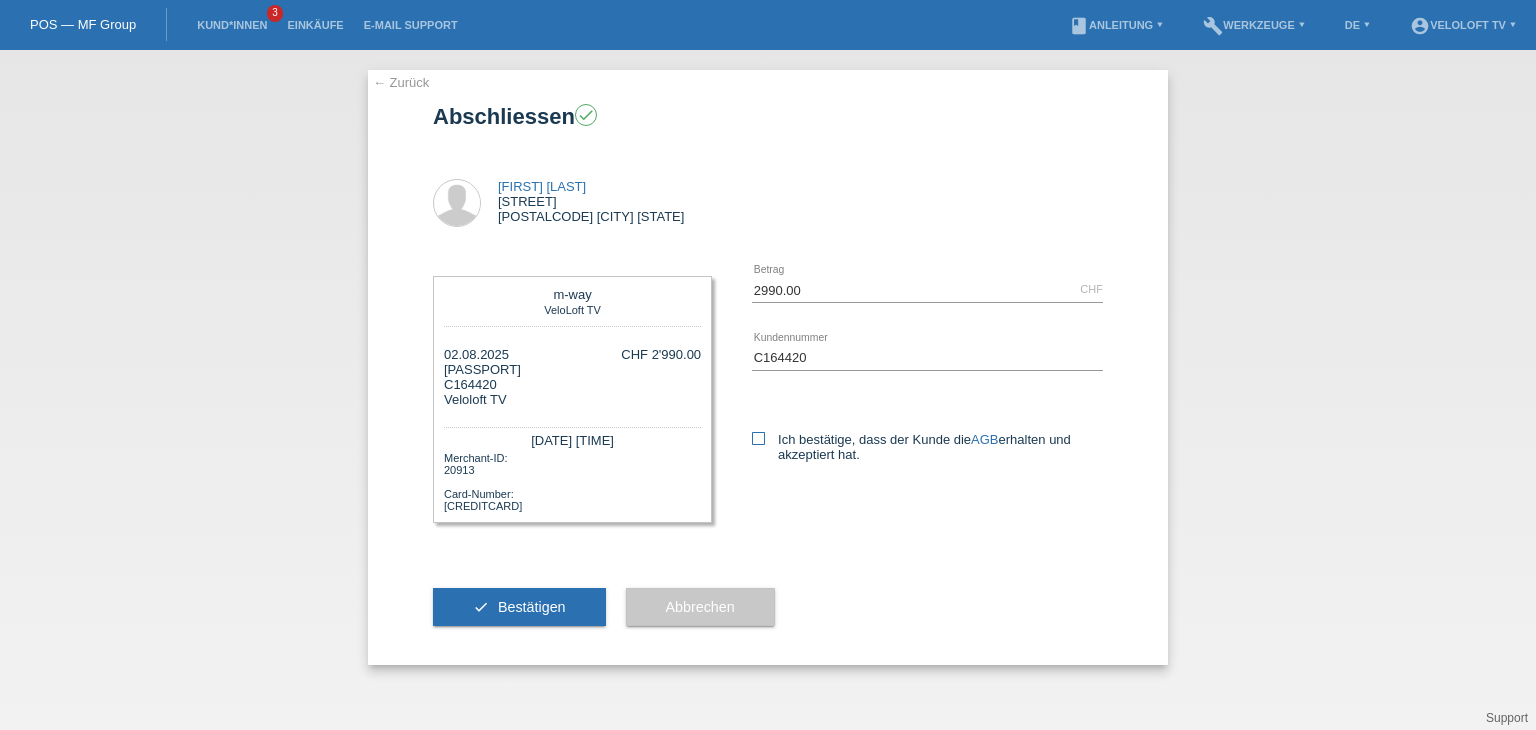 drag, startPoint x: 762, startPoint y: 425, endPoint x: 759, endPoint y: 438, distance: 13.341664 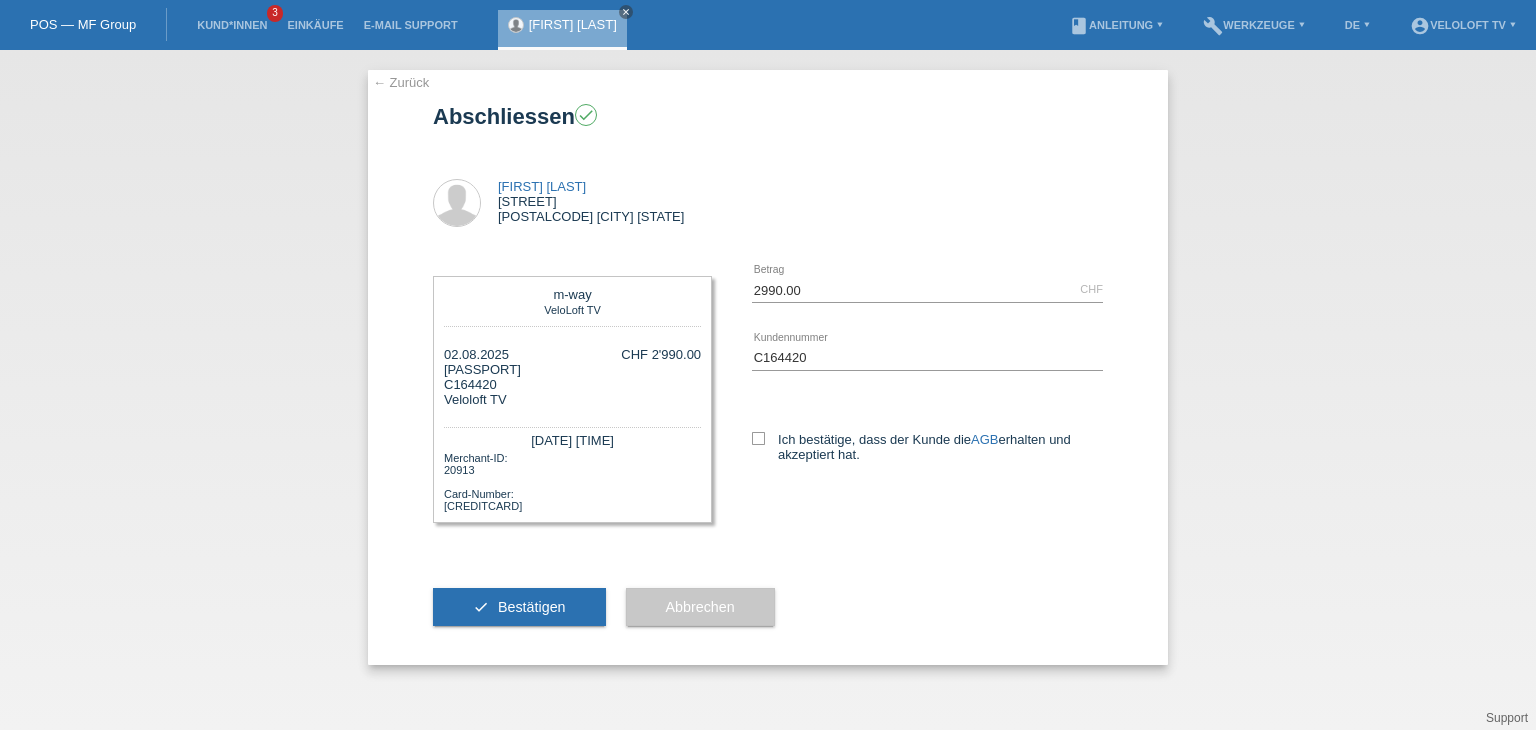 drag, startPoint x: 759, startPoint y: 438, endPoint x: 655, endPoint y: 537, distance: 143.58621 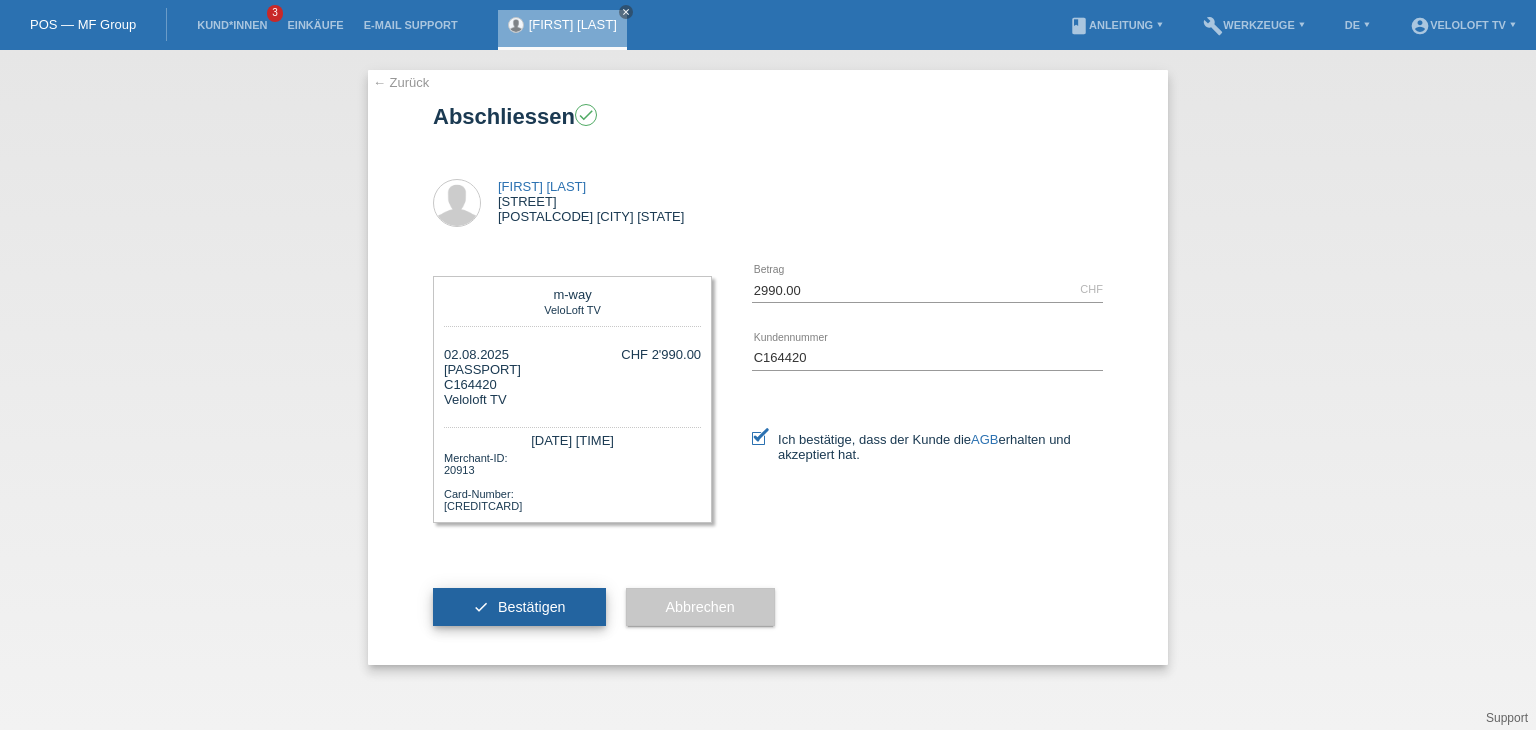 click on "Bestätigen" at bounding box center [532, 607] 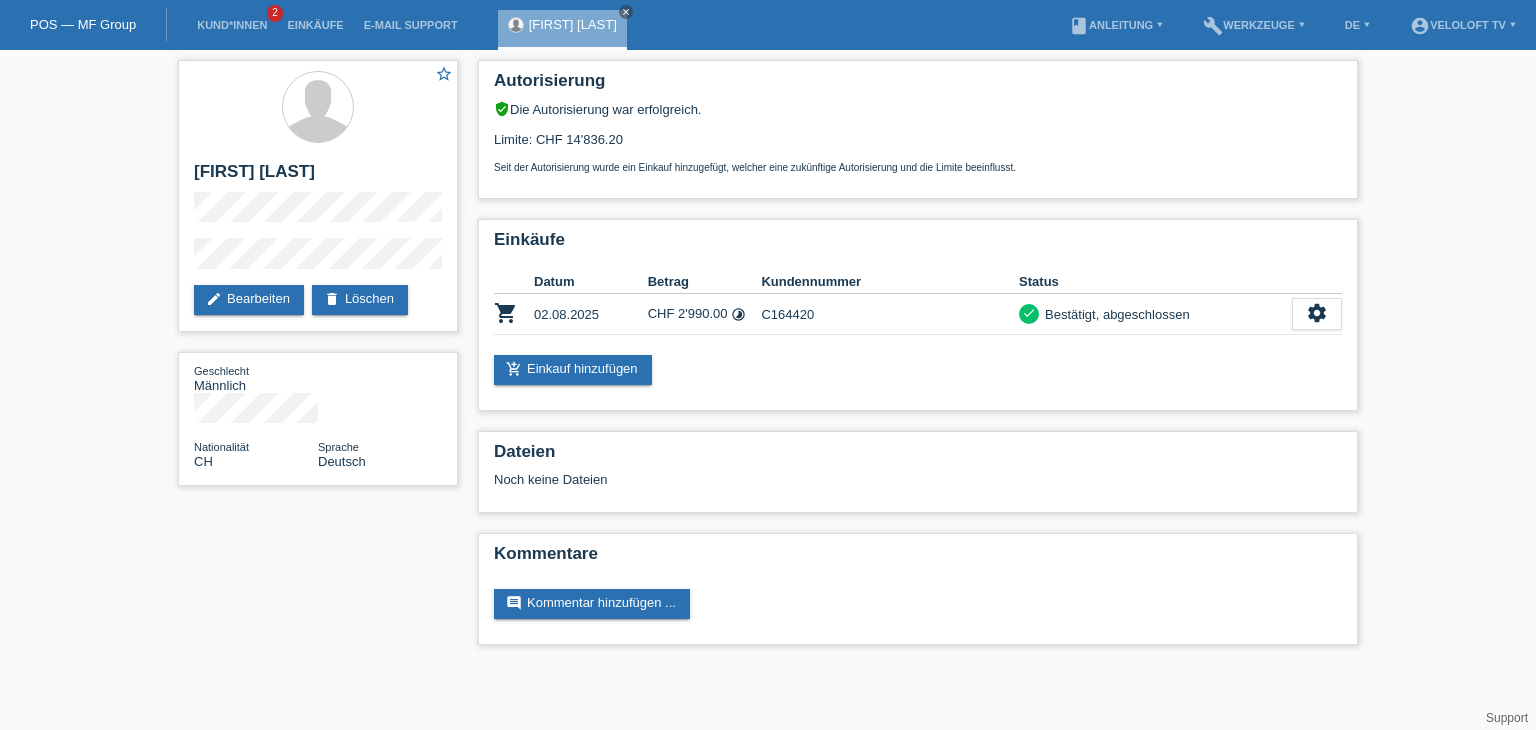 scroll, scrollTop: 0, scrollLeft: 0, axis: both 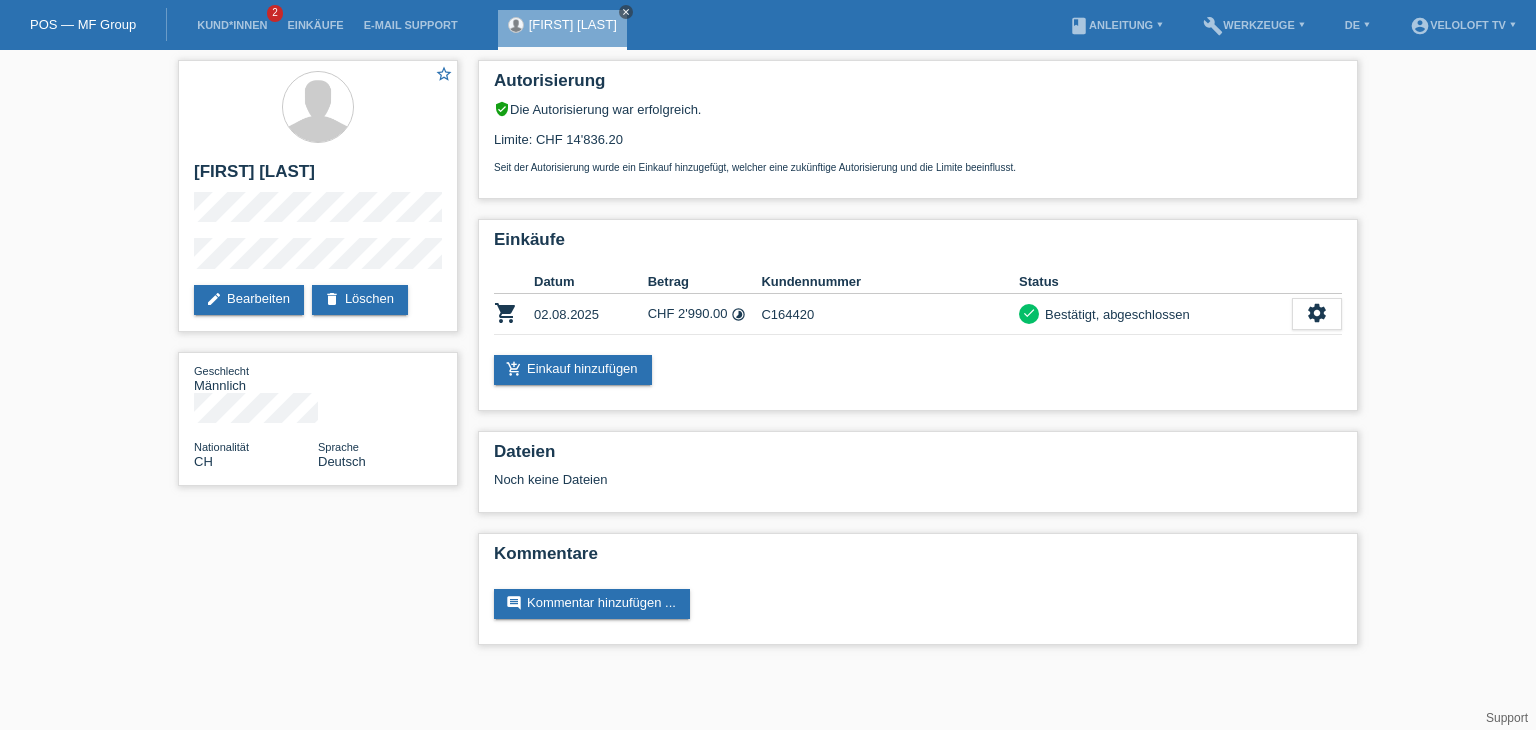 click on "close" at bounding box center (626, 12) 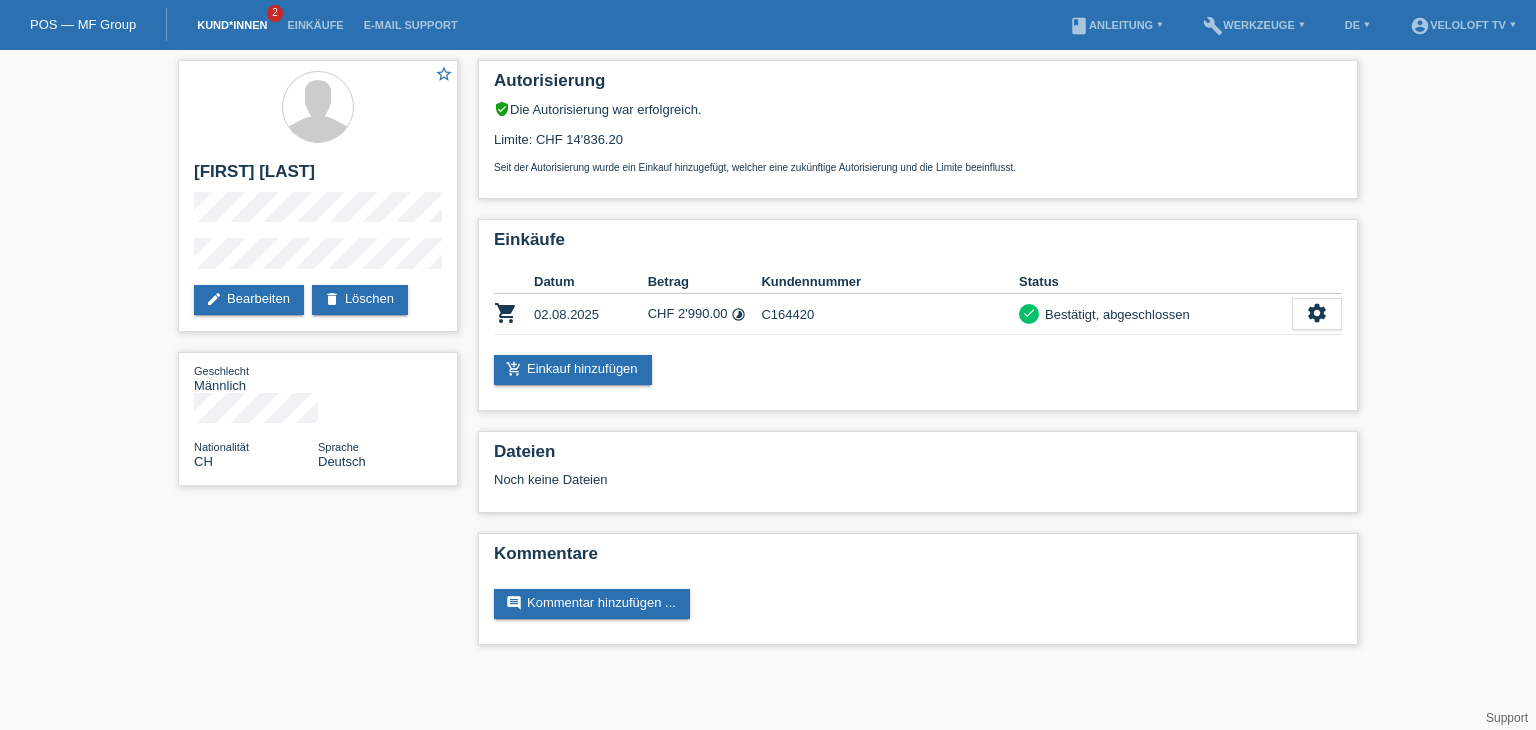 click on "Kund*innen" at bounding box center (232, 25) 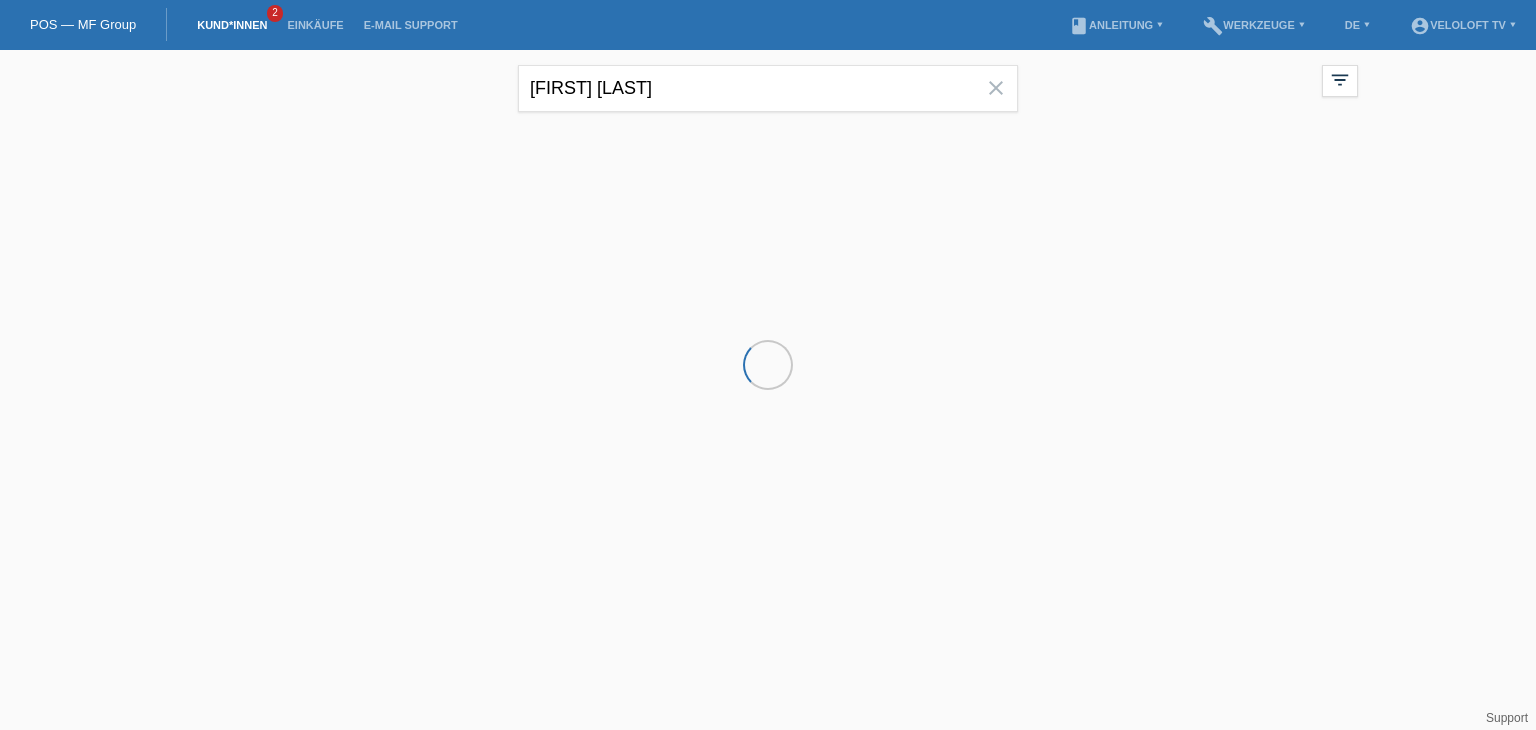 scroll, scrollTop: 0, scrollLeft: 0, axis: both 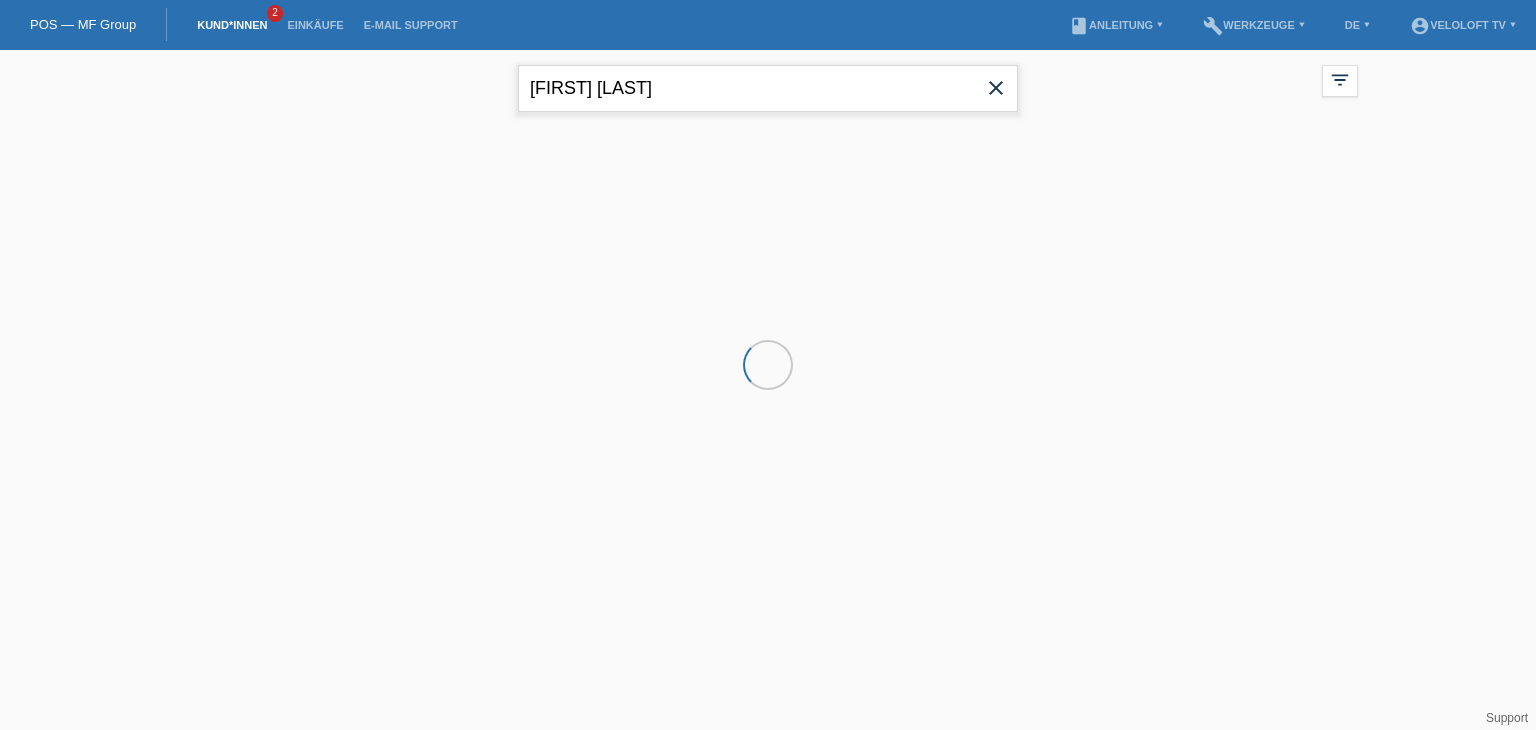 click on "[FIRST] [LAST]" at bounding box center [768, 88] 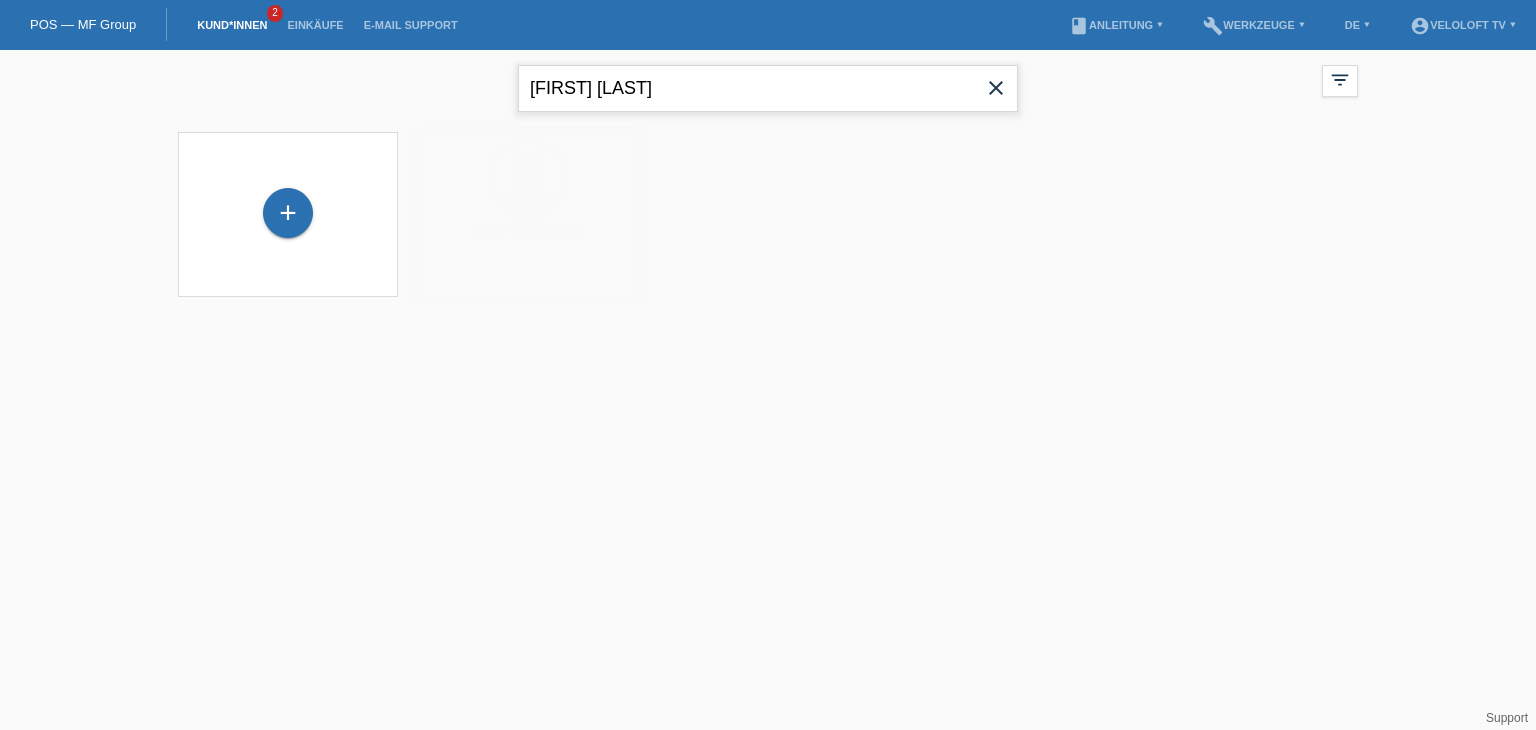 click on "[FIRST] [LAST]" at bounding box center (768, 88) 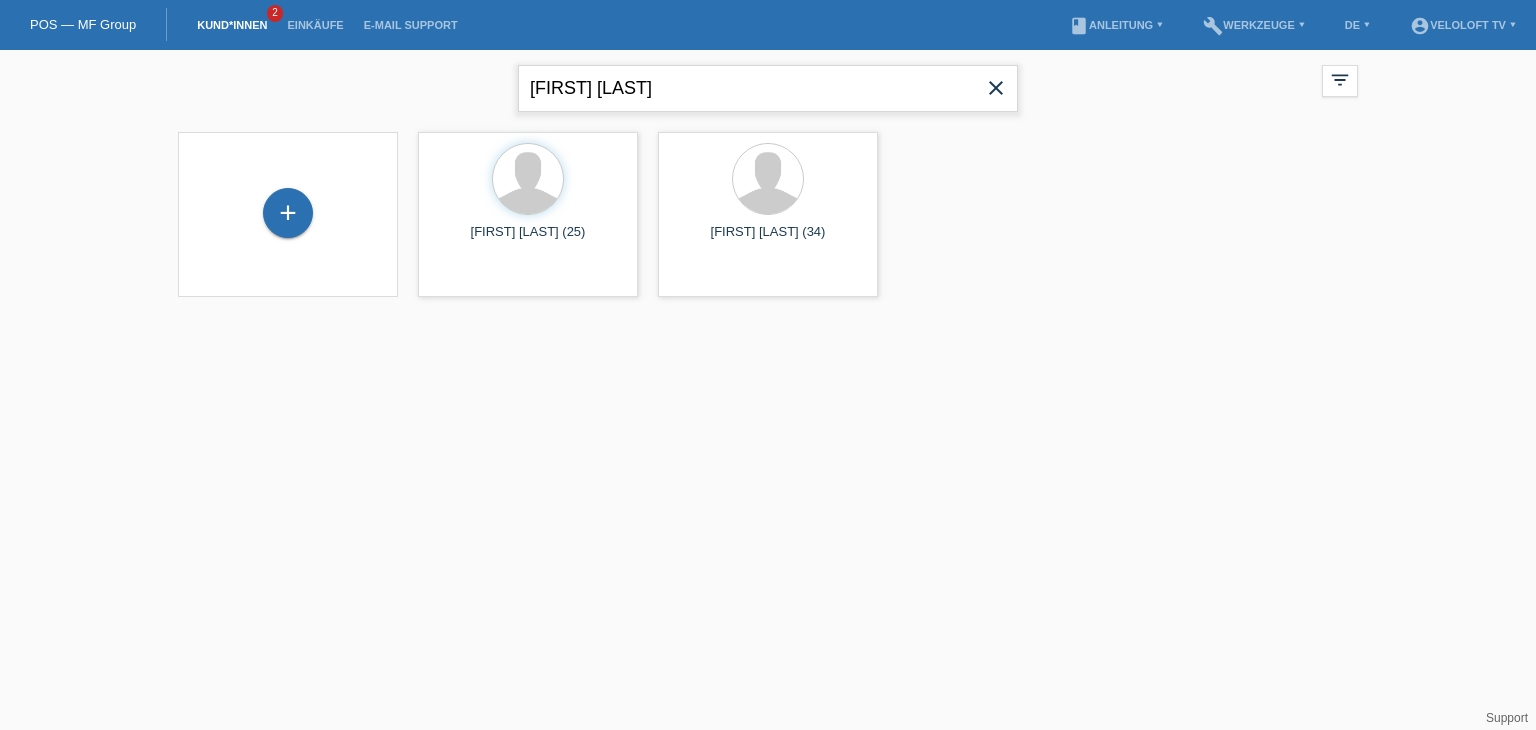 click on "[FIRST] [LAST]" at bounding box center [768, 88] 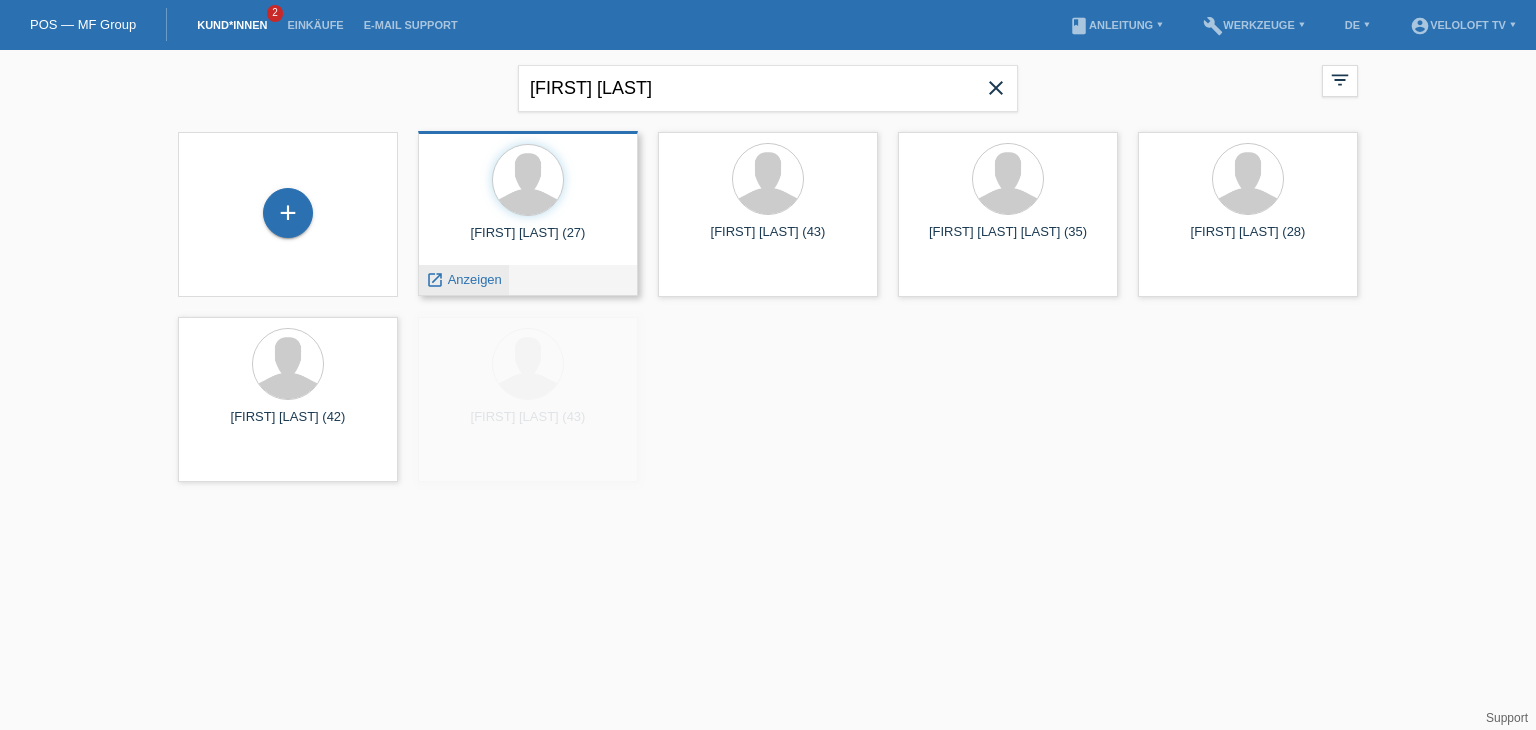 click on "Anzeigen" at bounding box center (475, 279) 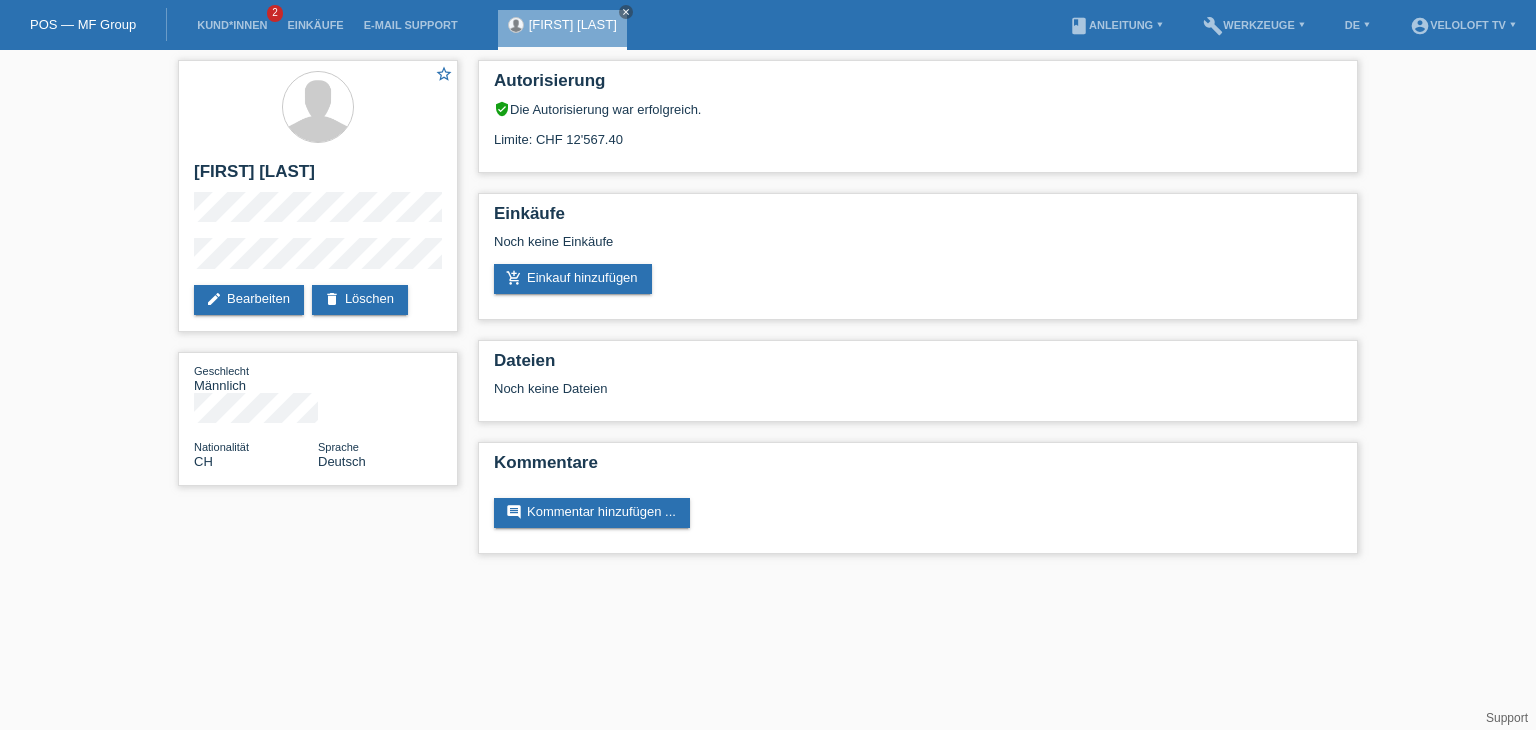 scroll, scrollTop: 0, scrollLeft: 0, axis: both 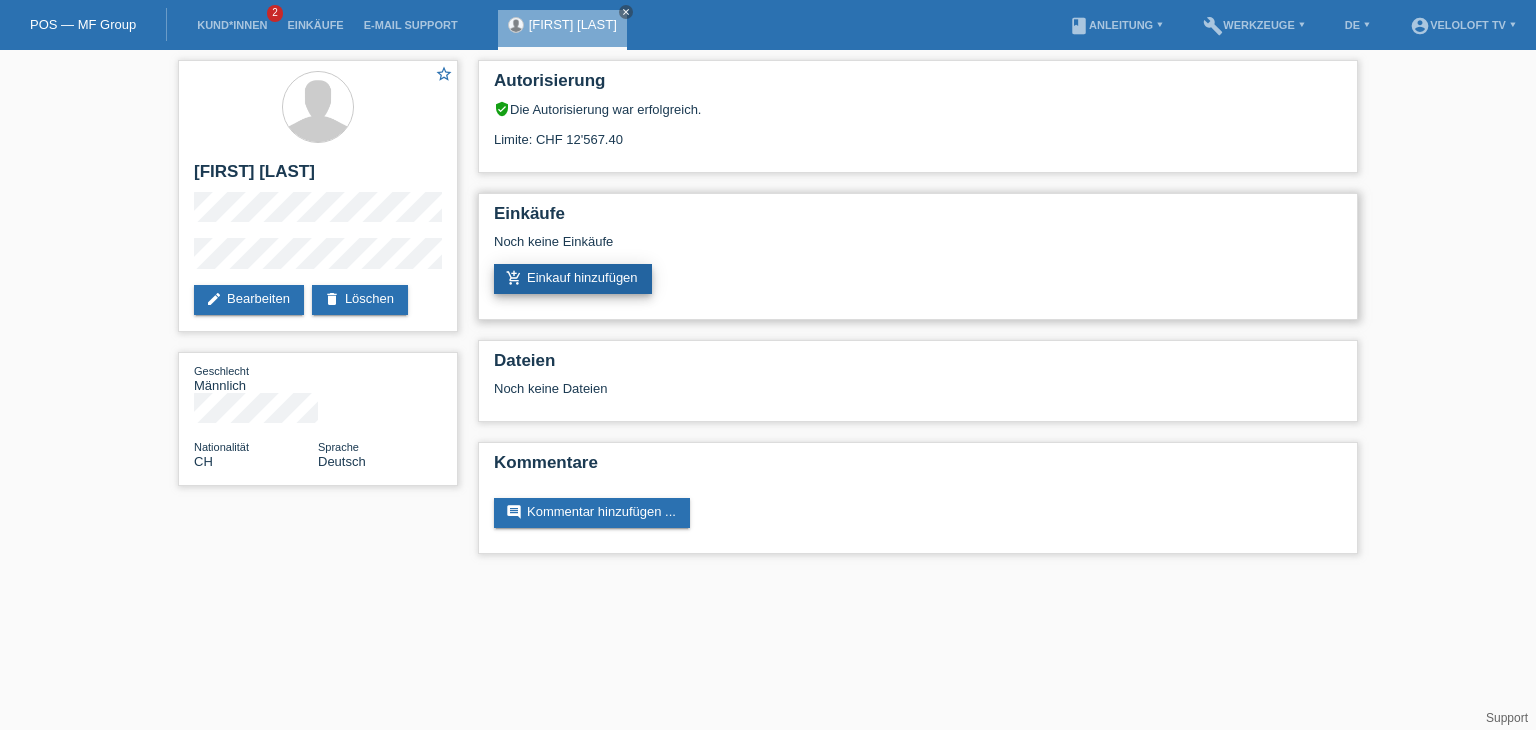 click on "add_shopping_cart  Einkauf hinzufügen" at bounding box center [573, 279] 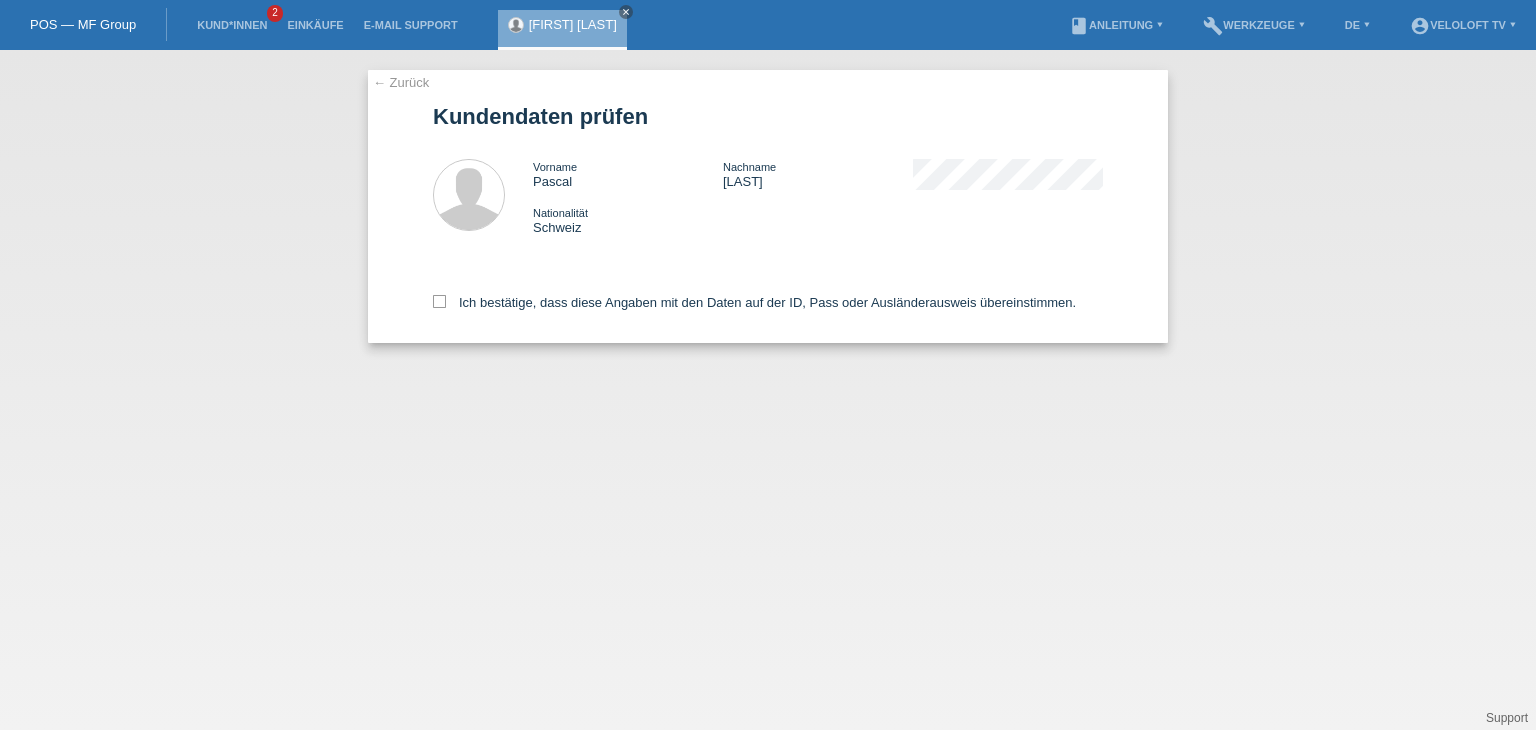 scroll, scrollTop: 0, scrollLeft: 0, axis: both 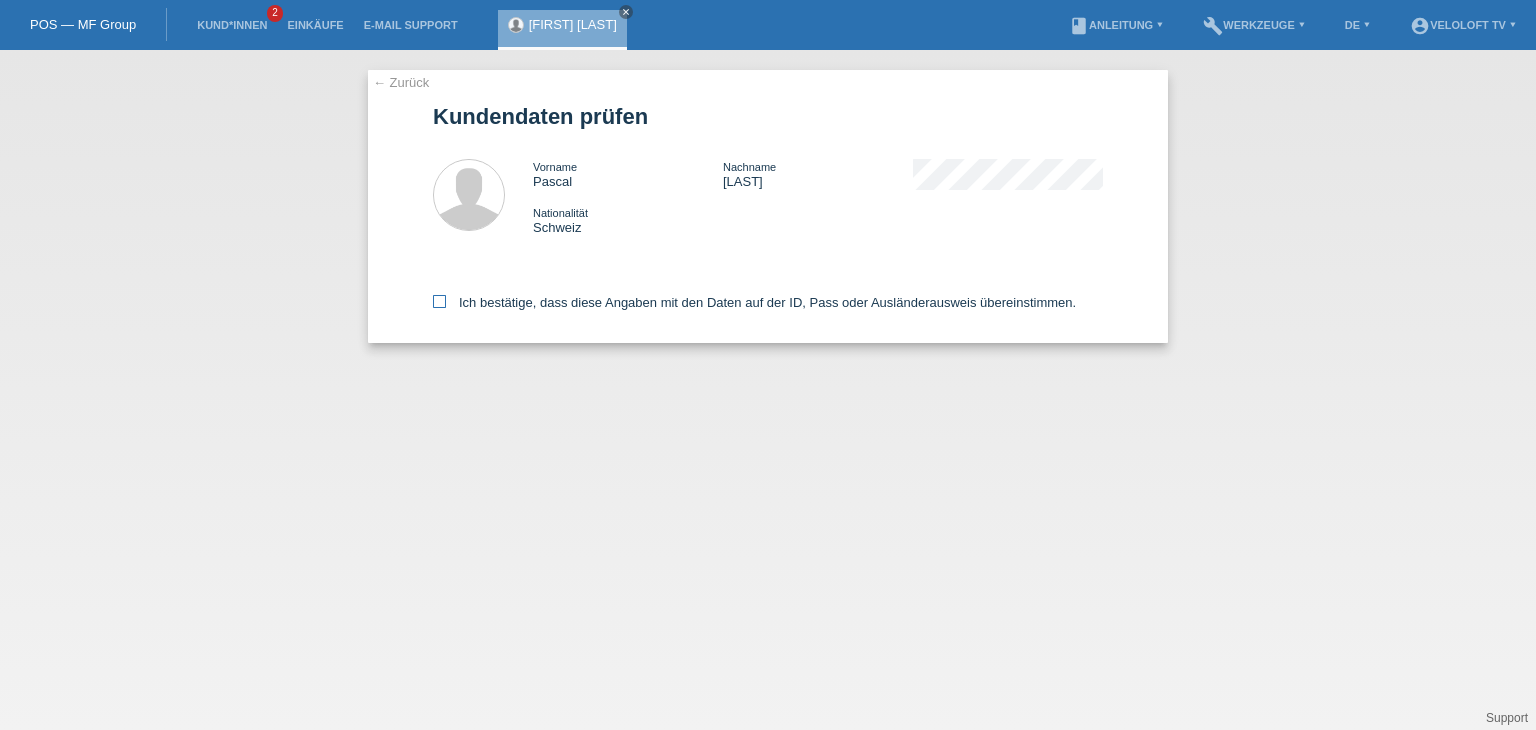 click on "Ich bestätige, dass diese Angaben mit den Daten auf der ID, Pass oder Ausländerausweis übereinstimmen." at bounding box center (754, 302) 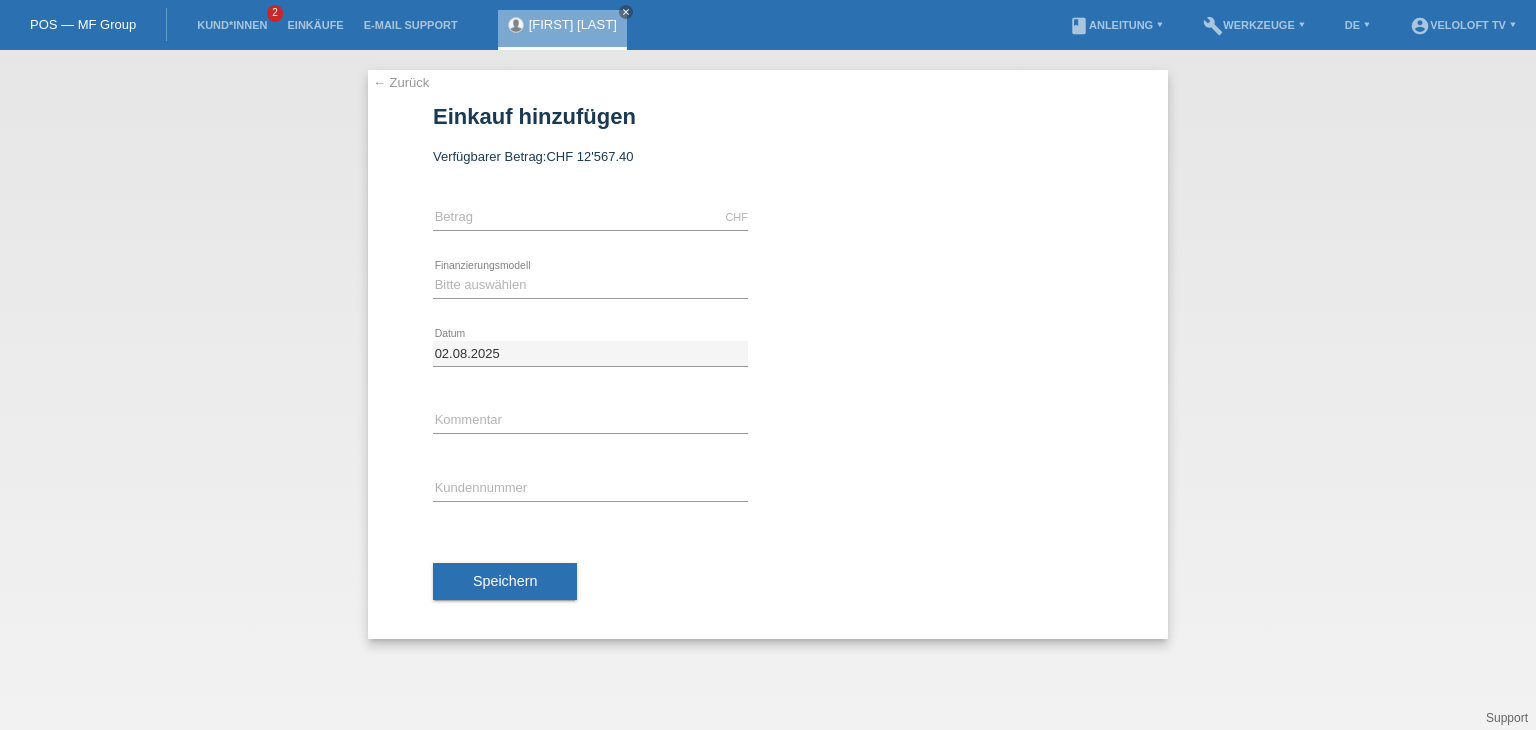 scroll, scrollTop: 0, scrollLeft: 0, axis: both 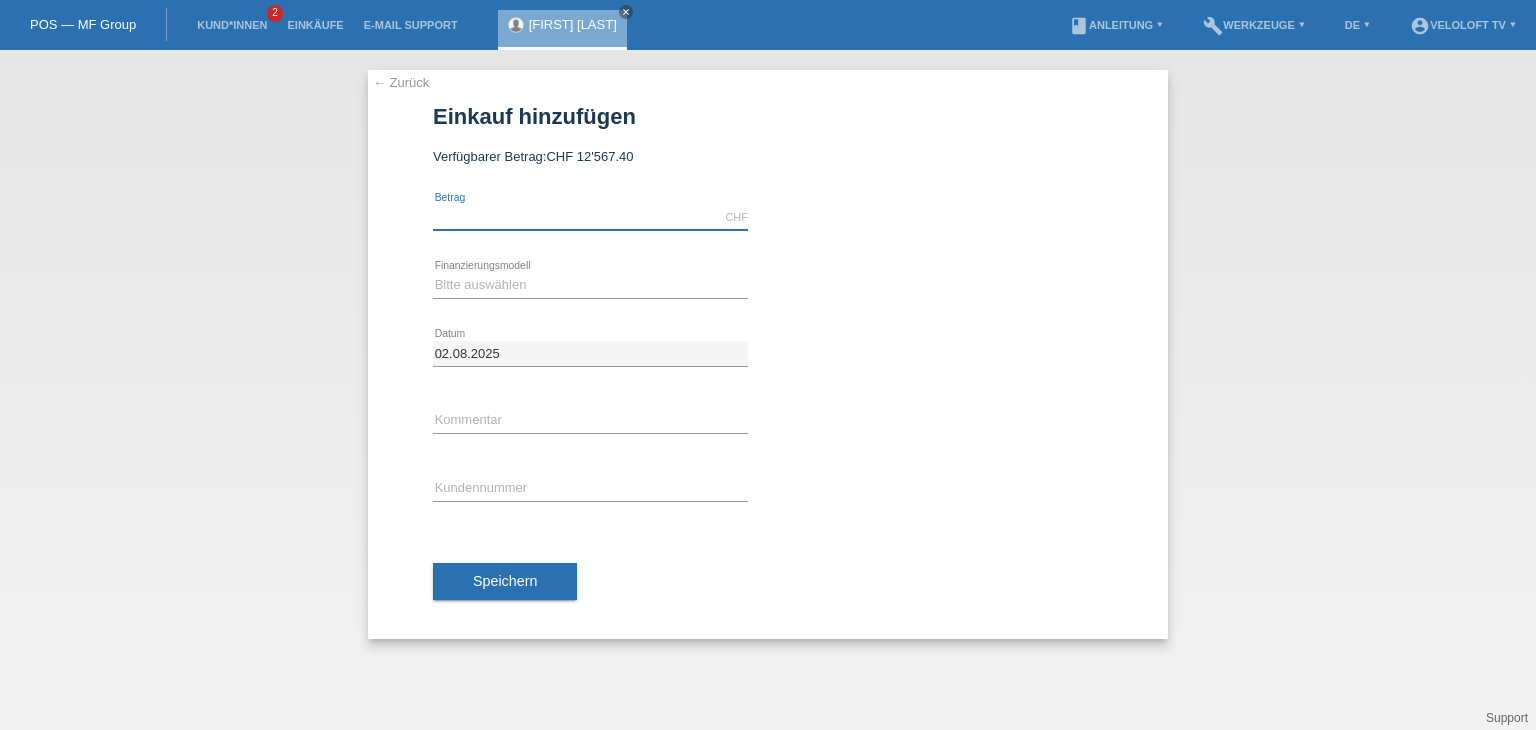click at bounding box center (590, 217) 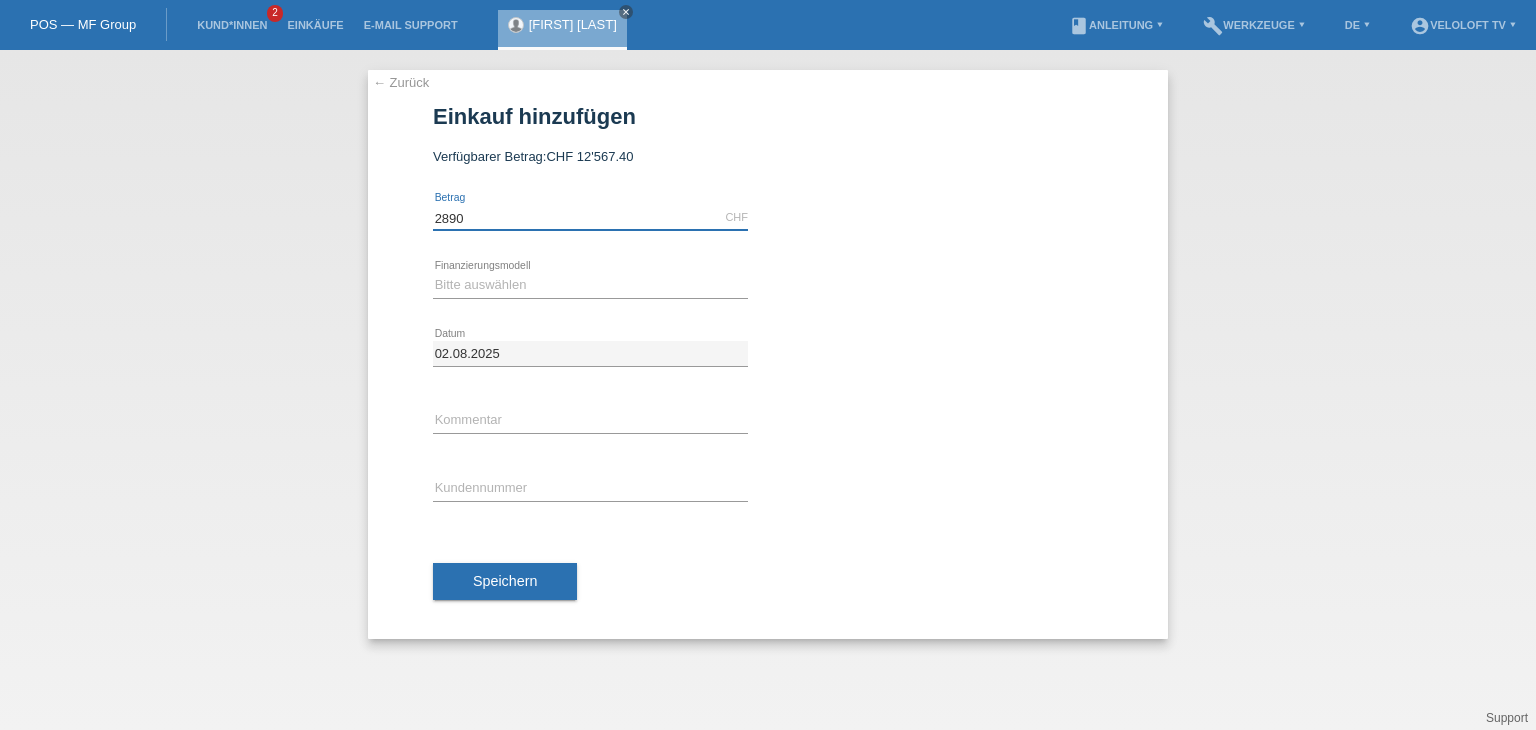 type on "2890.00" 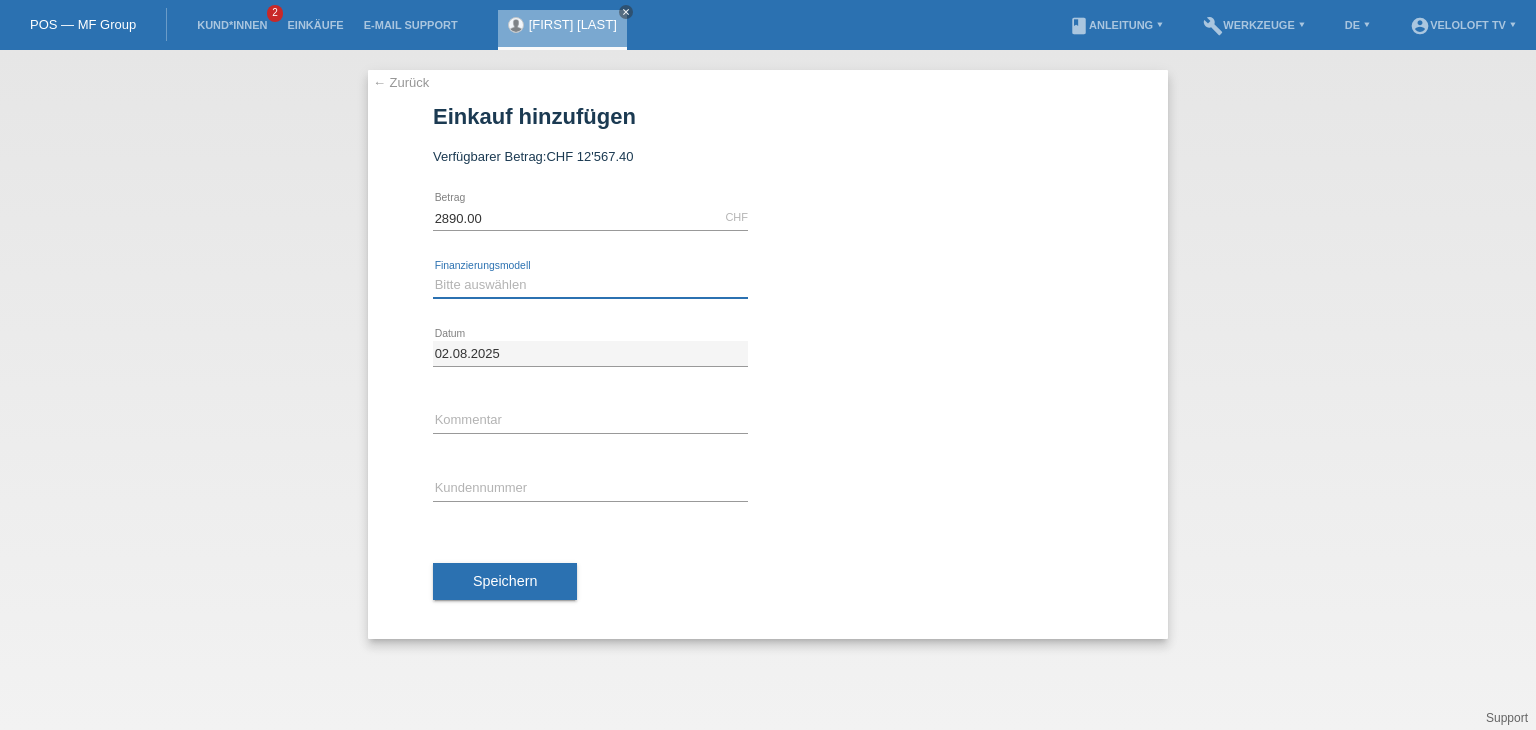 click on "Bitte auswählen
Fixe Raten
Kauf auf Rechnung mit Teilzahlungsoption" at bounding box center (590, 285) 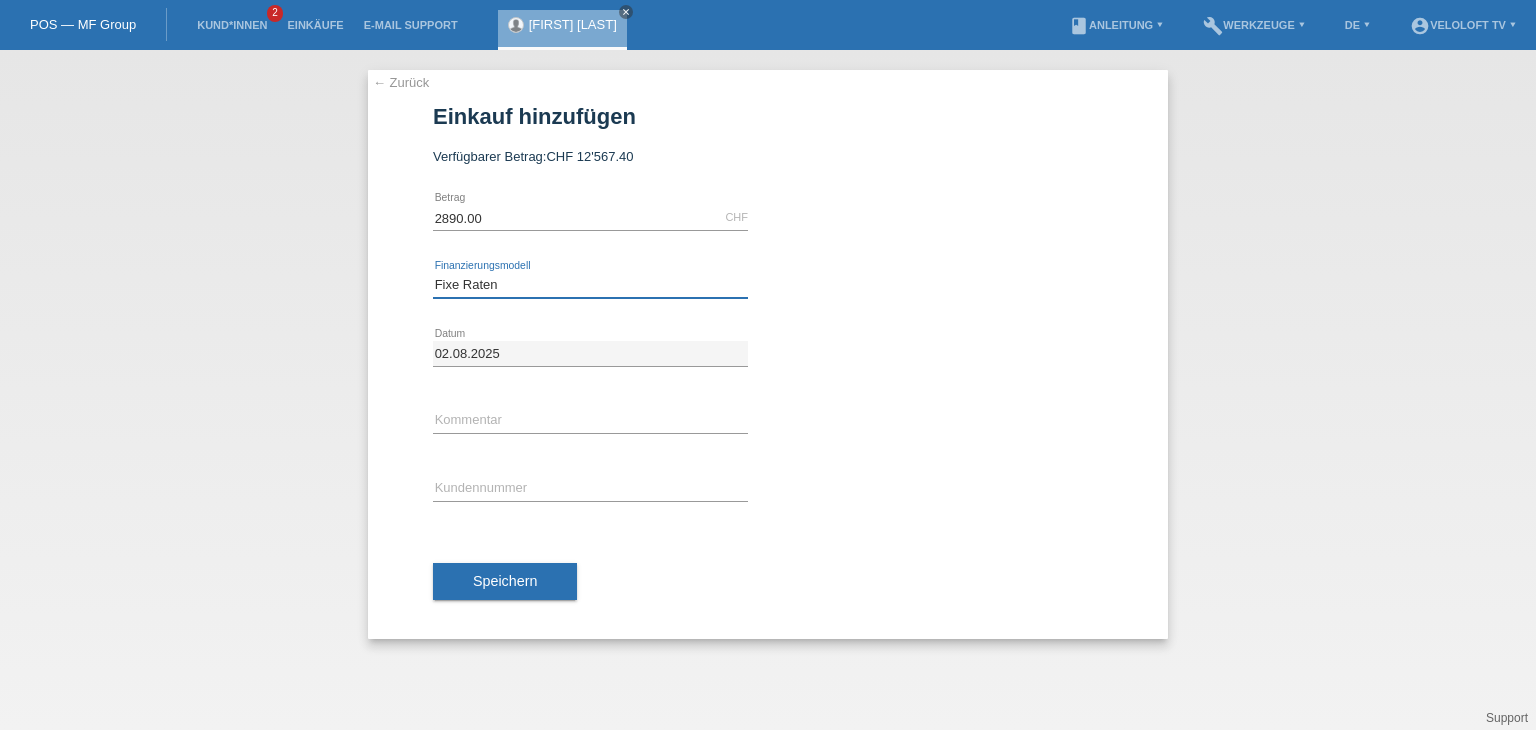 click on "Bitte auswählen
Fixe Raten
Kauf auf Rechnung mit Teilzahlungsoption" at bounding box center [590, 285] 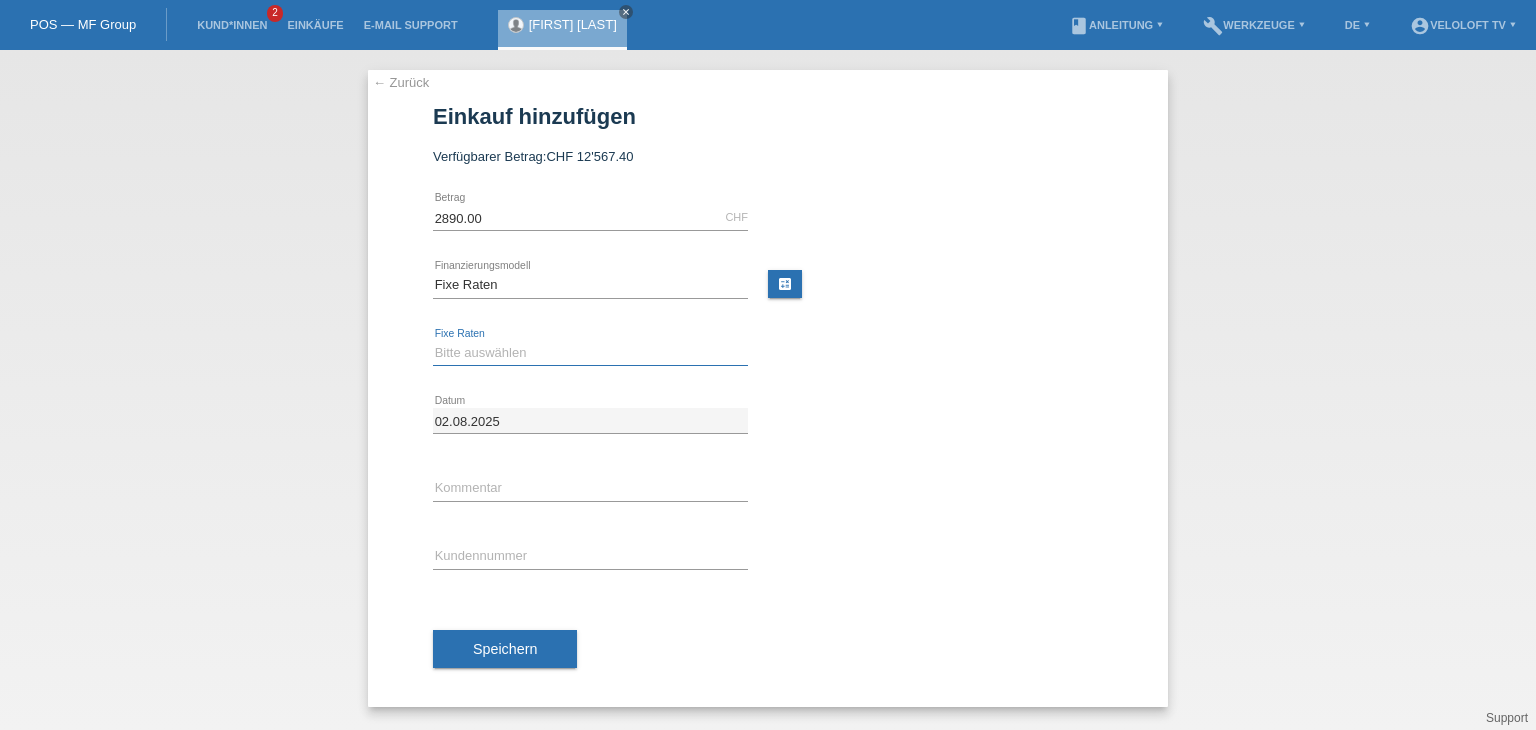 drag, startPoint x: 540, startPoint y: 341, endPoint x: 536, endPoint y: 354, distance: 13.601471 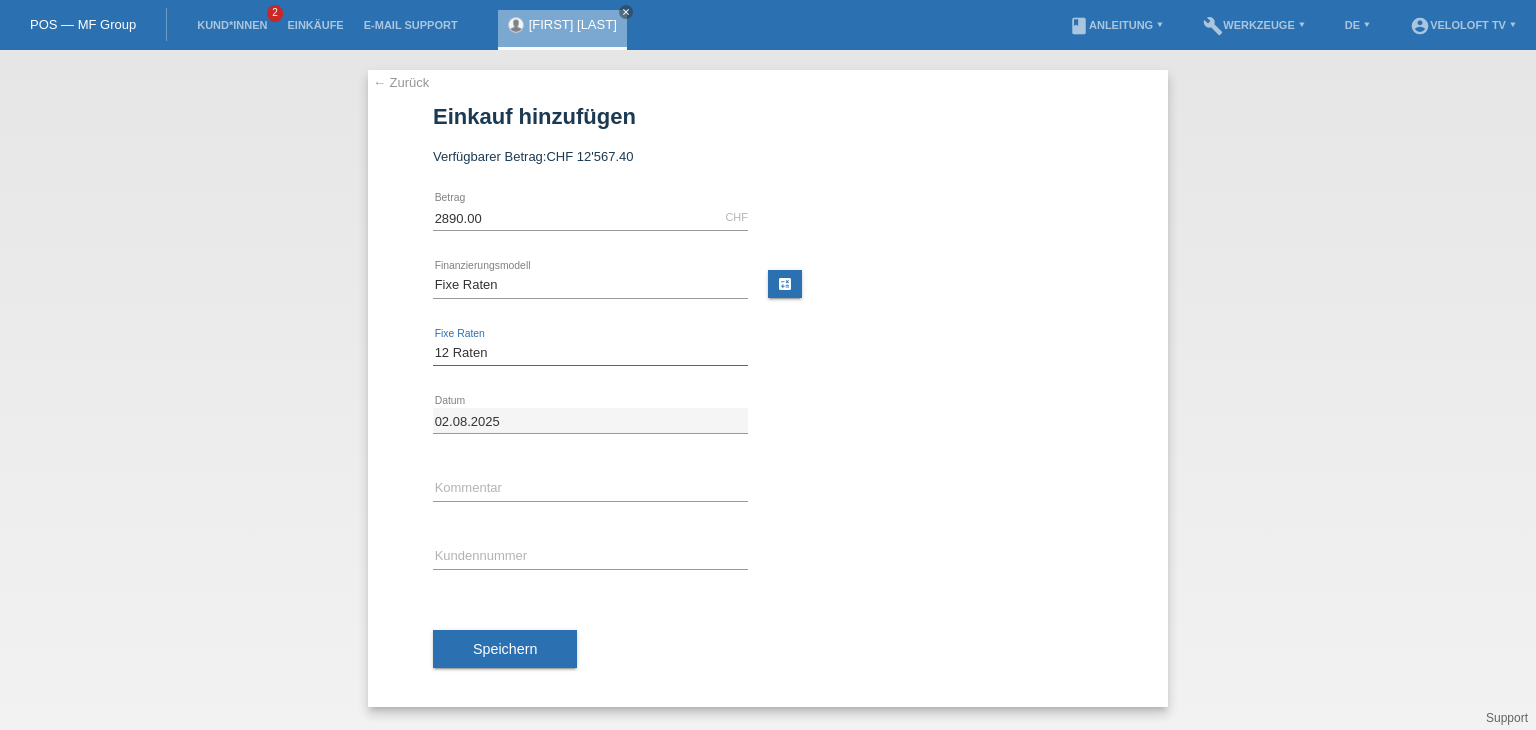 click on "Bitte auswählen
4 Raten
5 Raten
6 Raten
7 Raten
8 Raten
9 Raten
10 Raten
11 Raten" at bounding box center [590, 353] 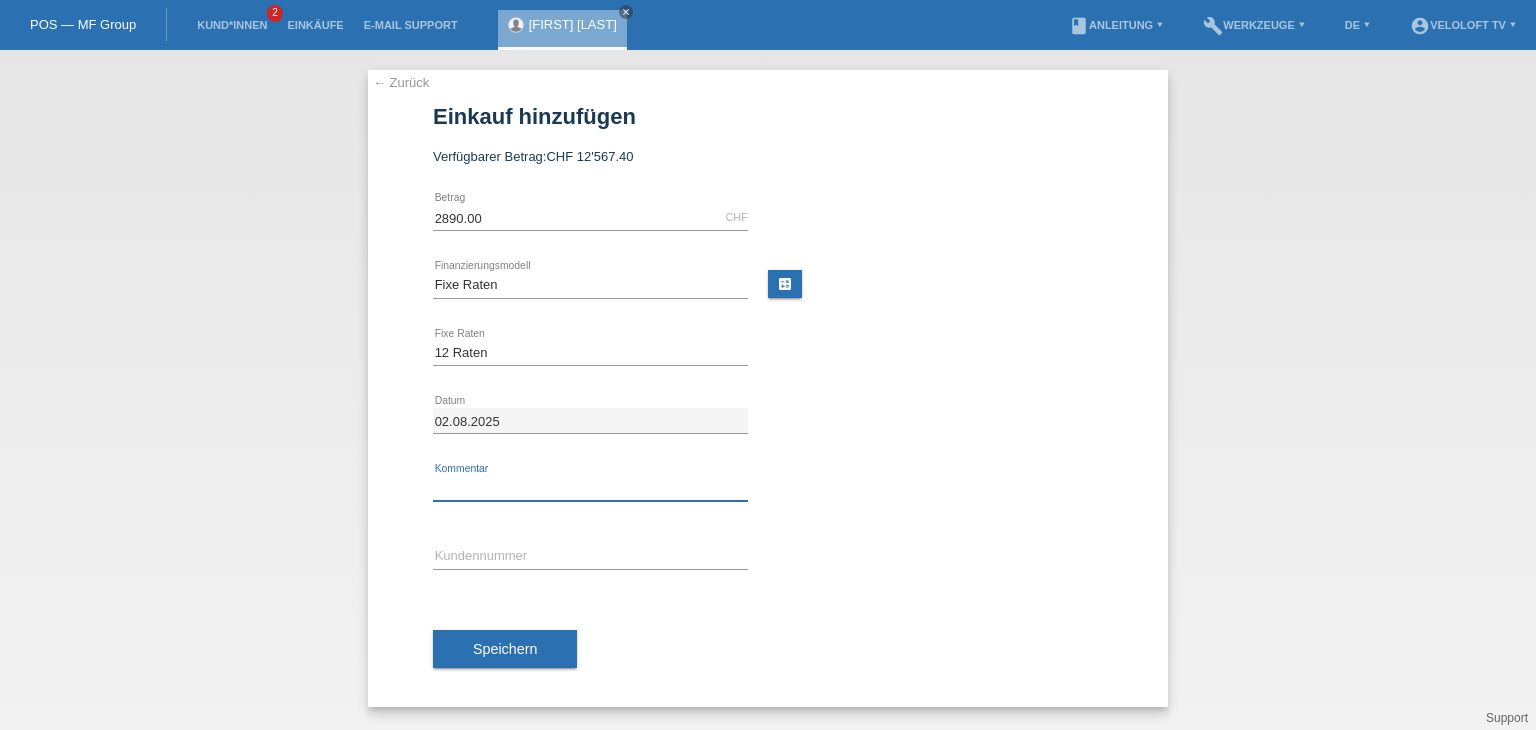click at bounding box center [590, 488] 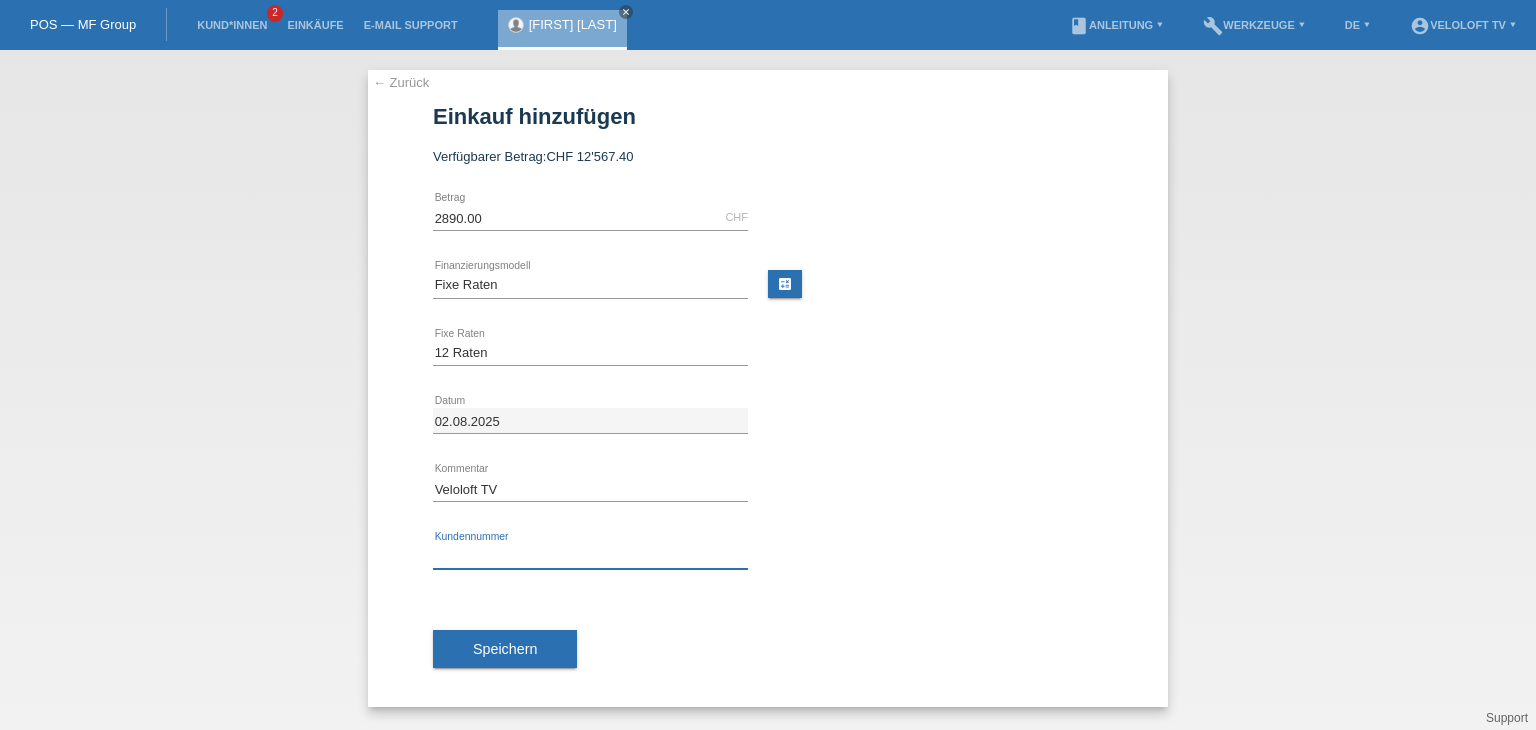 drag, startPoint x: 516, startPoint y: 544, endPoint x: 532, endPoint y: 544, distance: 16 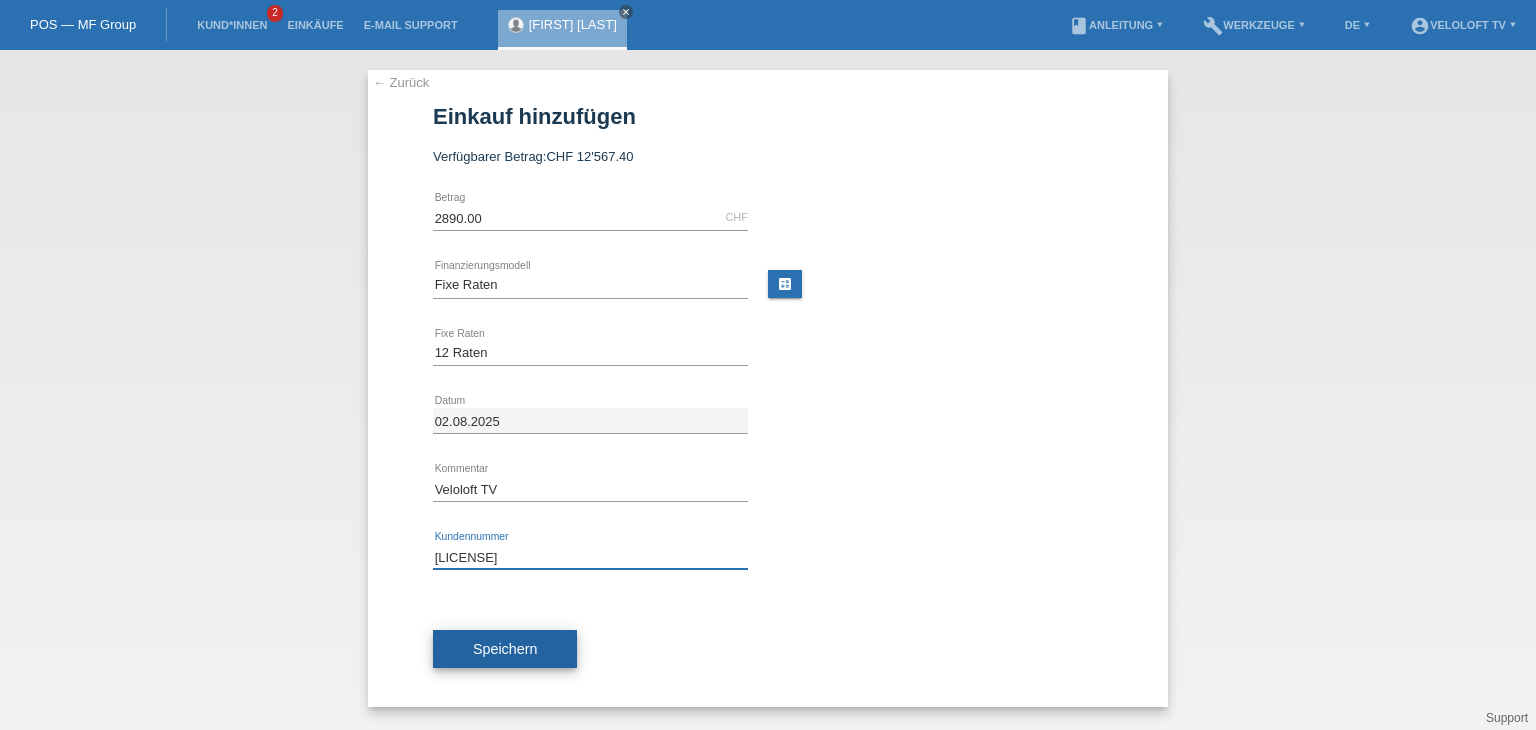 type on "[CREDIT_CARD]" 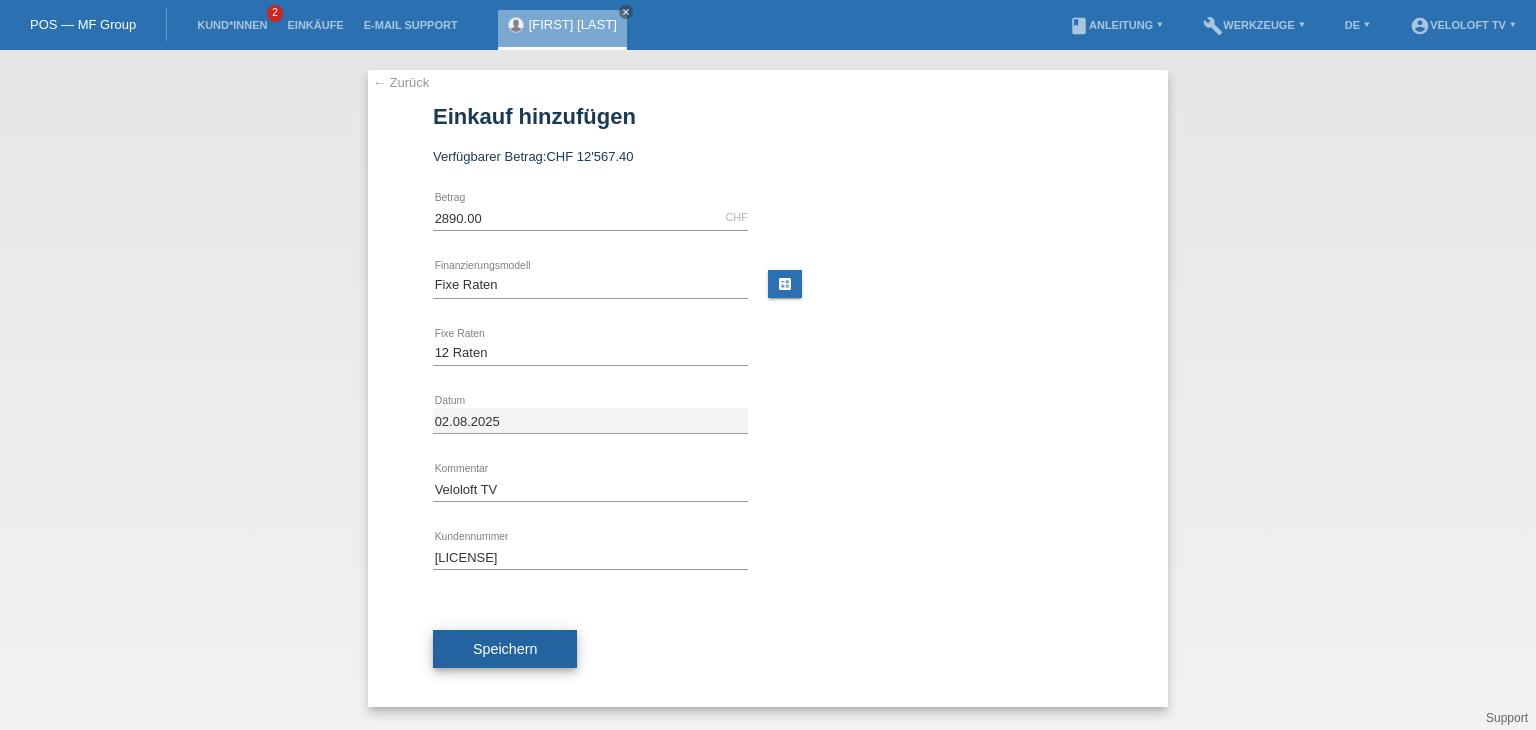 click on "Speichern" at bounding box center (505, 649) 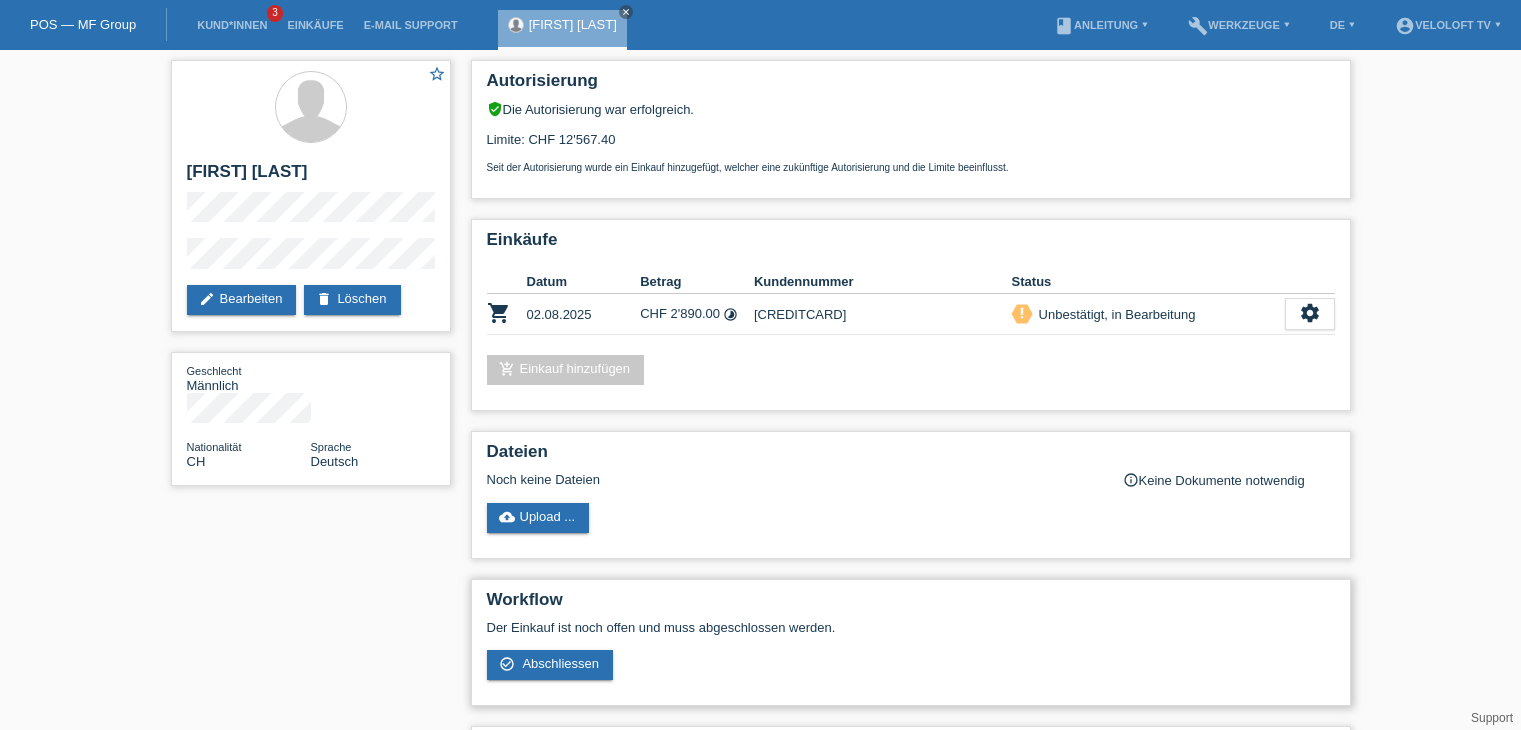 scroll, scrollTop: 0, scrollLeft: 0, axis: both 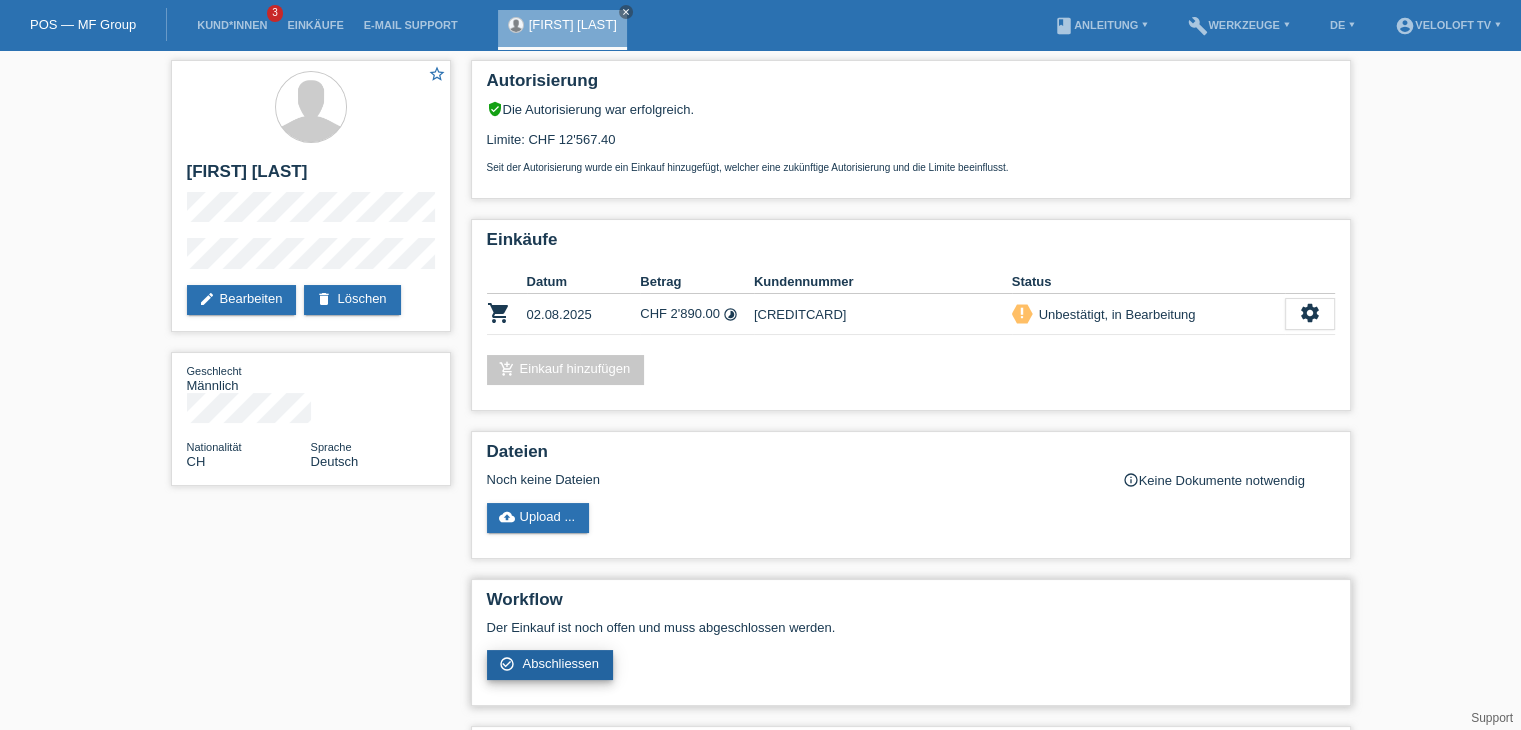 click on "Abschliessen" at bounding box center [560, 663] 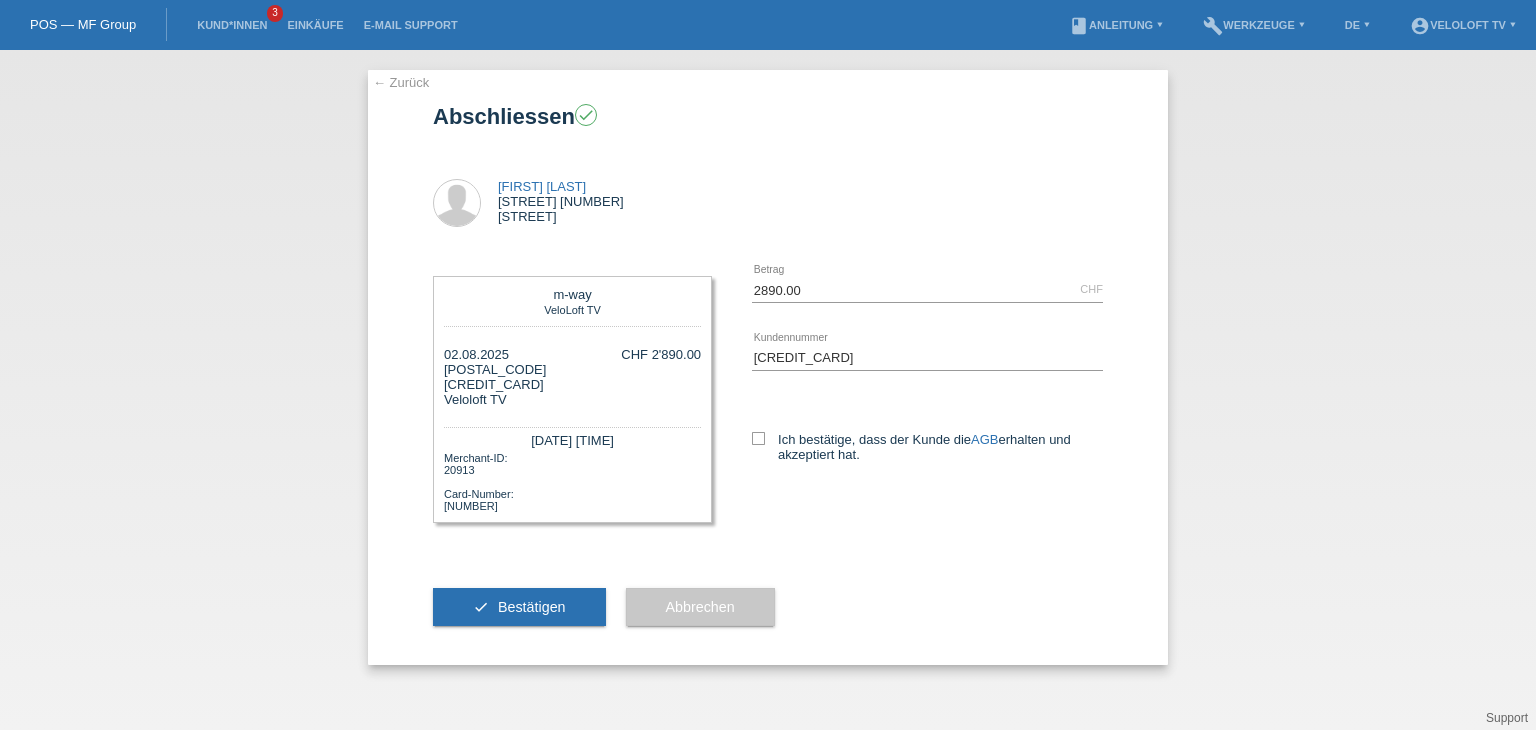 scroll, scrollTop: 0, scrollLeft: 0, axis: both 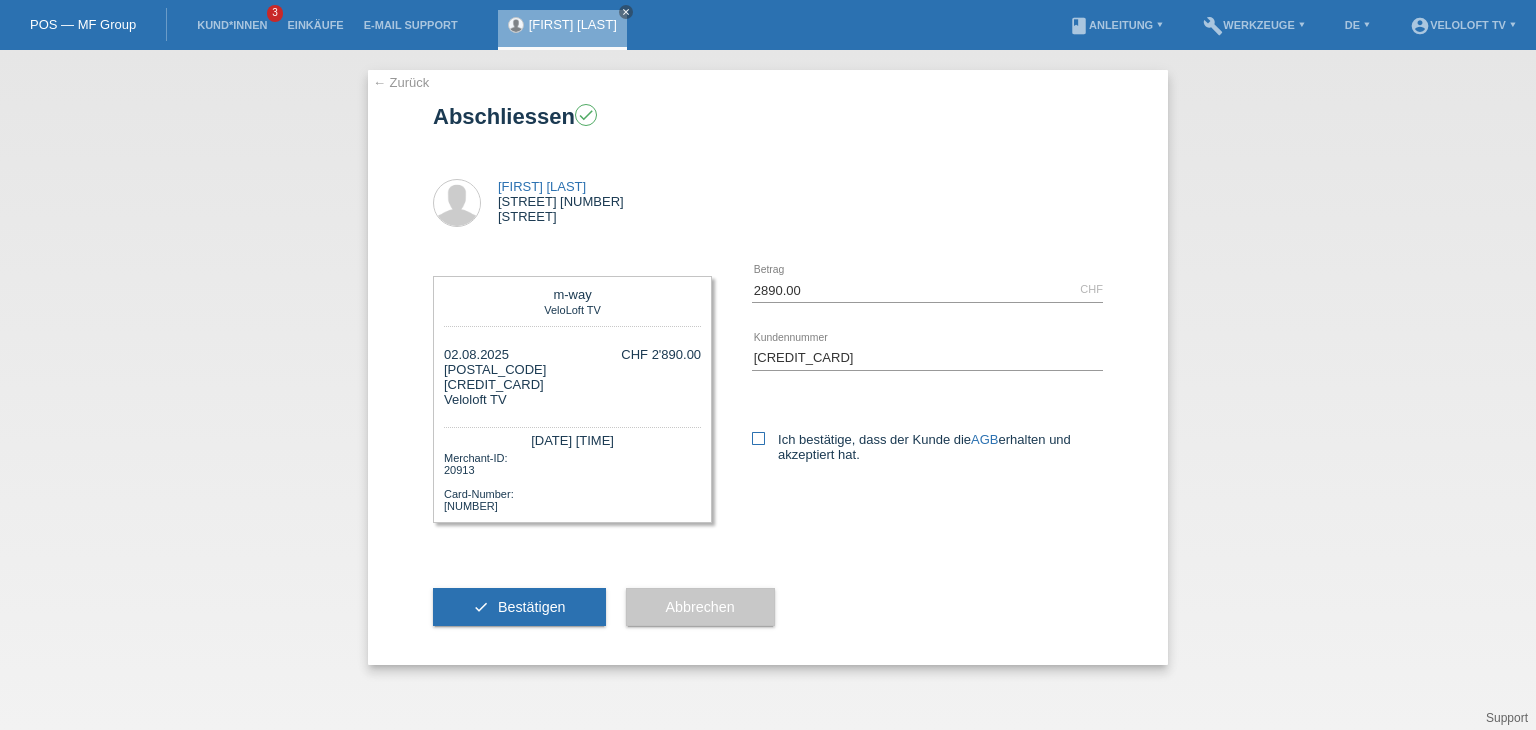 click on "[PRICE]
CHF
error
Betrag
[CREDIT_CARD]
error AGB" at bounding box center (907, 378) 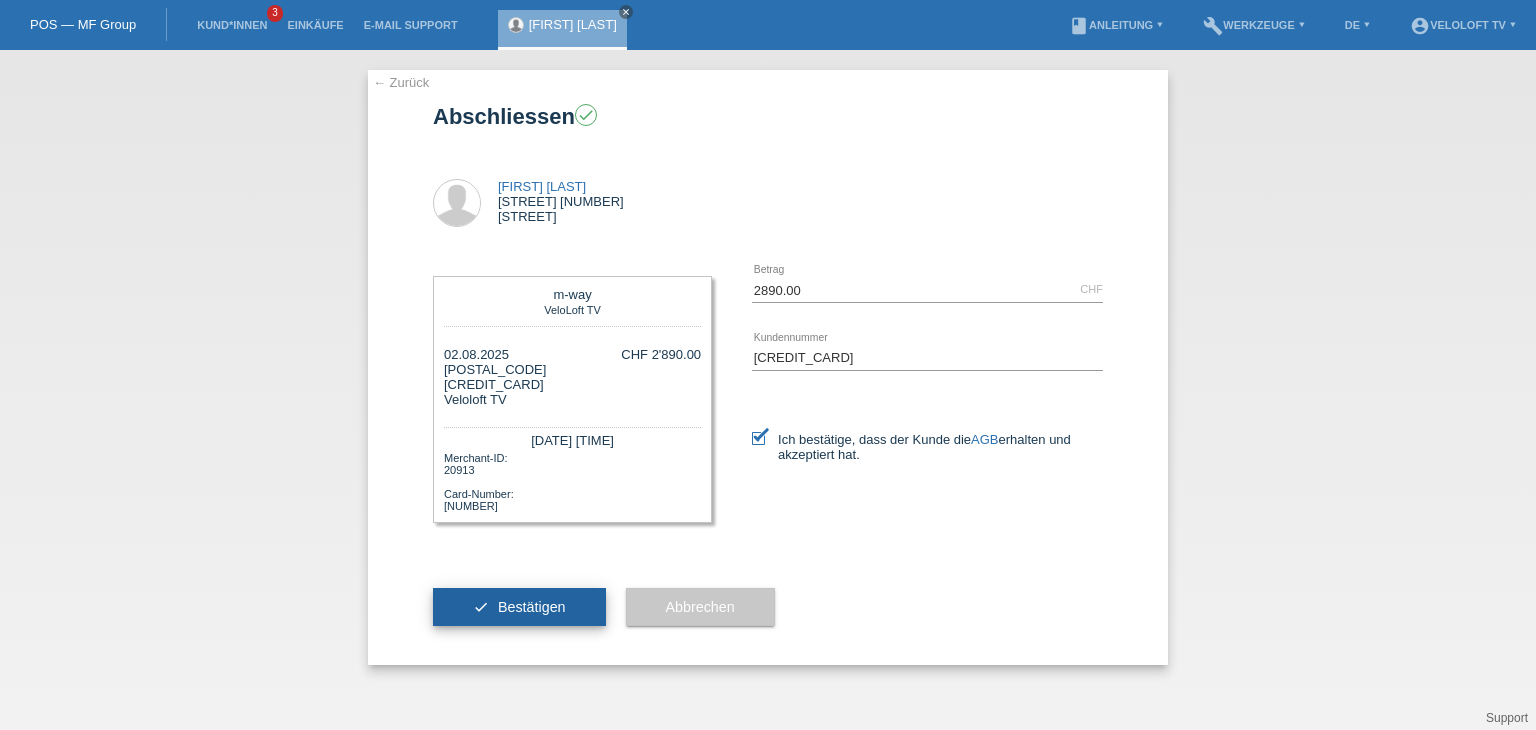 click on "check   Bestätigen" at bounding box center (519, 607) 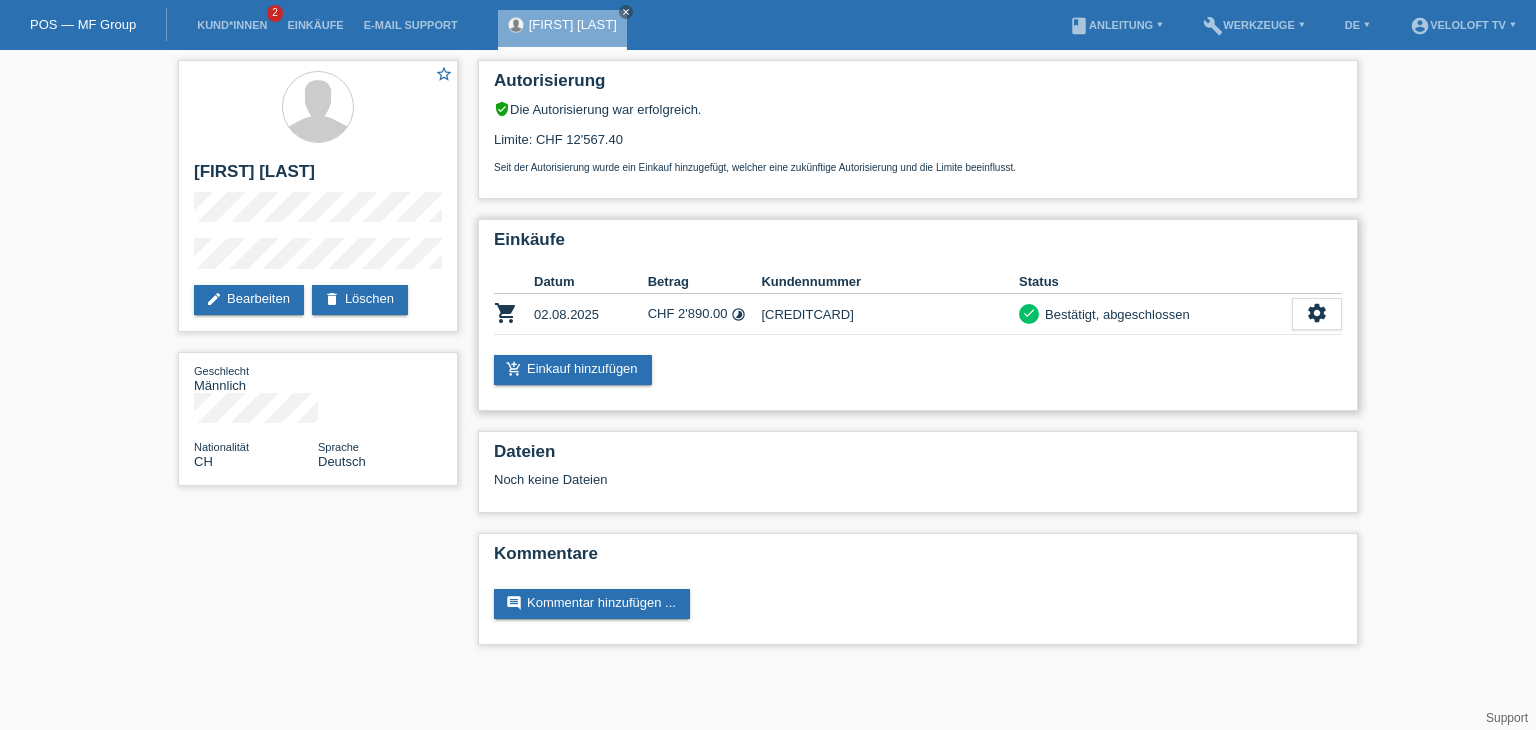 scroll, scrollTop: 0, scrollLeft: 0, axis: both 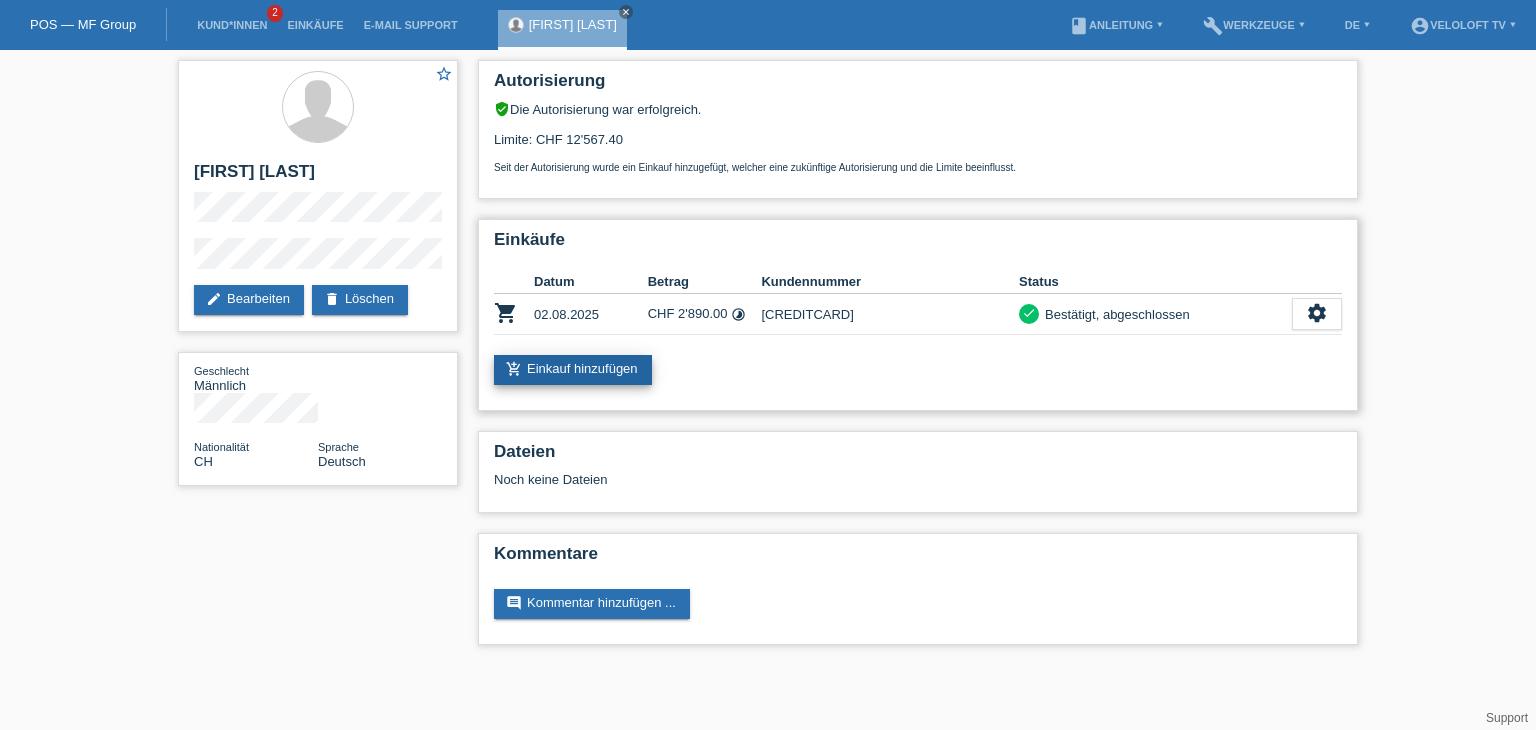 click on "add_shopping_cart  Einkauf hinzufügen" at bounding box center [573, 370] 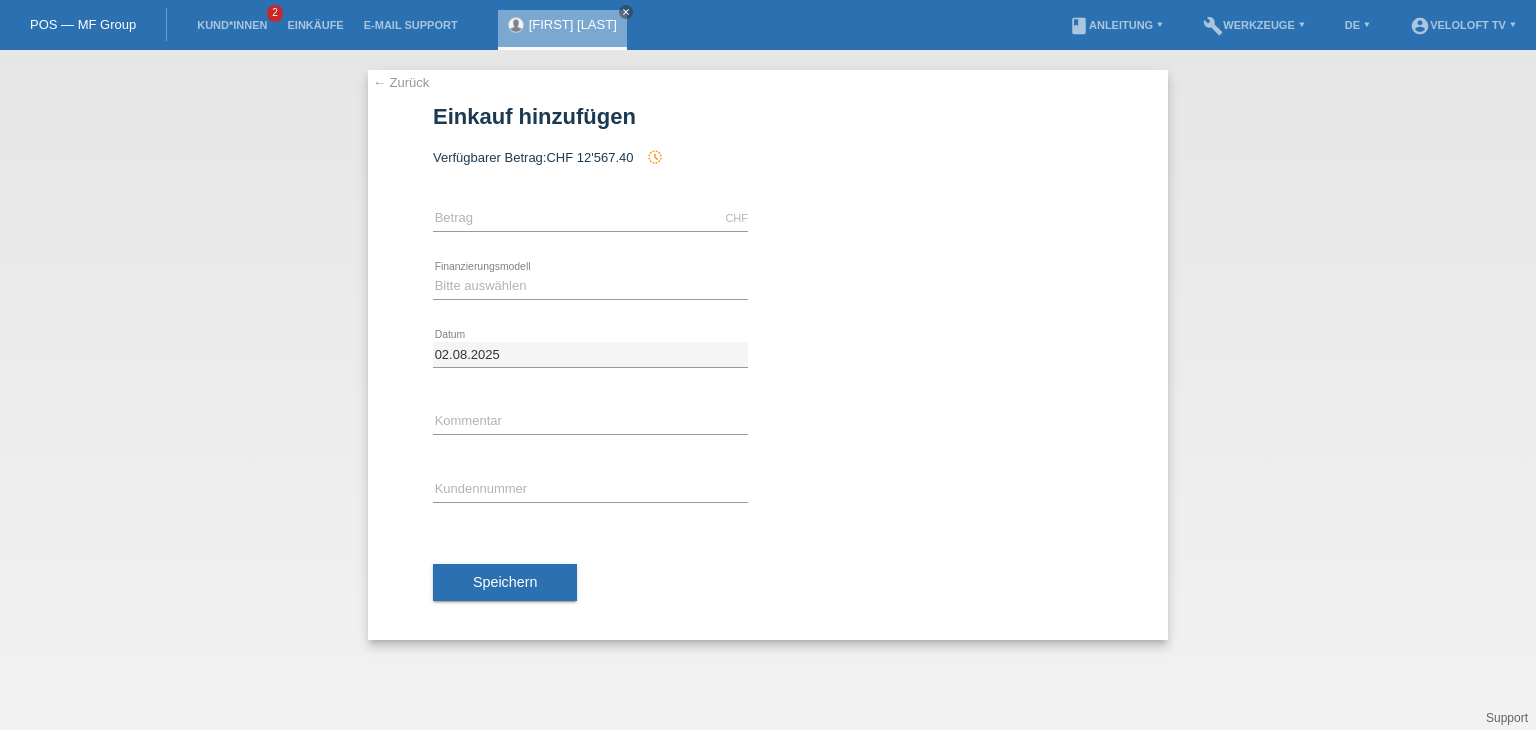 scroll, scrollTop: 0, scrollLeft: 0, axis: both 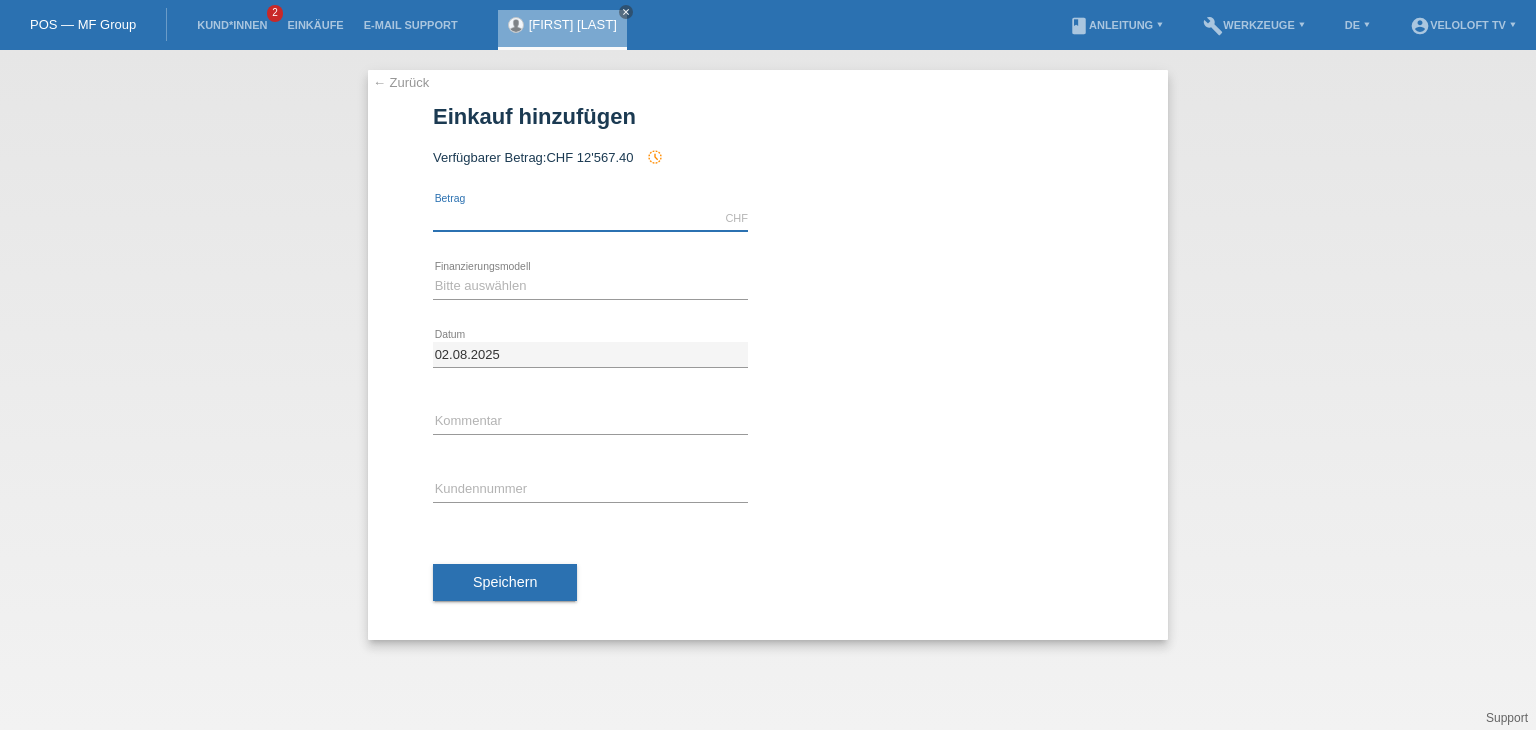 click at bounding box center [590, 218] 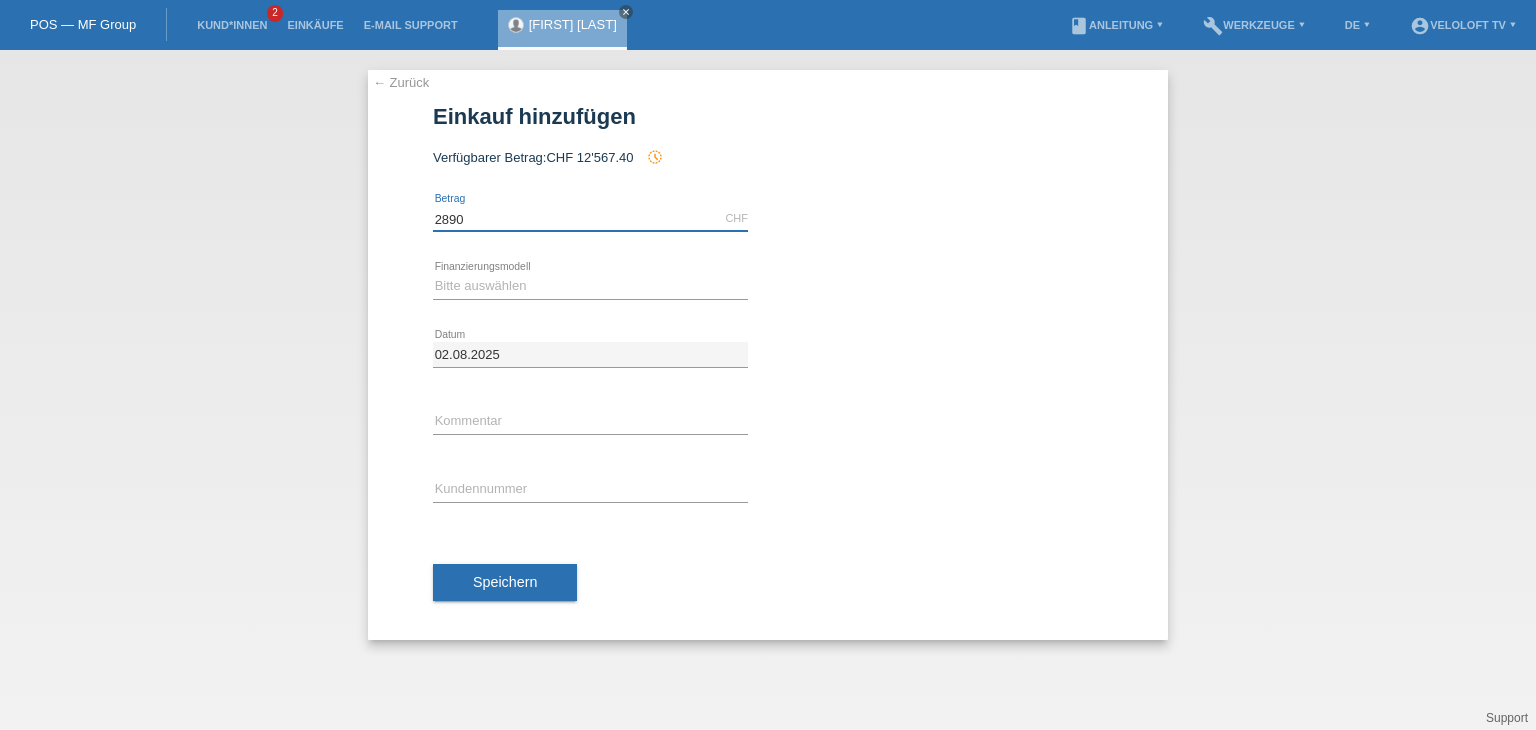 type on "2890.00" 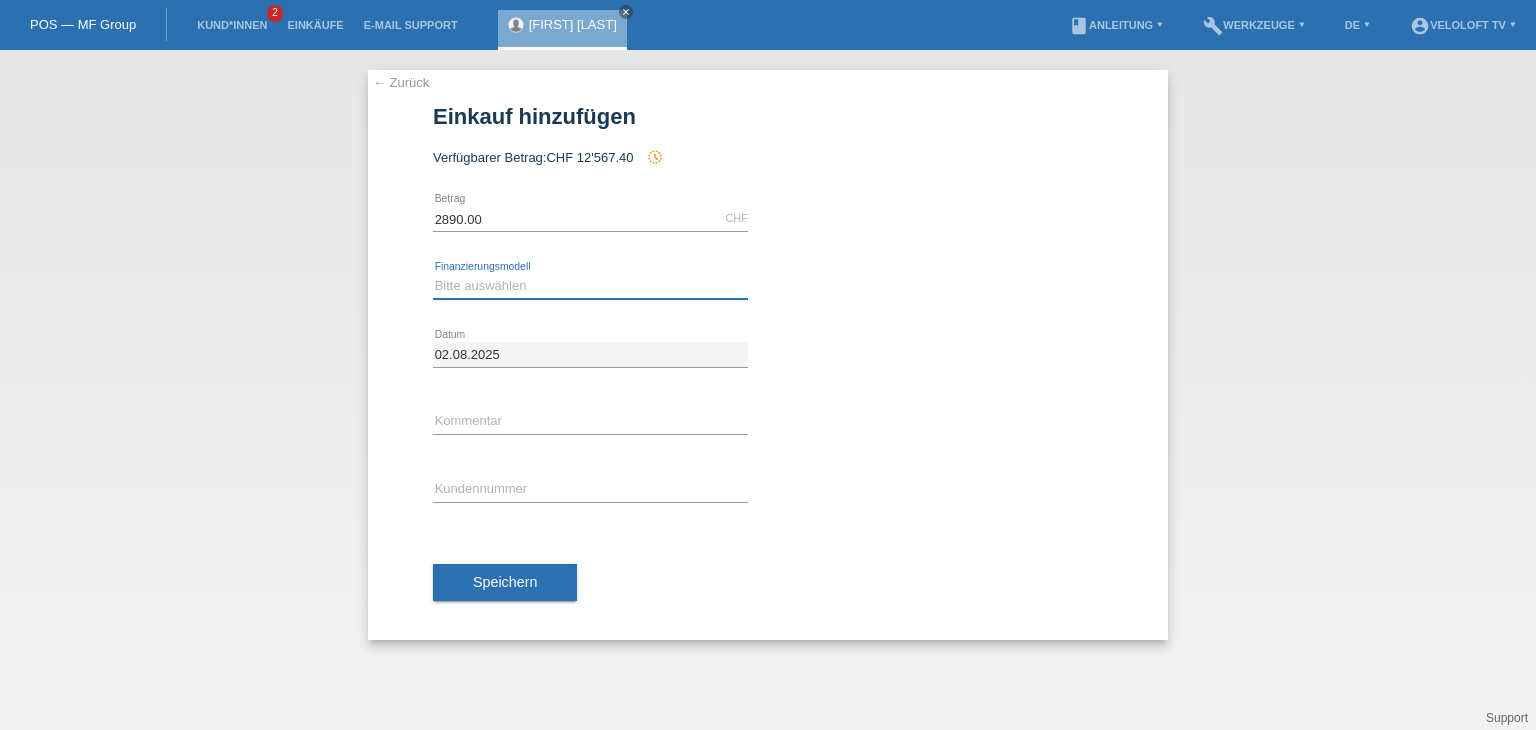 click on "Bitte auswählen
Fixe Raten
Kauf auf Rechnung mit Teilzahlungsoption" at bounding box center [590, 286] 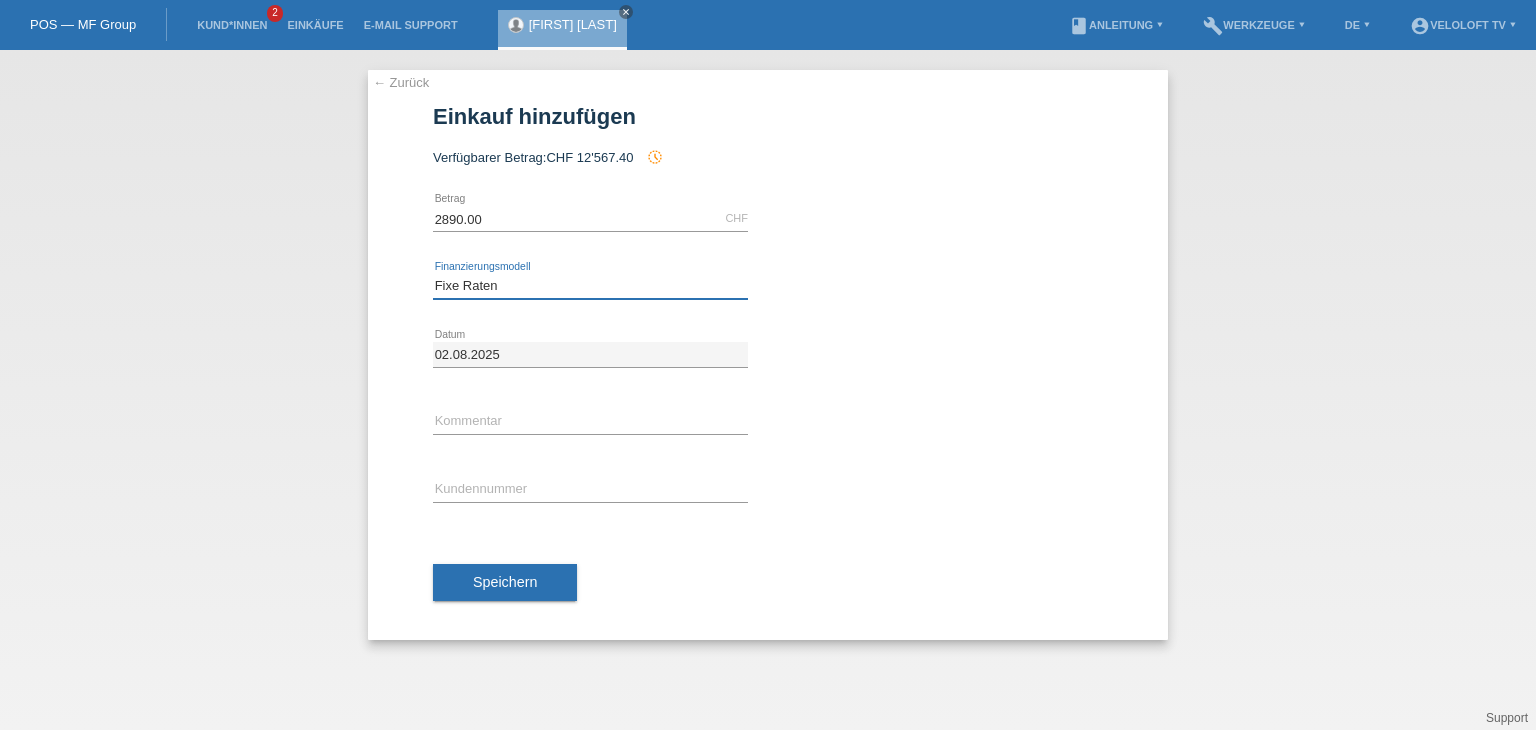 click on "Bitte auswählen
Fixe Raten
Kauf auf Rechnung mit Teilzahlungsoption" at bounding box center (590, 286) 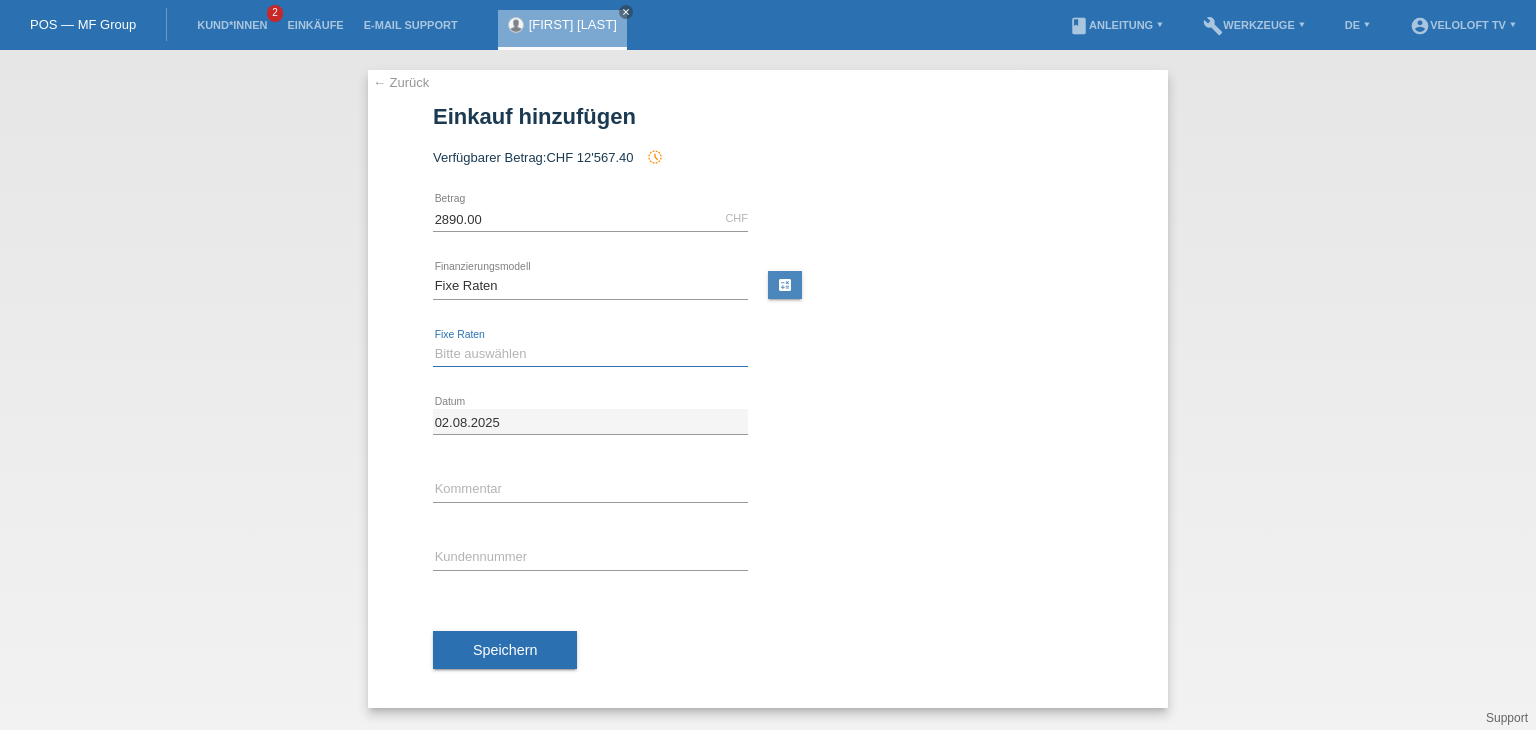 click on "Bitte auswählen
4 Raten
5 Raten
6 Raten
7 Raten
8 Raten
9 Raten
10 Raten
11 Raten" at bounding box center (590, 354) 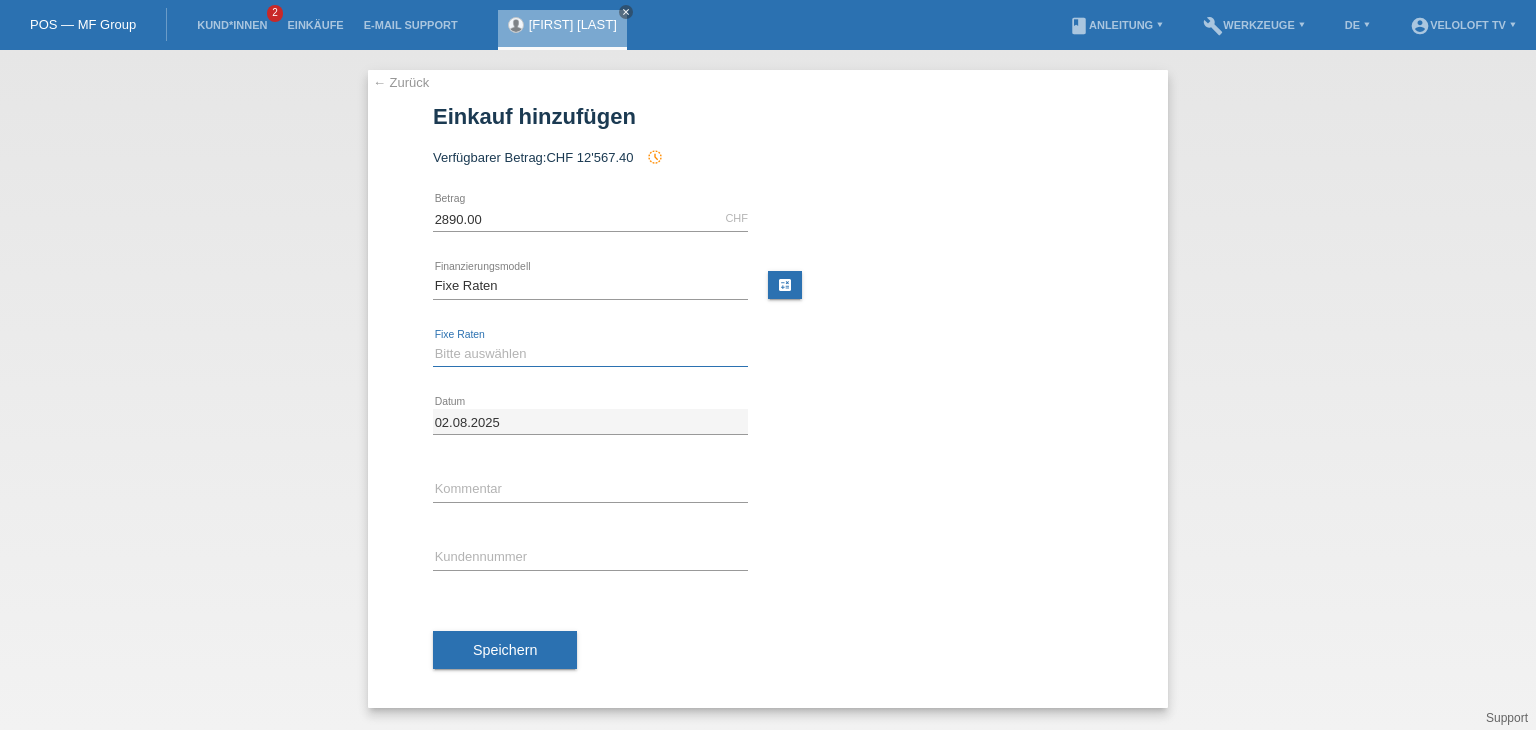 select on "172" 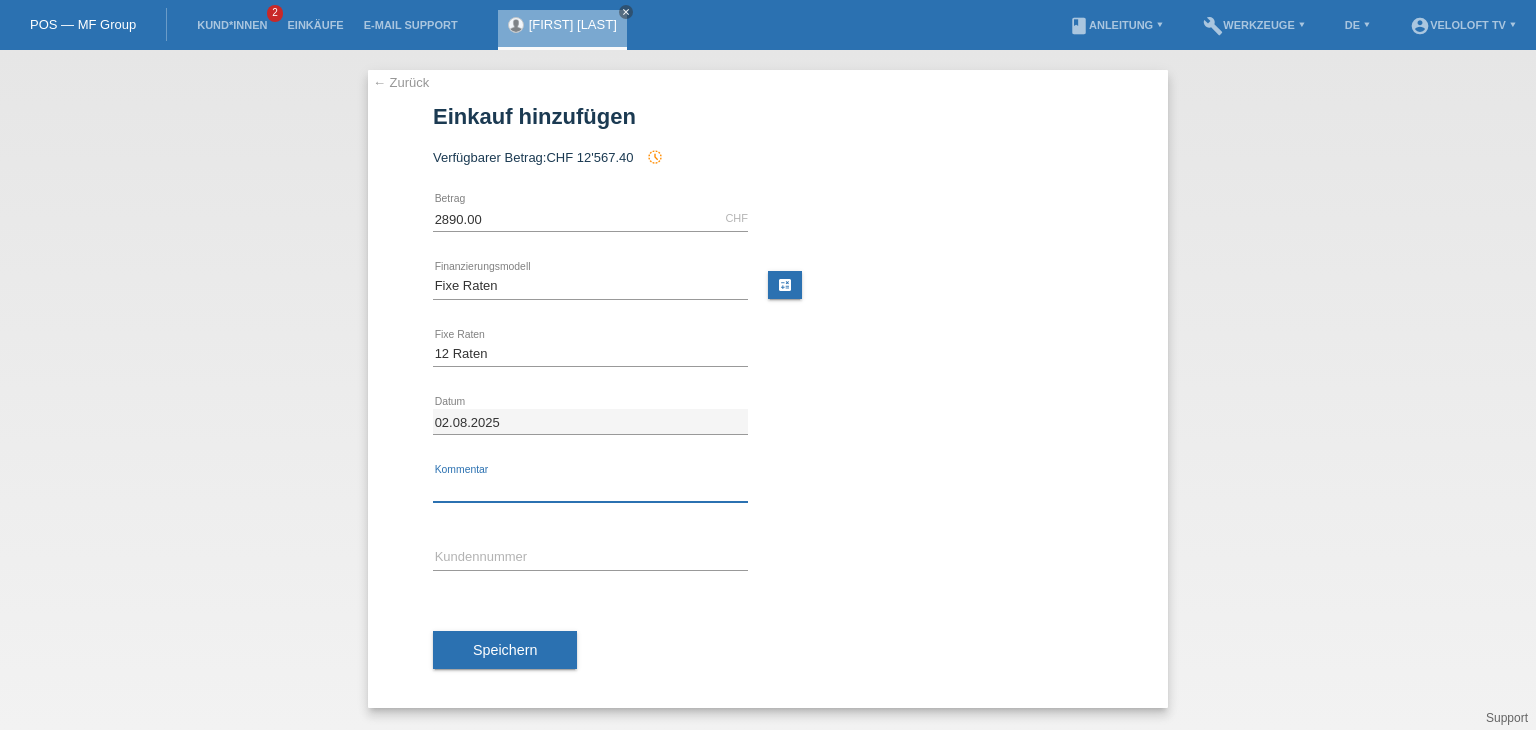 click at bounding box center (590, 489) 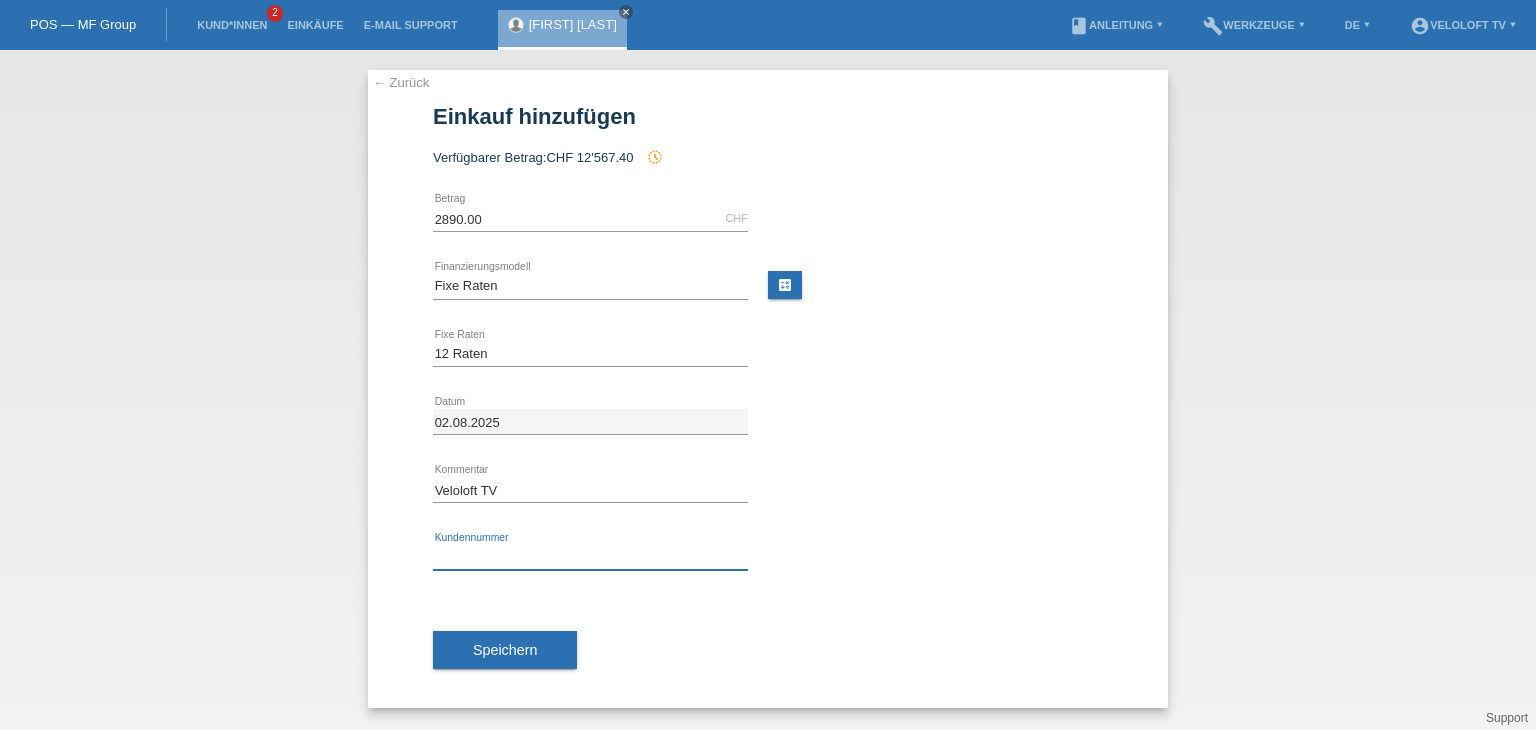 click at bounding box center (590, 557) 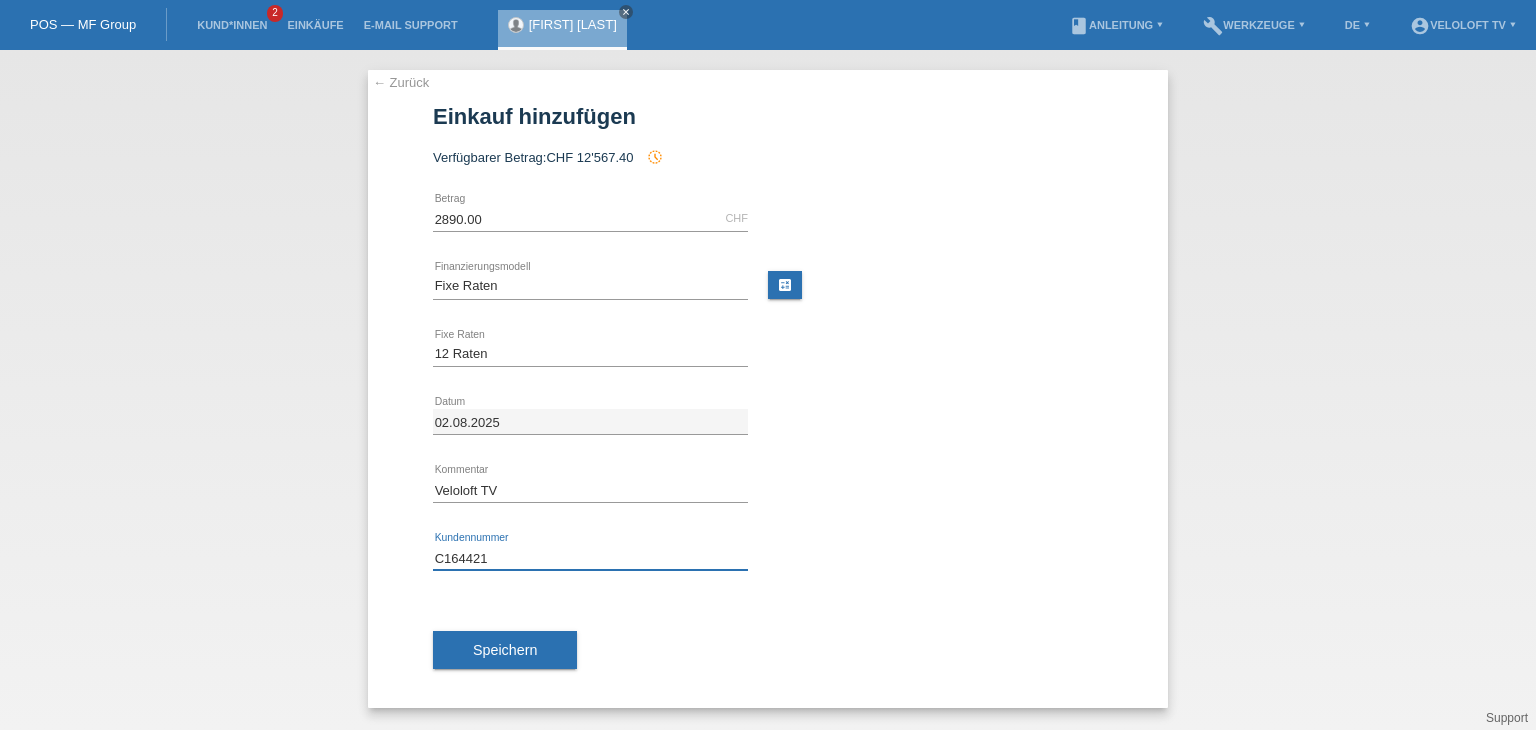 type on "C164421" 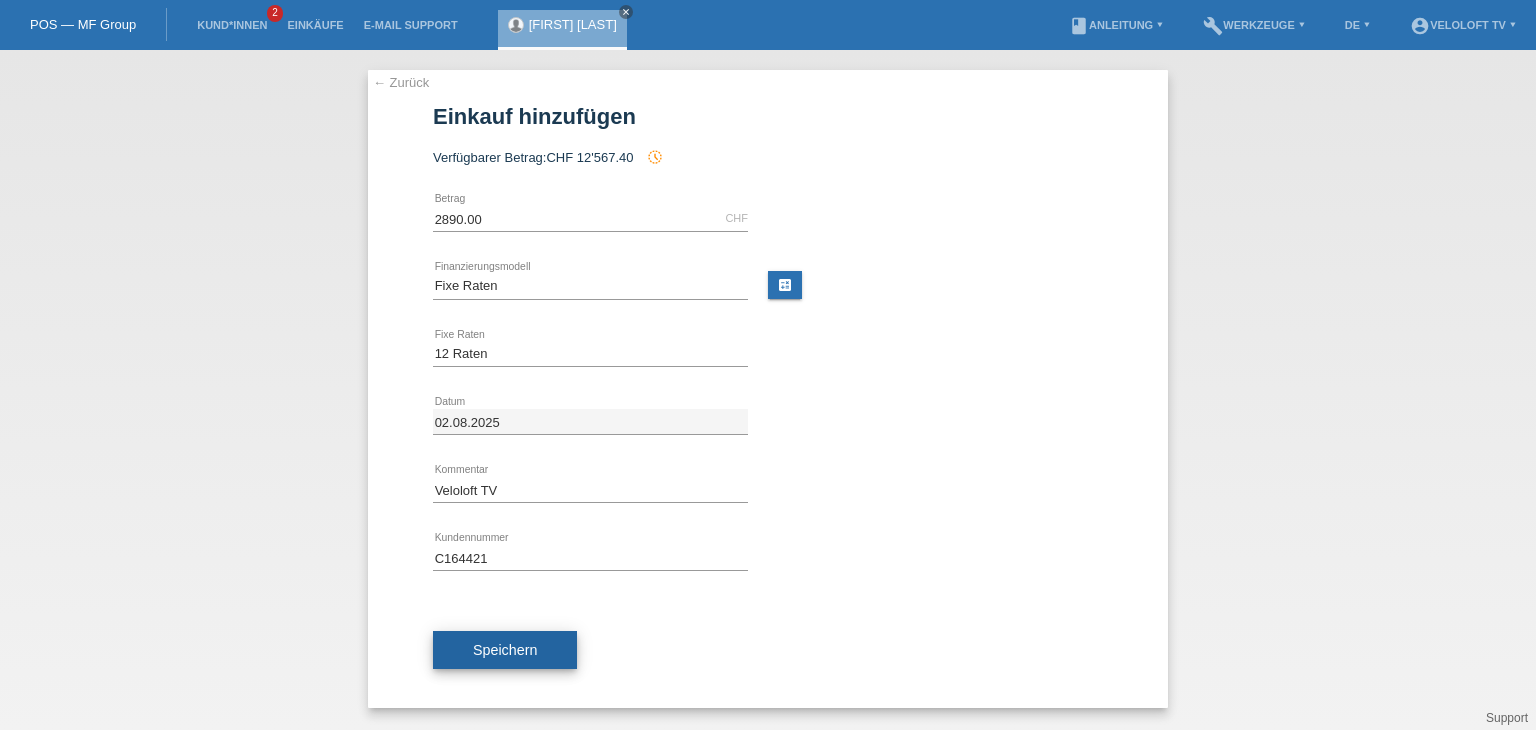 click on "Speichern" at bounding box center [768, 650] 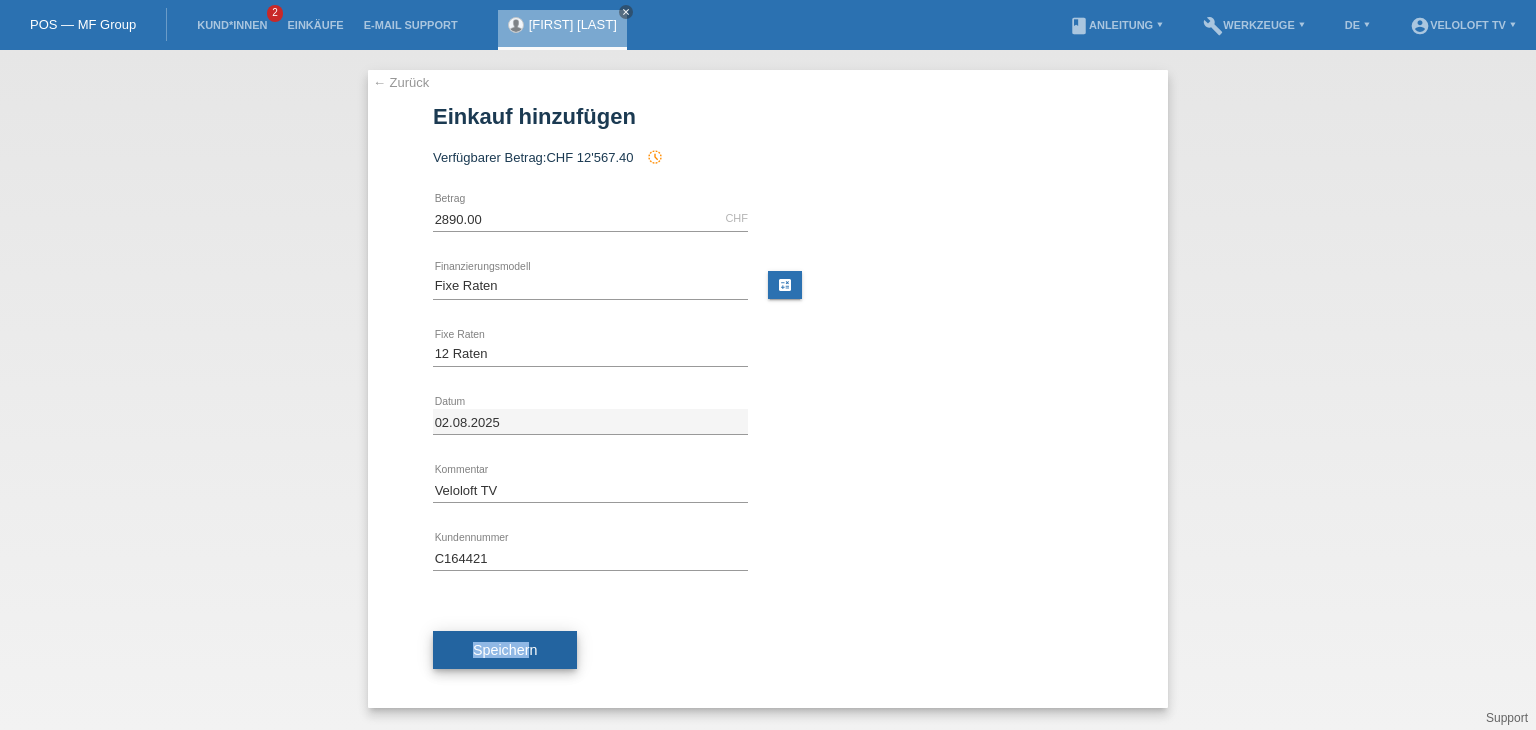 click on "Speichern" at bounding box center (505, 650) 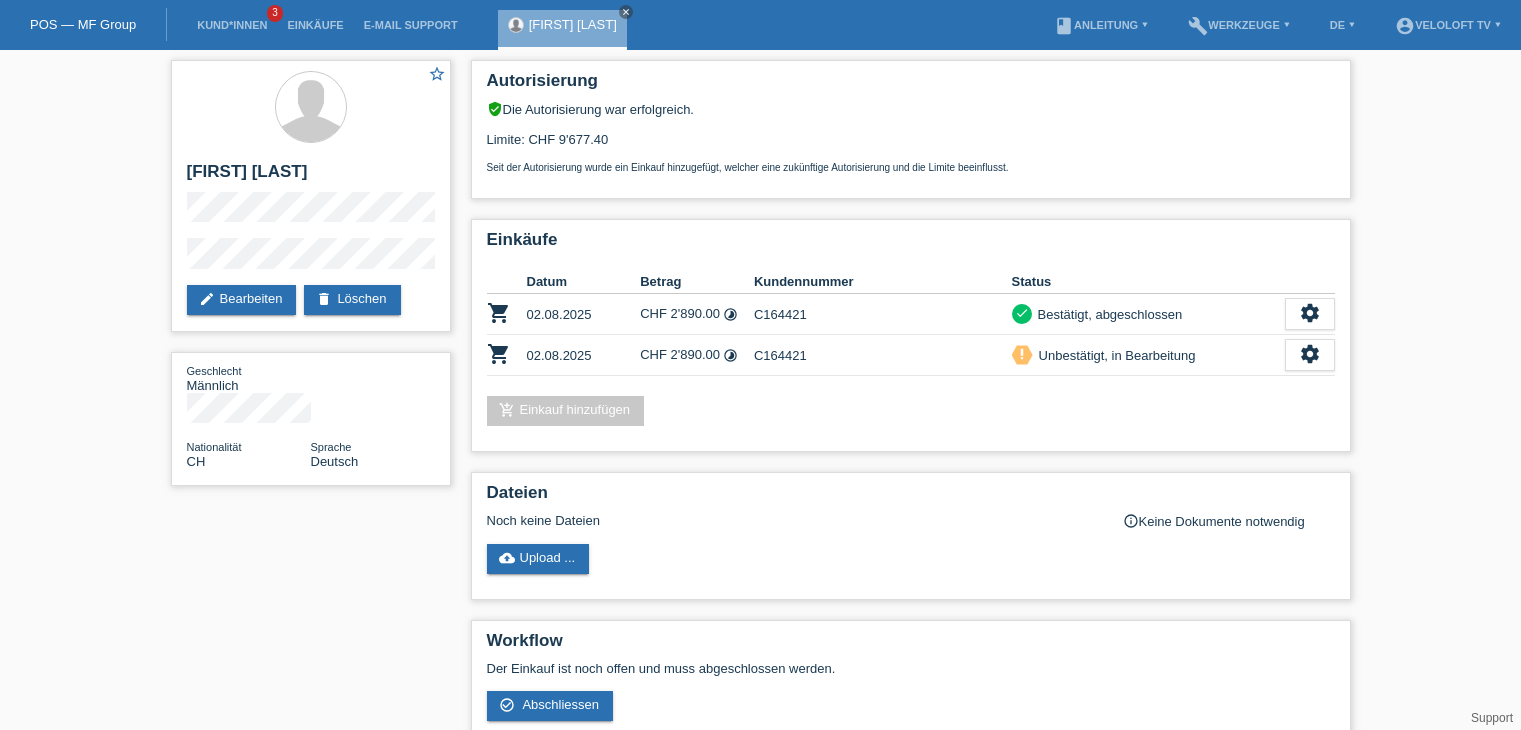 scroll, scrollTop: 0, scrollLeft: 0, axis: both 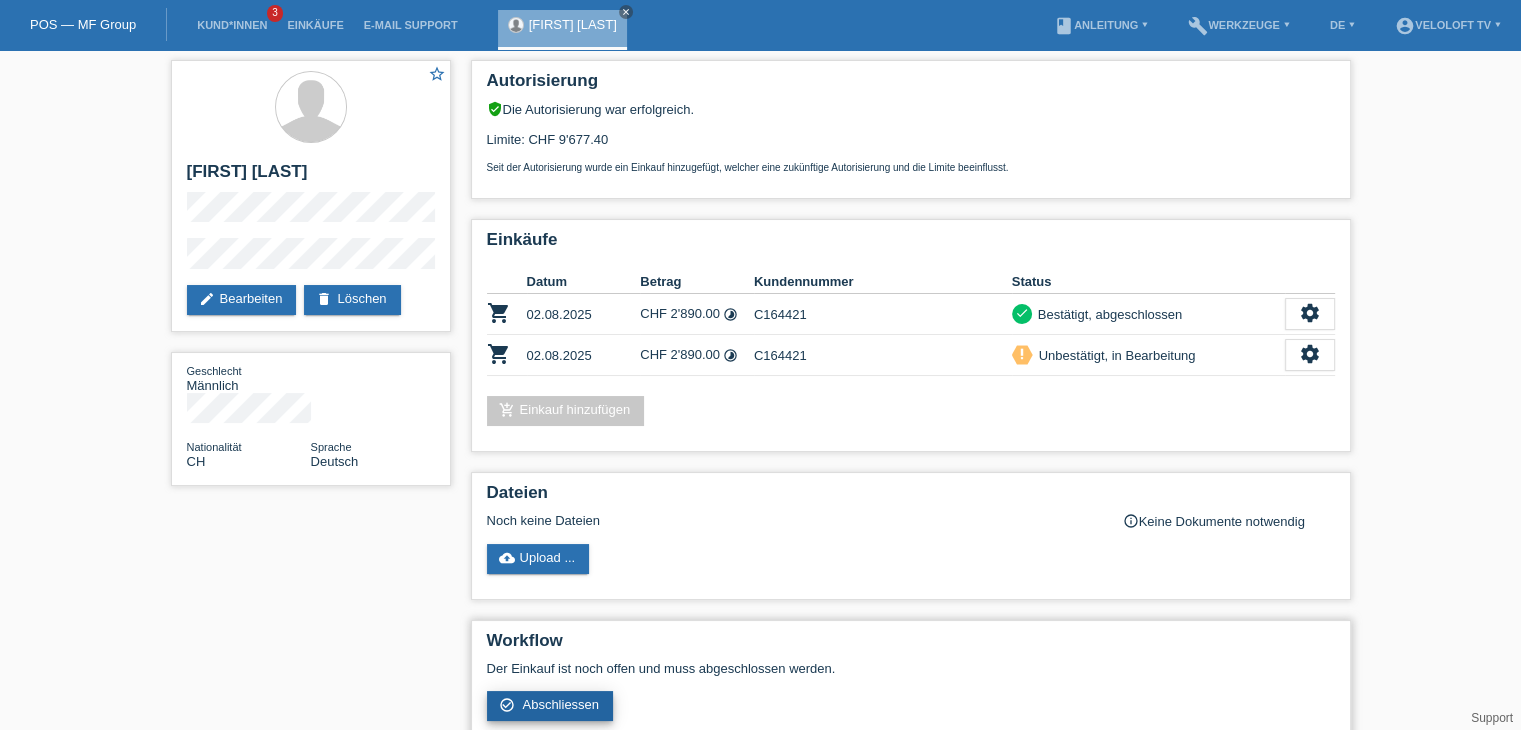 drag, startPoint x: 569, startPoint y: 706, endPoint x: 572, endPoint y: 696, distance: 10.440307 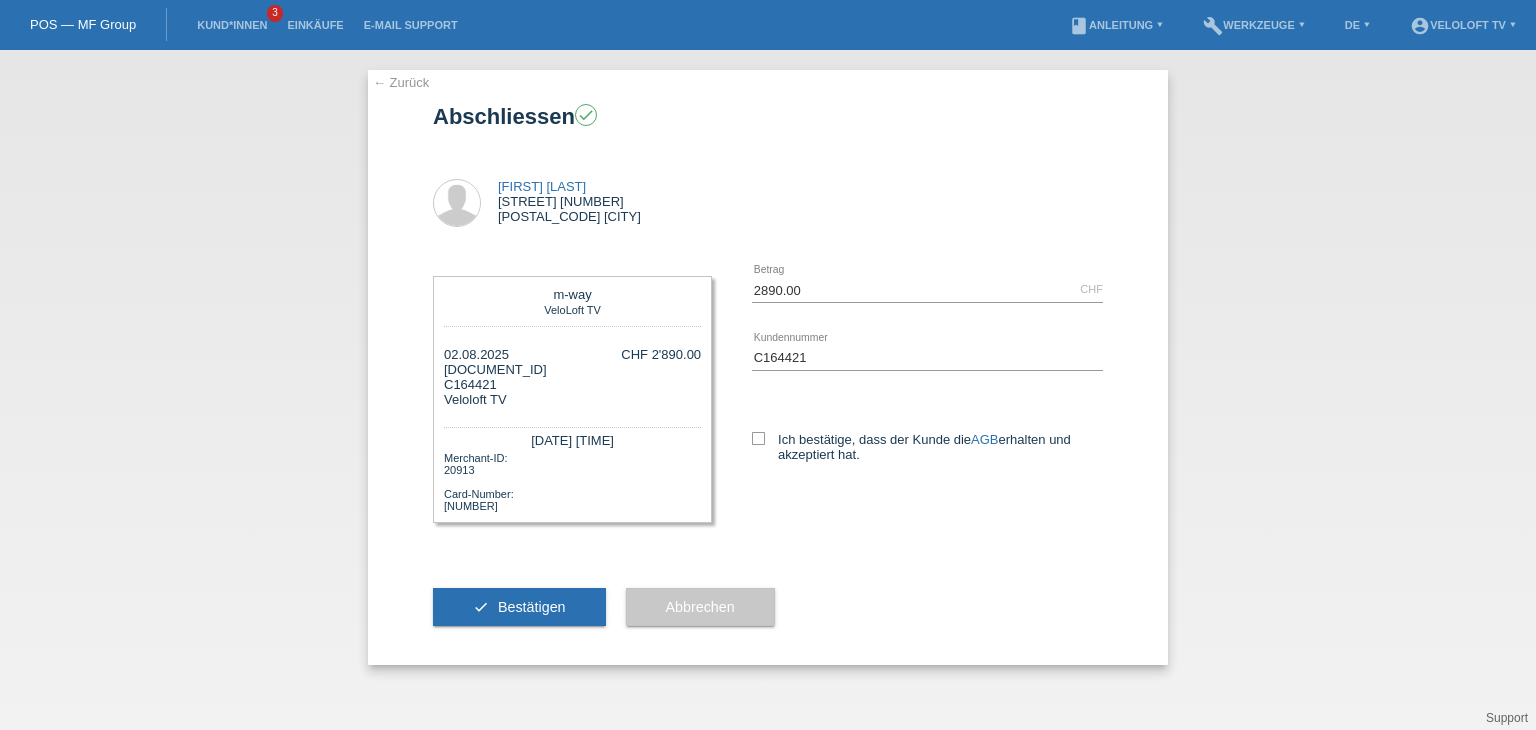 scroll, scrollTop: 0, scrollLeft: 0, axis: both 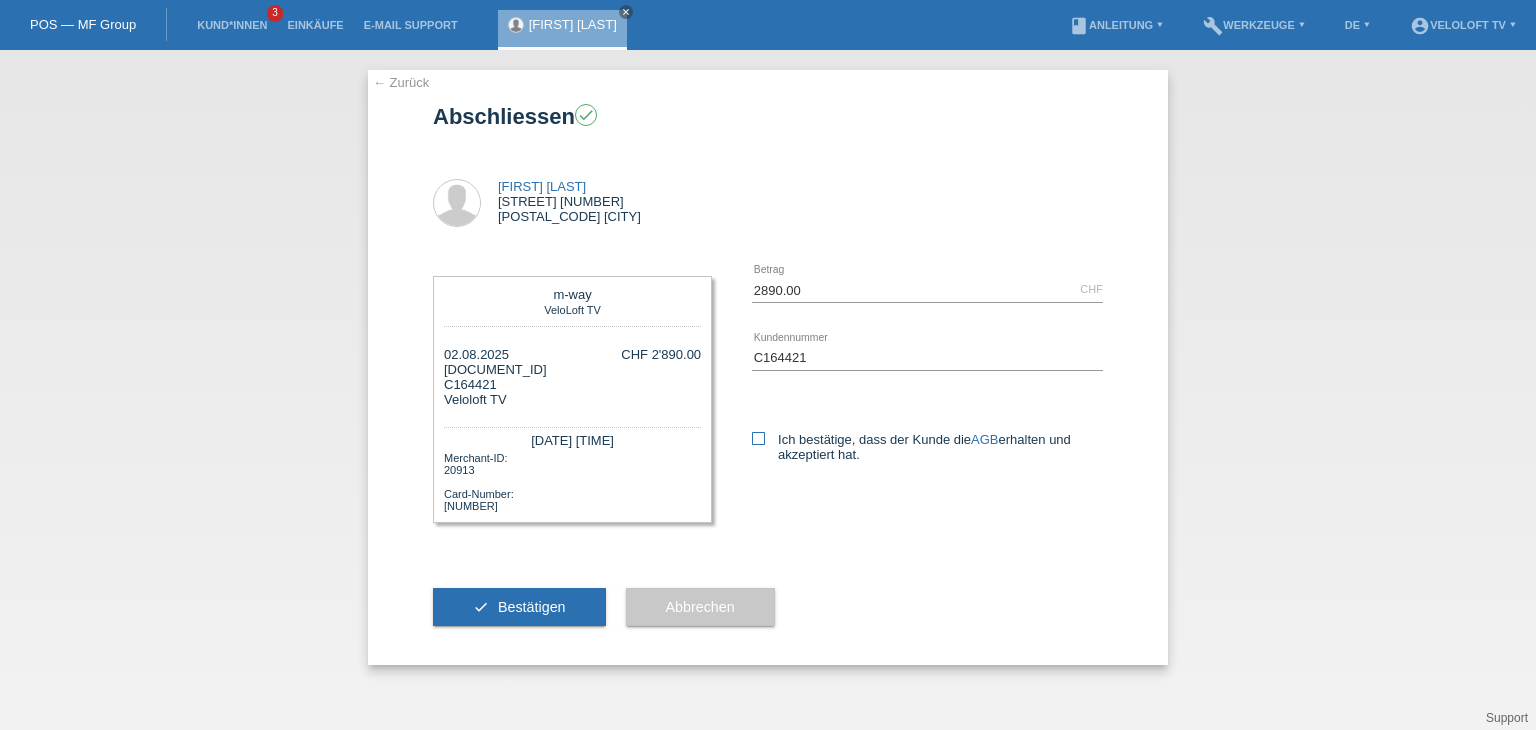 click at bounding box center (758, 438) 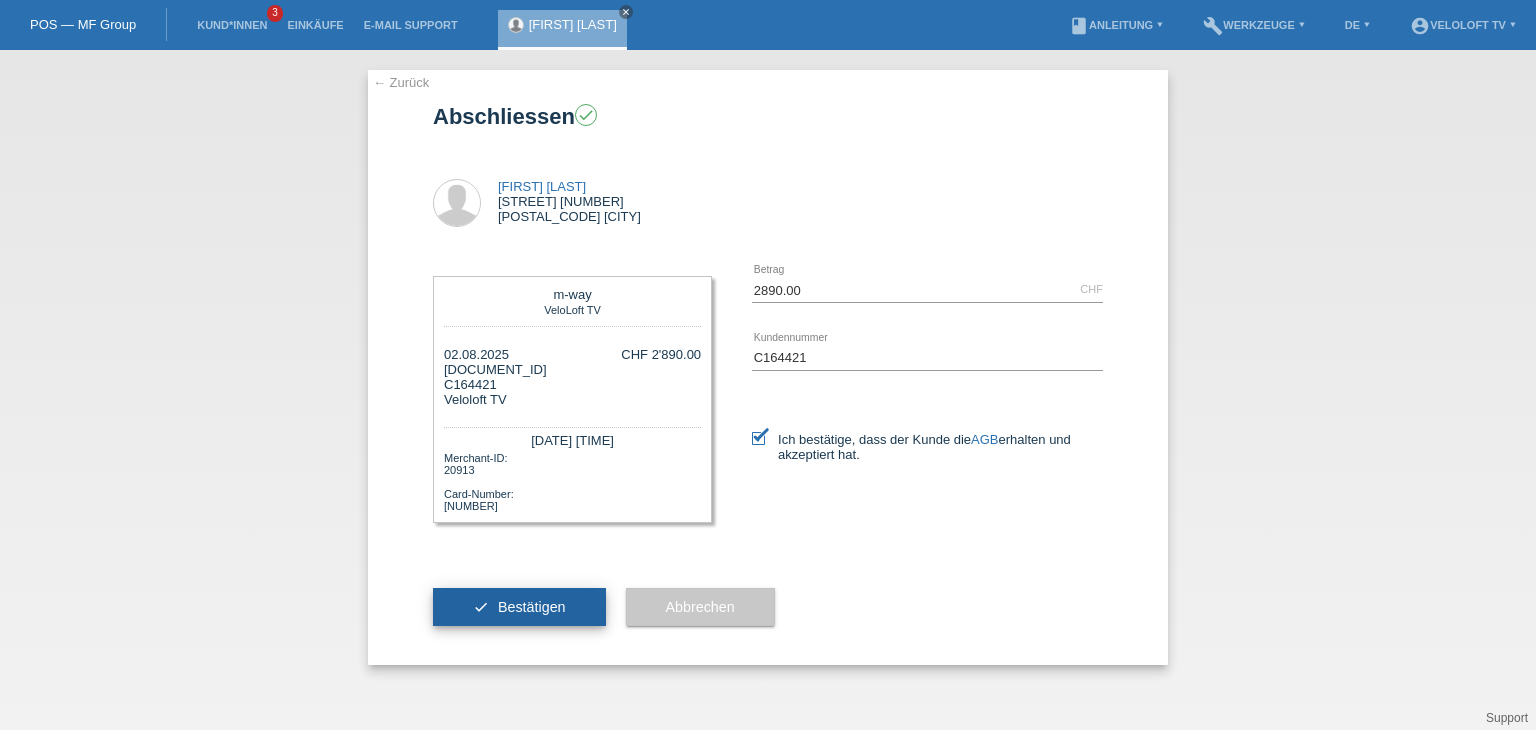 drag, startPoint x: 542, startPoint y: 597, endPoint x: 545, endPoint y: 295, distance: 302.0149 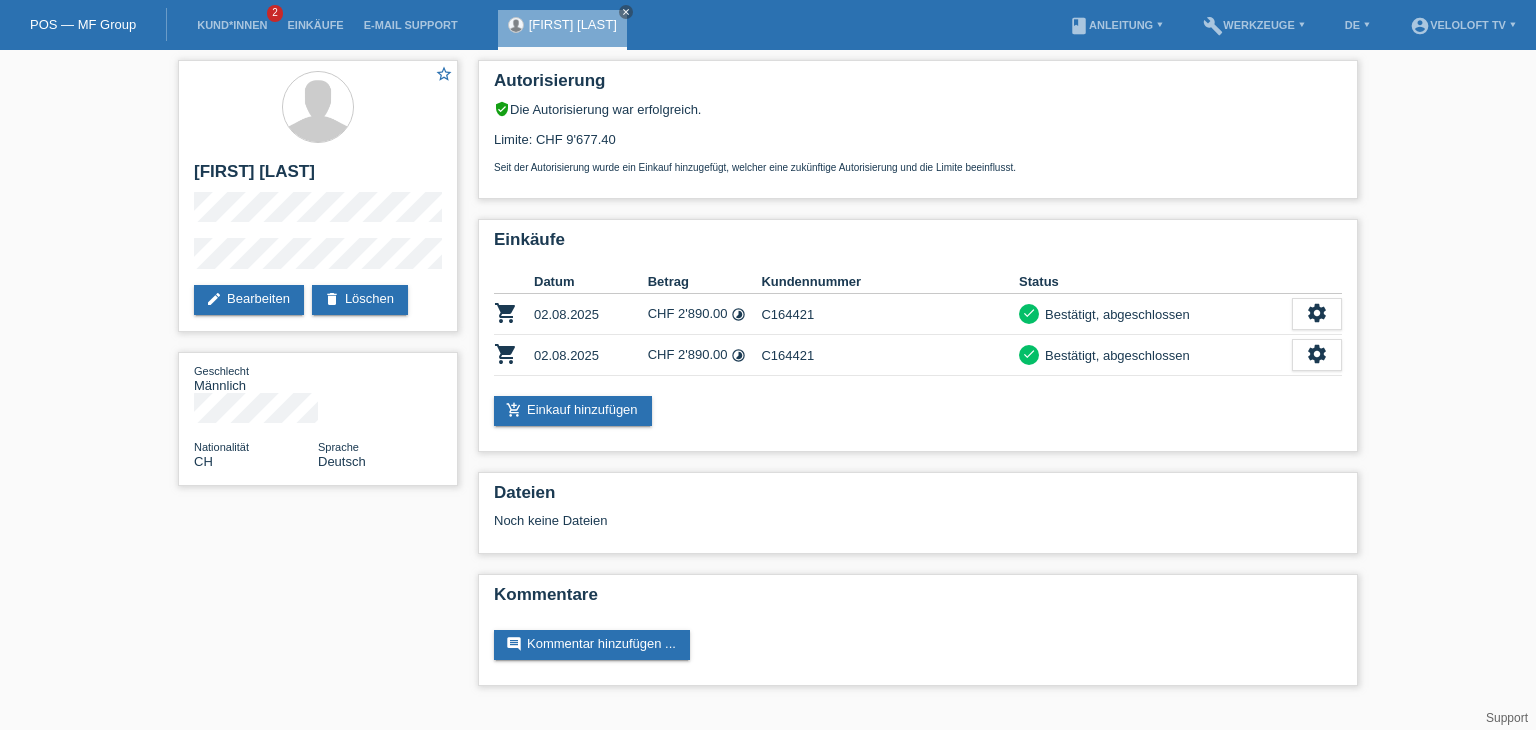 scroll, scrollTop: 0, scrollLeft: 0, axis: both 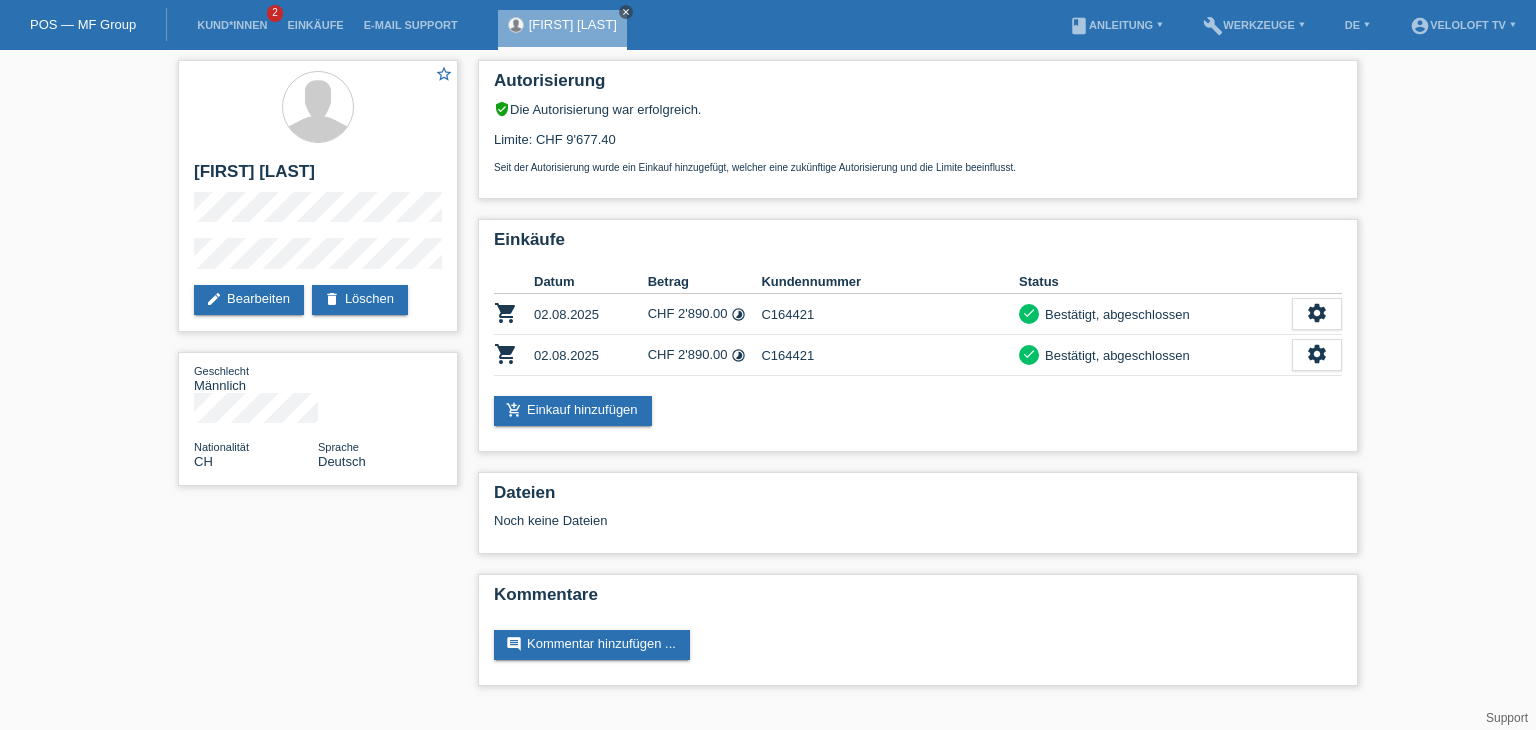 click on "close" at bounding box center [626, 12] 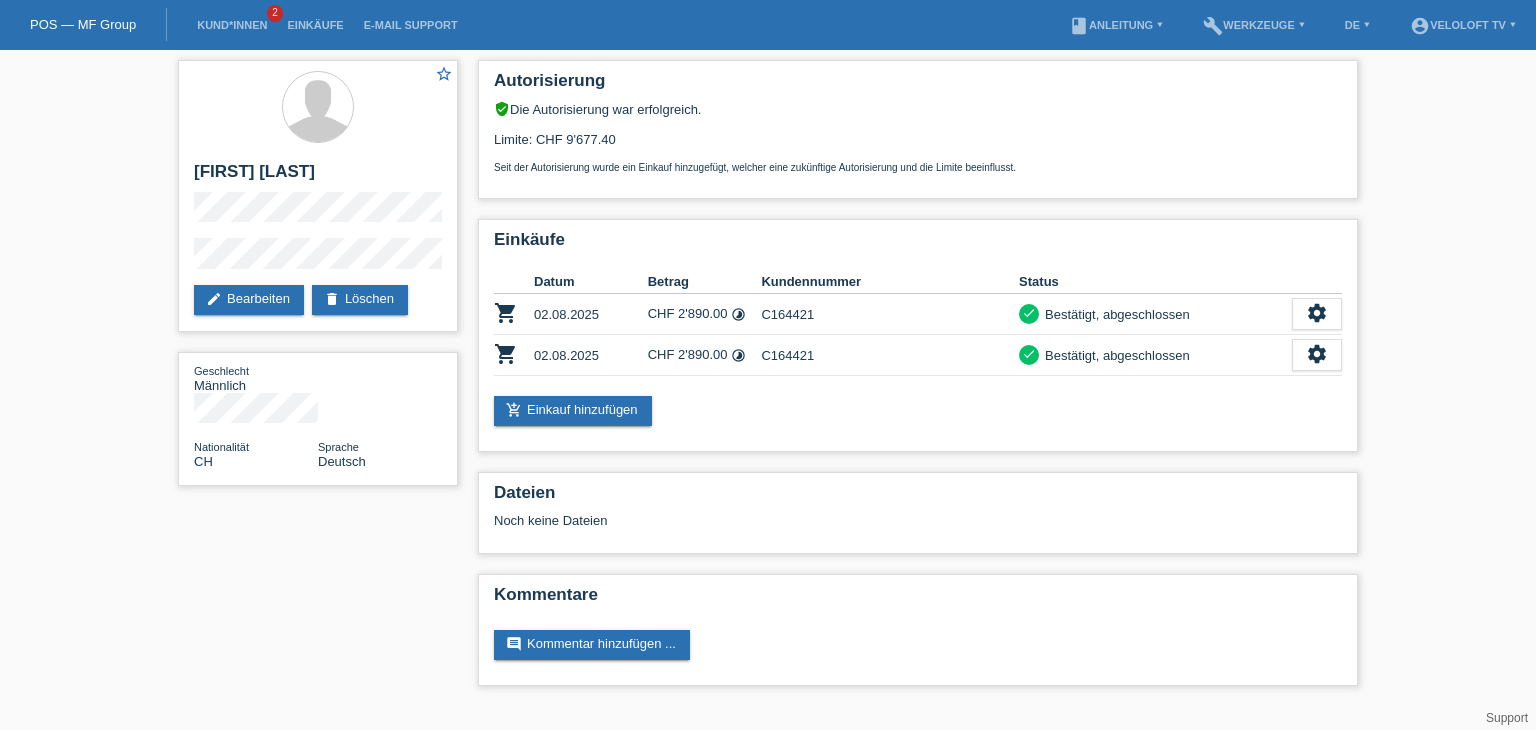 click on "Kund*innen
2" at bounding box center [232, 25] 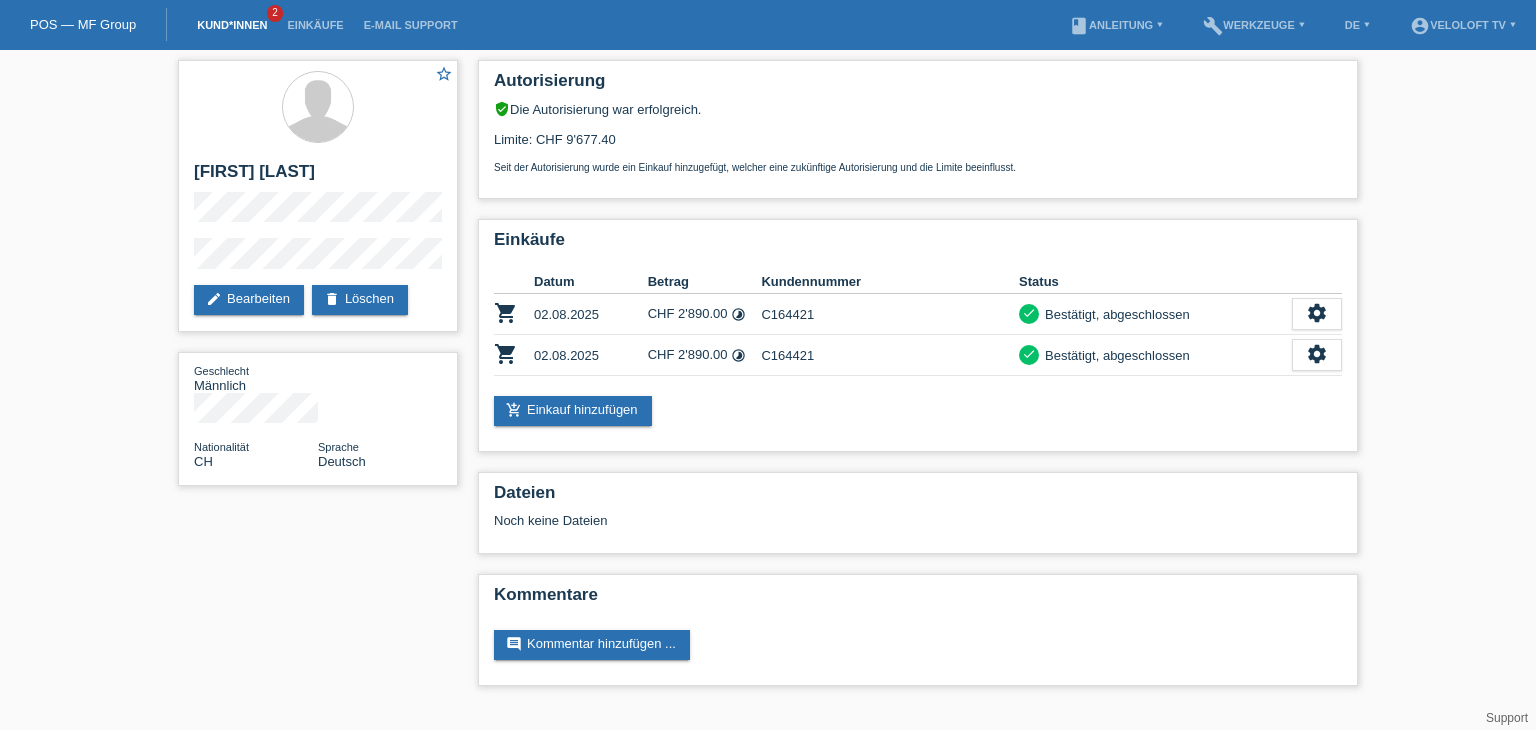 click on "Kund*innen" at bounding box center [232, 25] 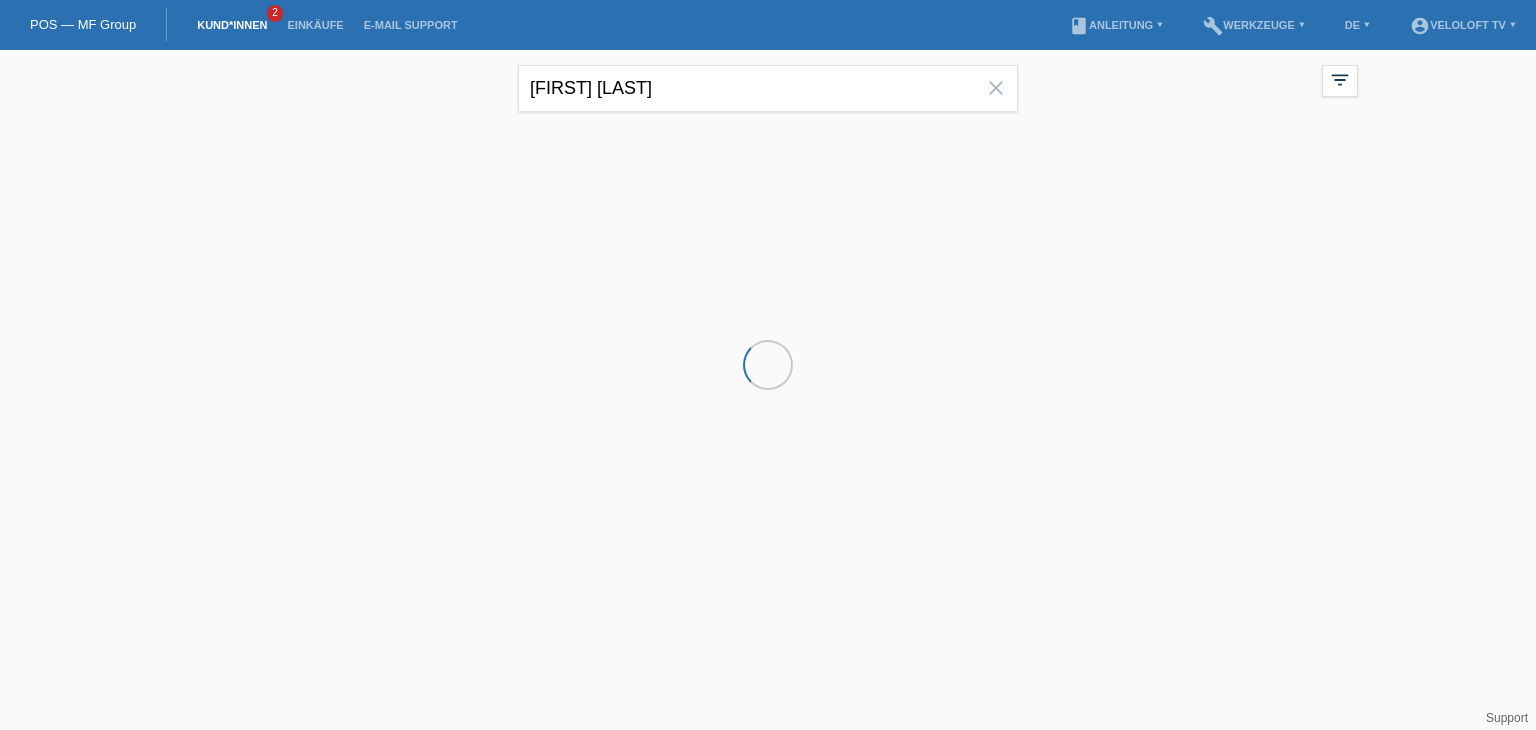scroll, scrollTop: 0, scrollLeft: 0, axis: both 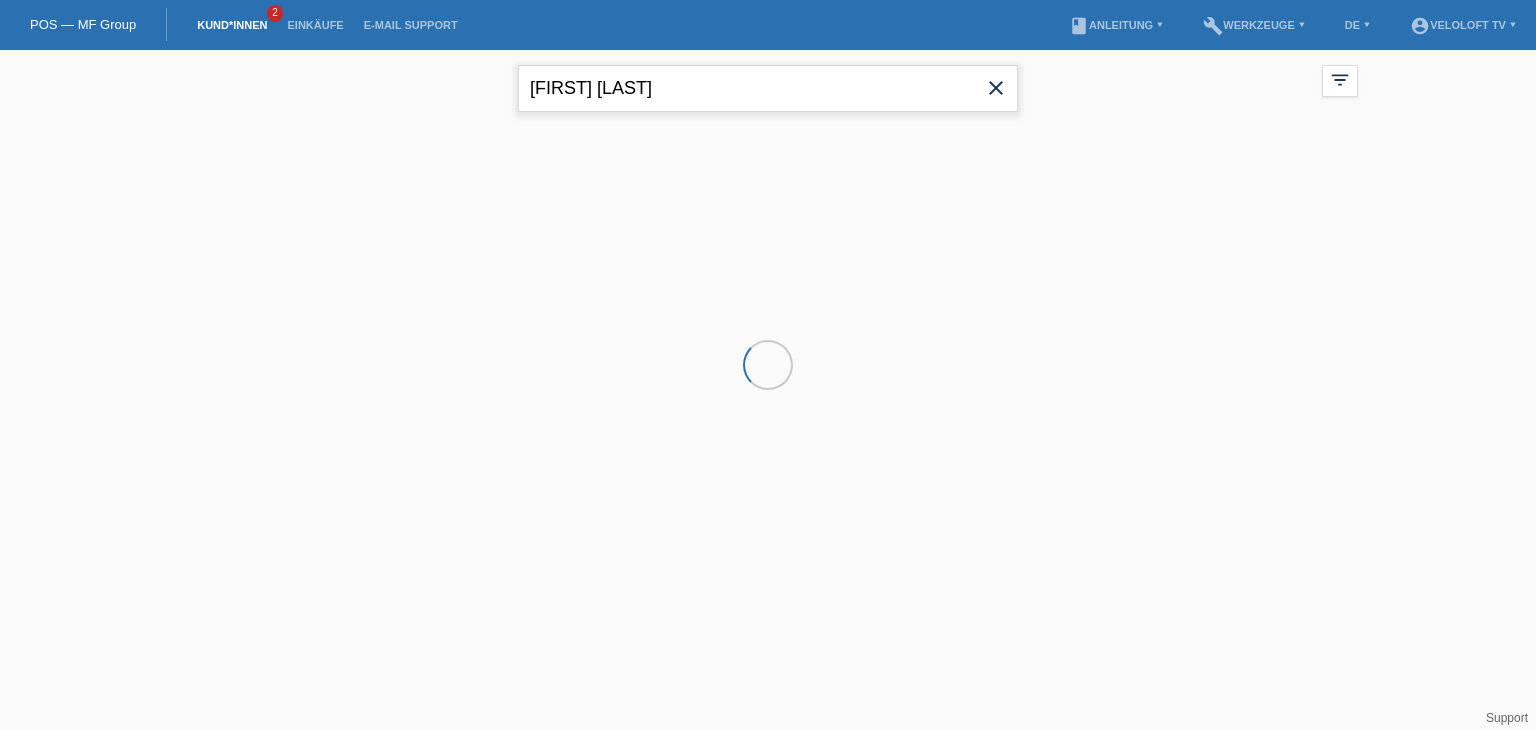 click on "[FIRST] [LAST]" at bounding box center [768, 88] 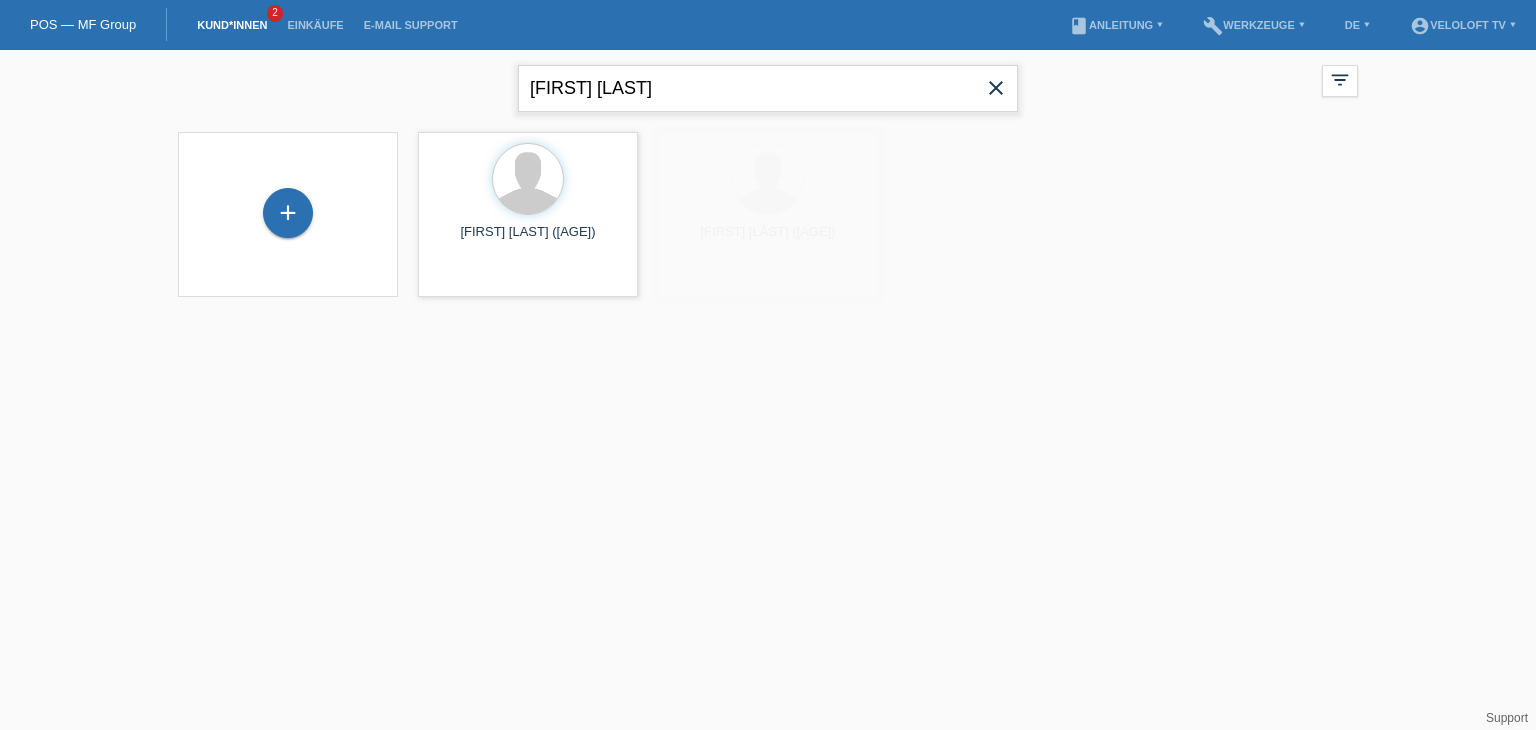 paste on "Emina	Dela Rue" 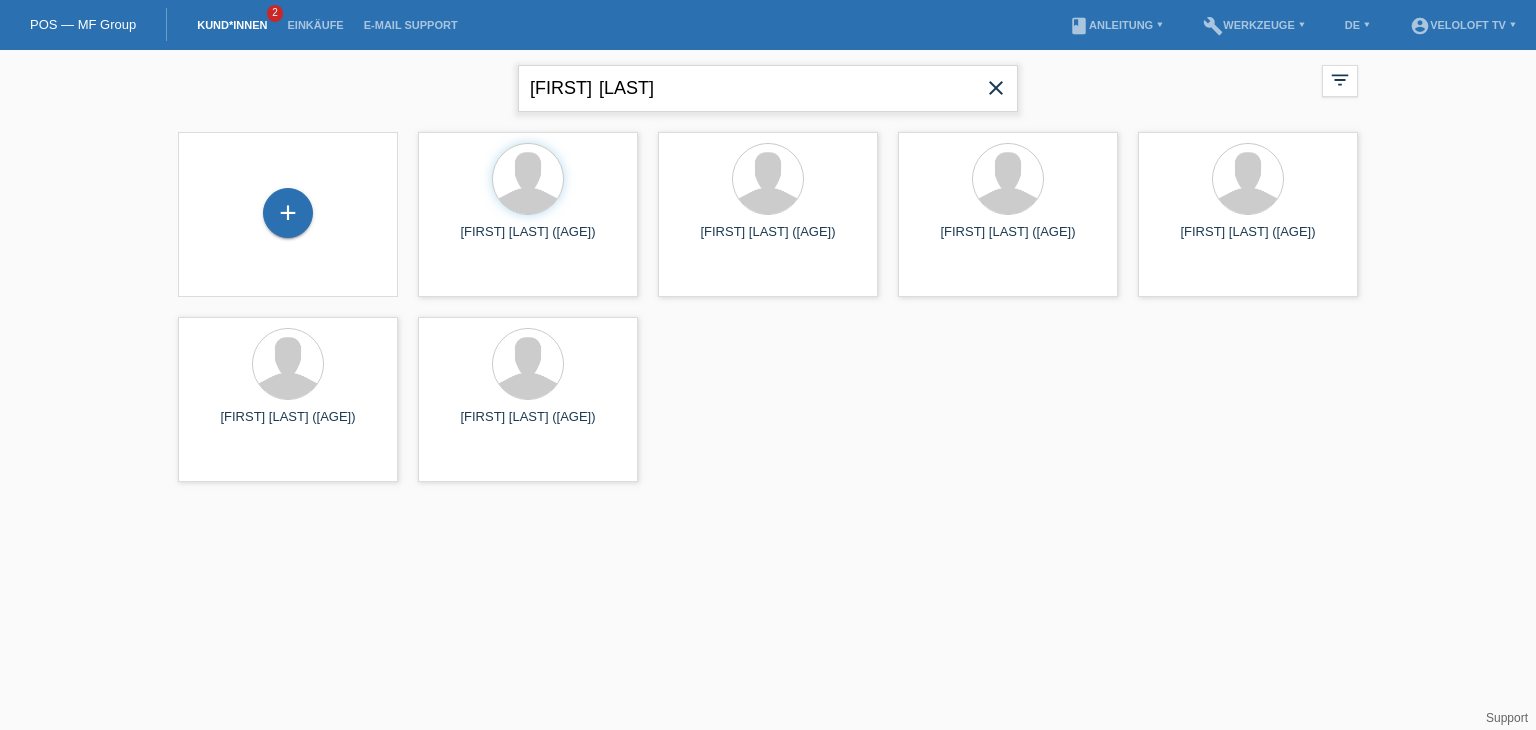 click on "Emina	Dela Rue" at bounding box center [768, 88] 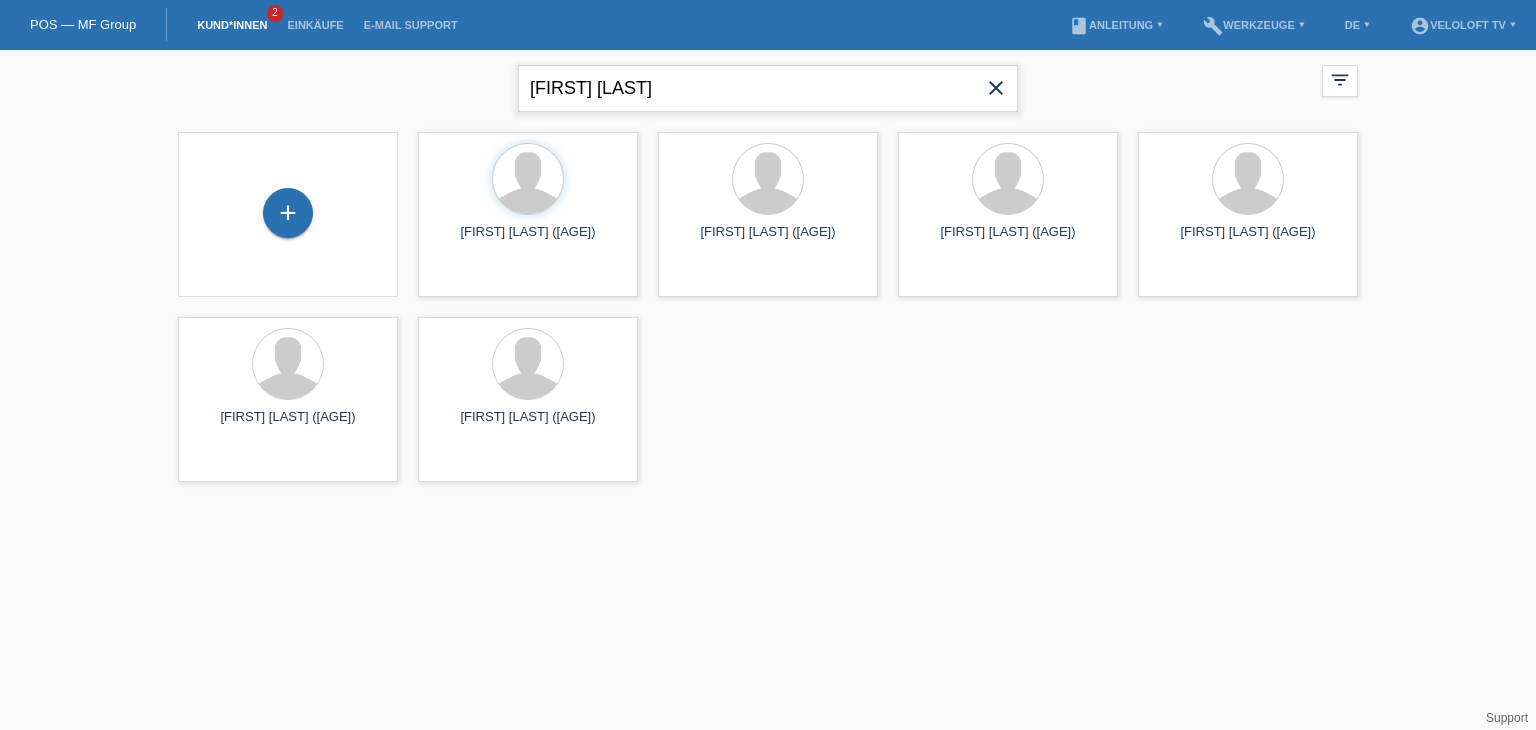 type on "Emina Dela Rue" 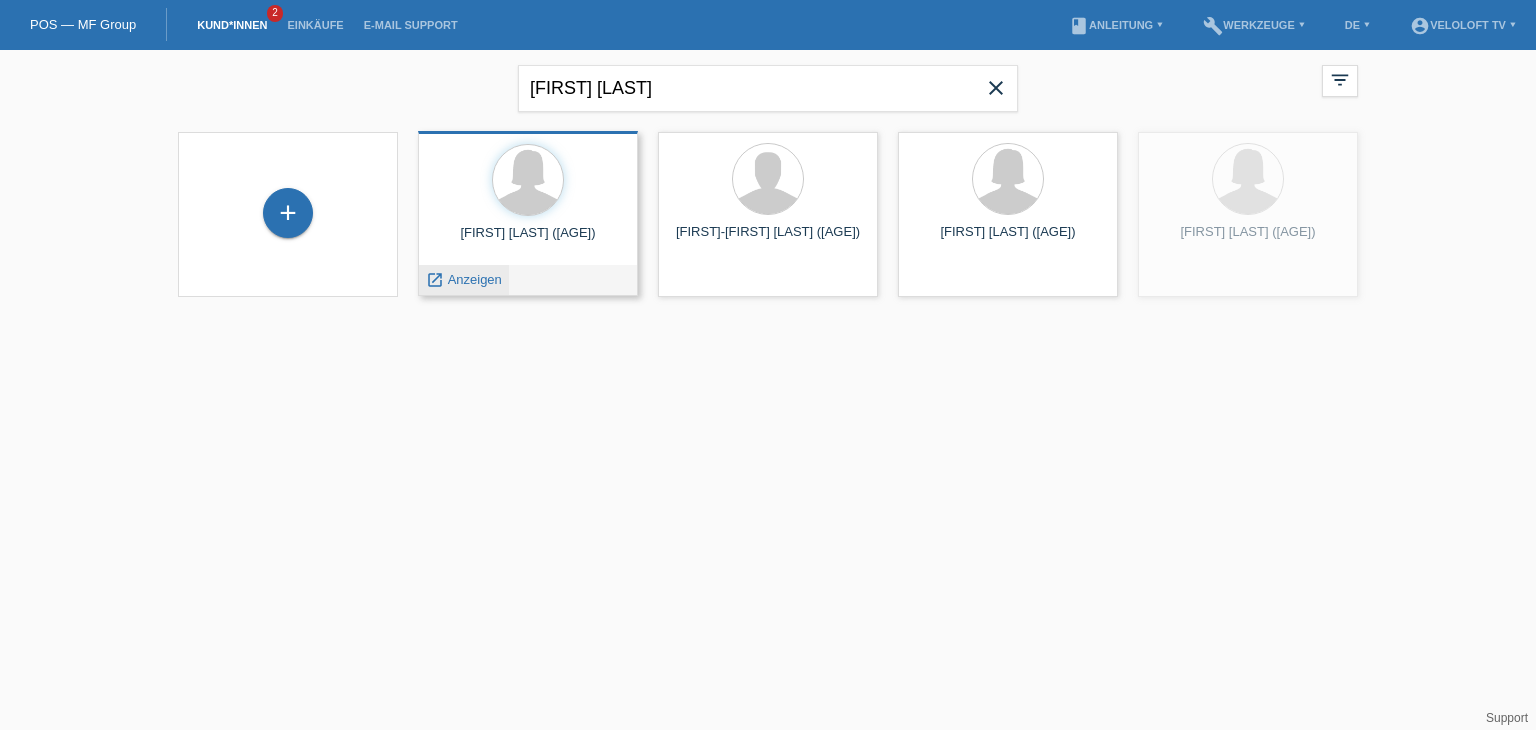 click on "launch   Anzeigen" at bounding box center (464, 280) 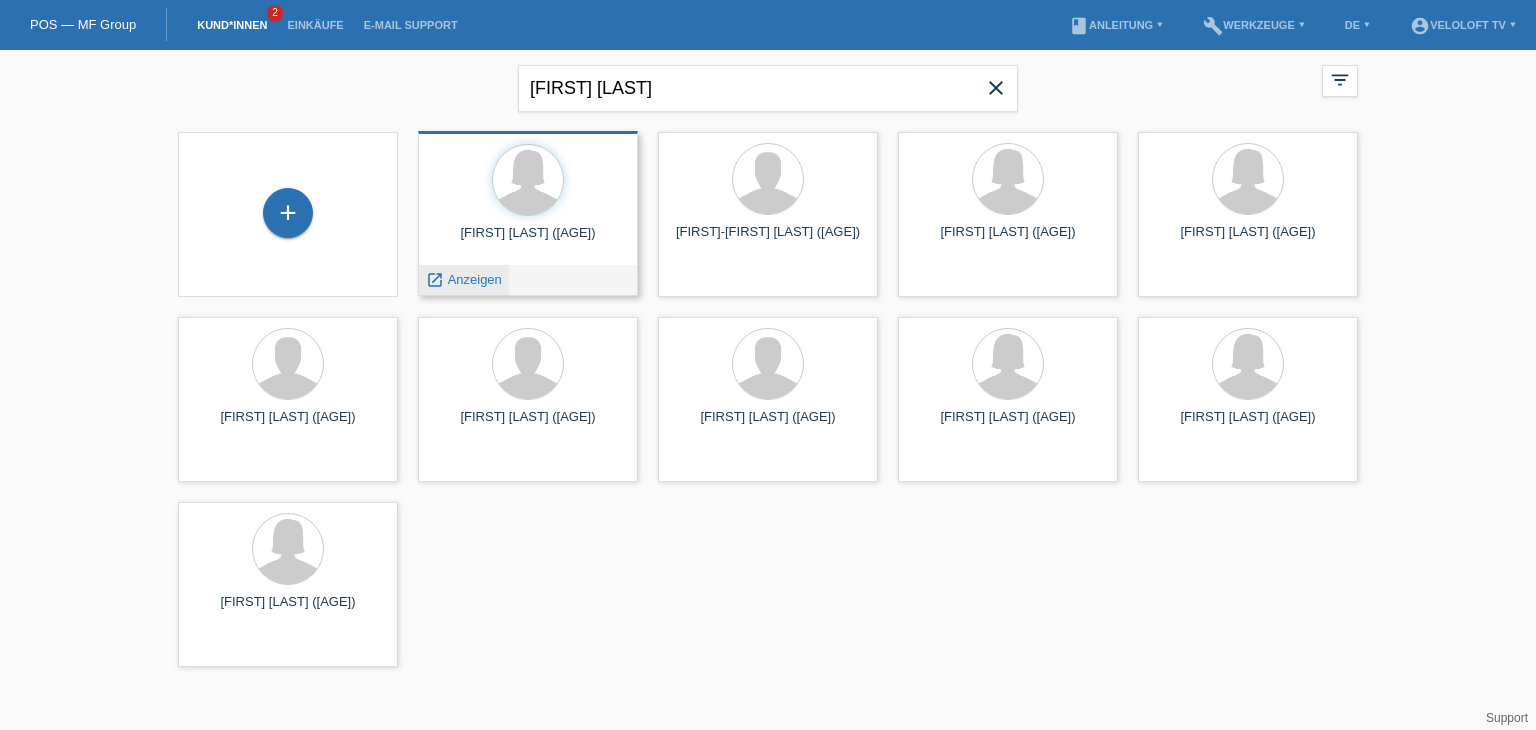 click on "Anzeigen" at bounding box center [475, 279] 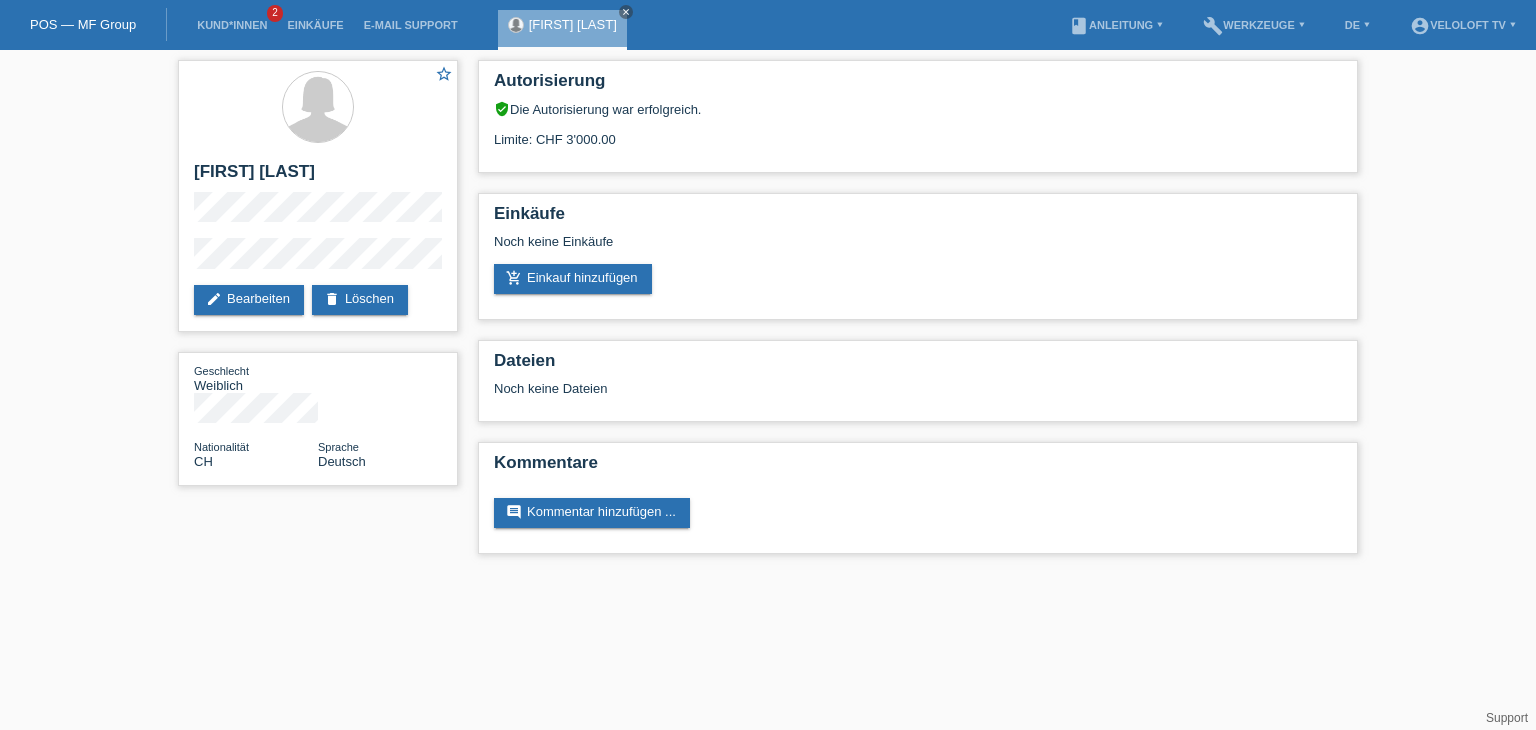 scroll, scrollTop: 0, scrollLeft: 0, axis: both 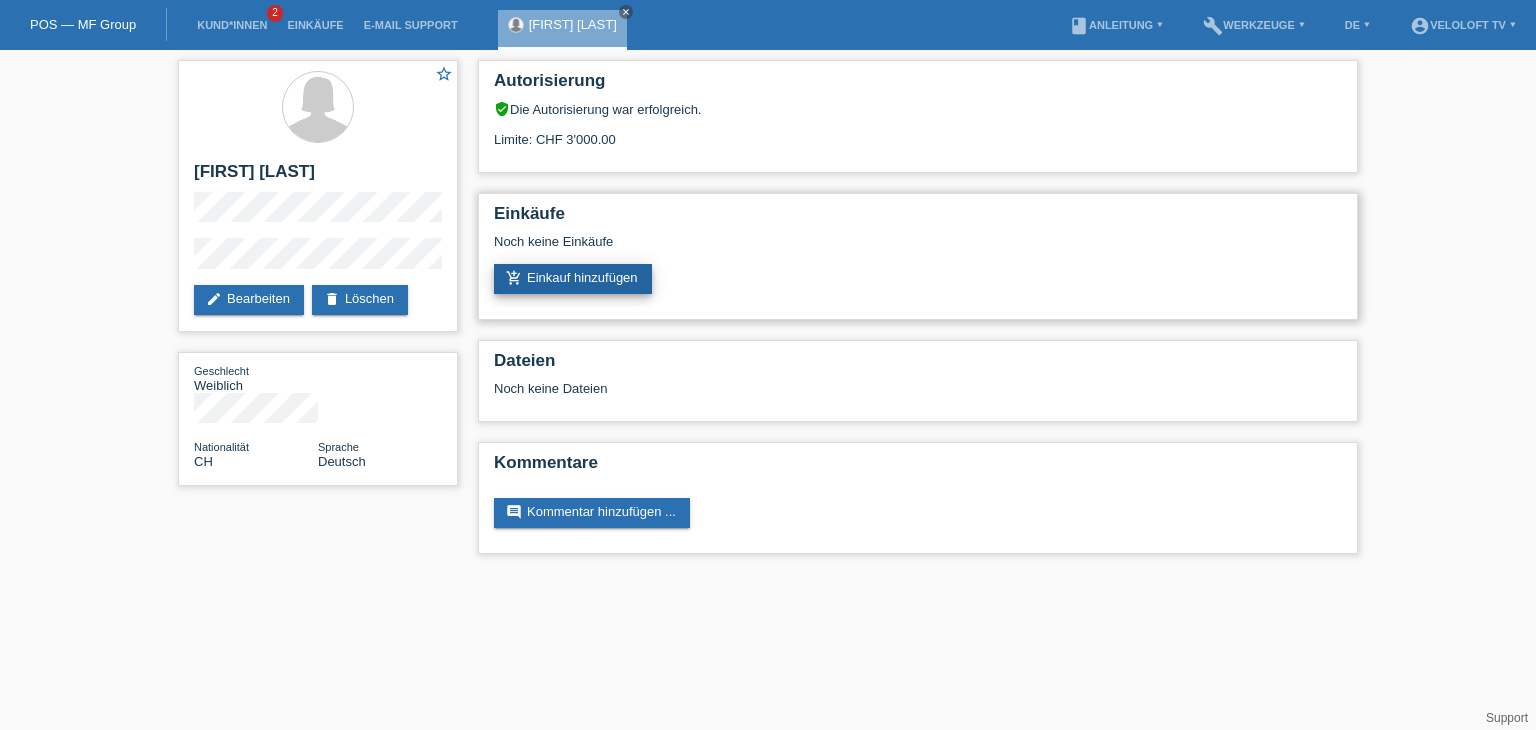 click on "add_shopping_cart  Einkauf hinzufügen" at bounding box center [573, 279] 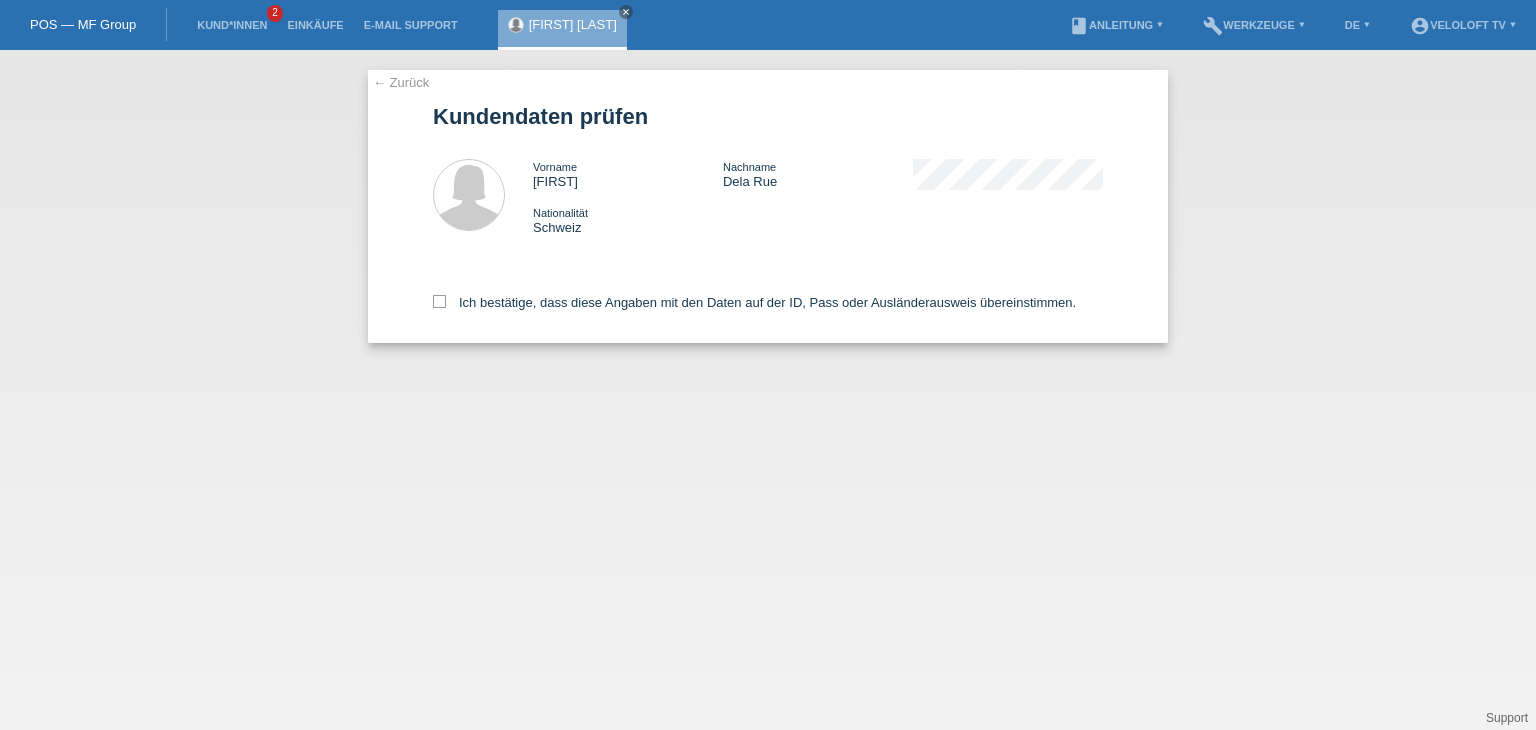 scroll, scrollTop: 0, scrollLeft: 0, axis: both 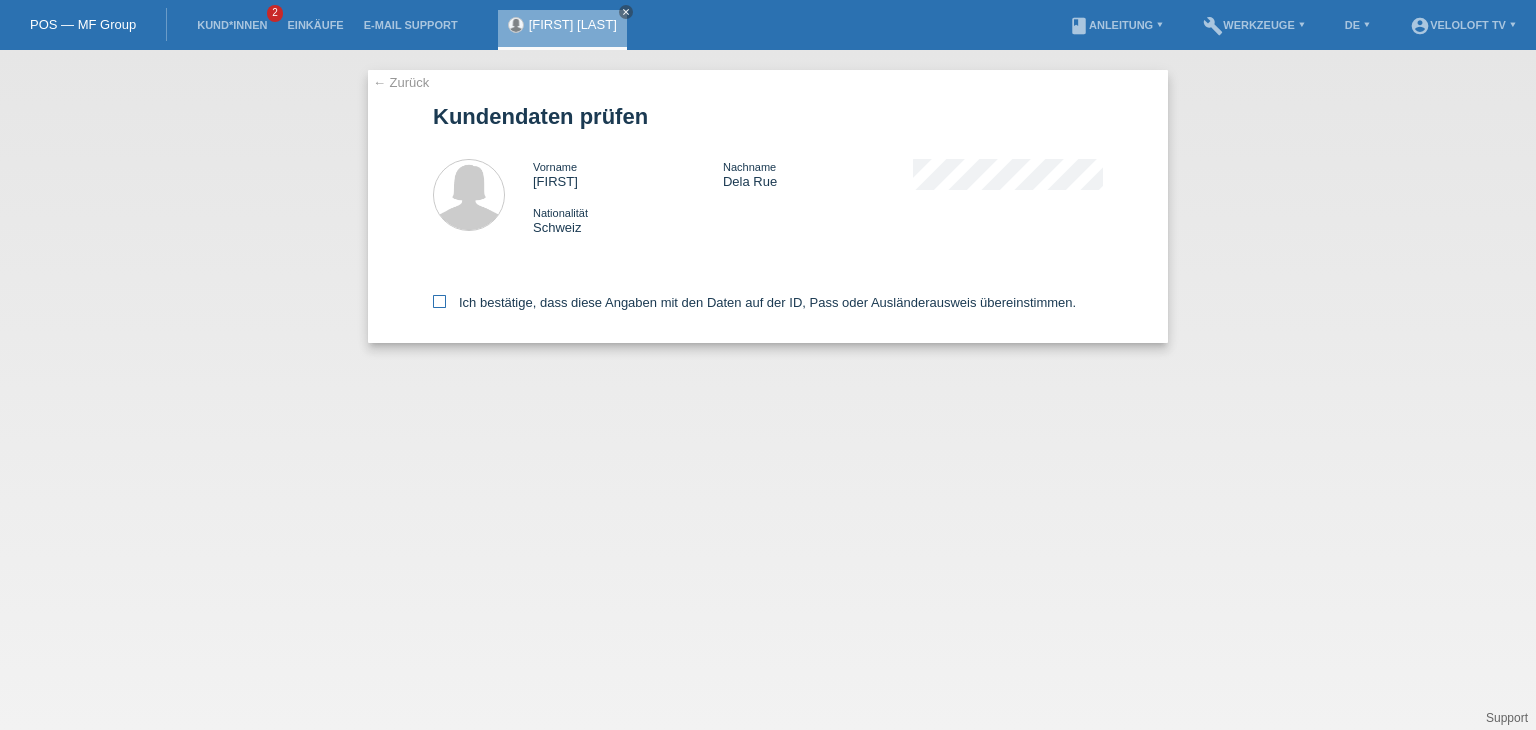 click on "Ich bestätige, dass diese Angaben mit den Daten auf der ID, Pass oder Ausländerausweis übereinstimmen." at bounding box center [754, 302] 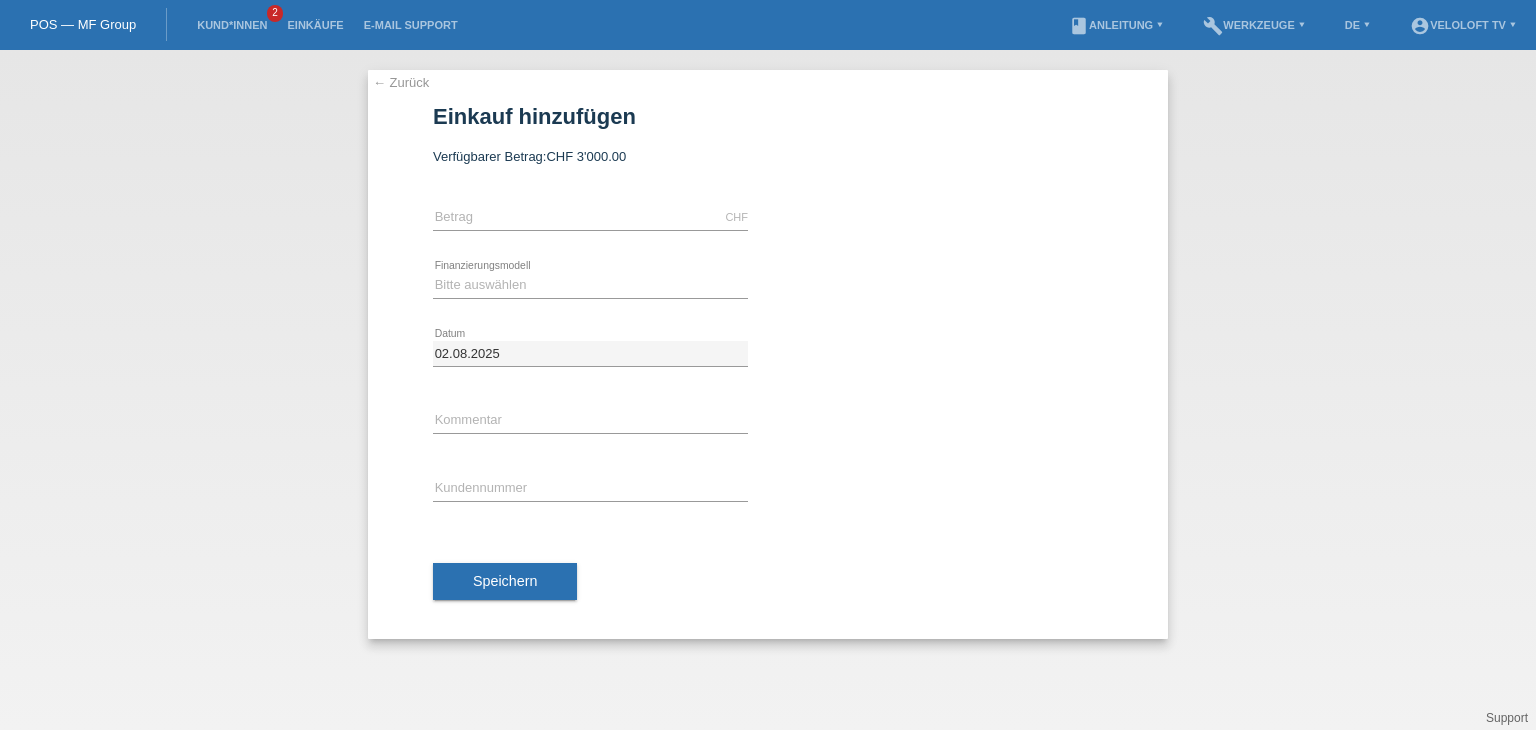 scroll, scrollTop: 0, scrollLeft: 0, axis: both 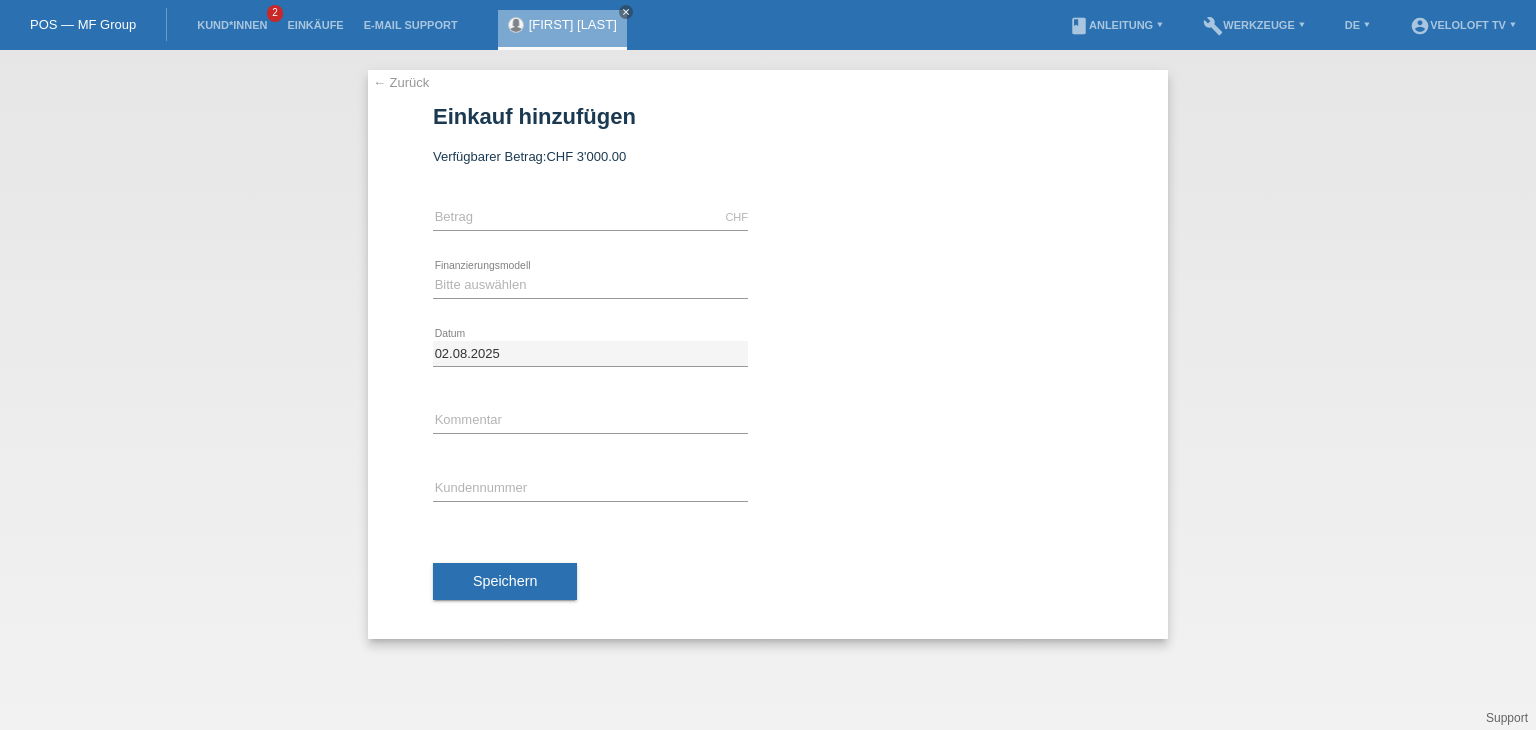 click on "CHF
error
Betrag" at bounding box center (590, 218) 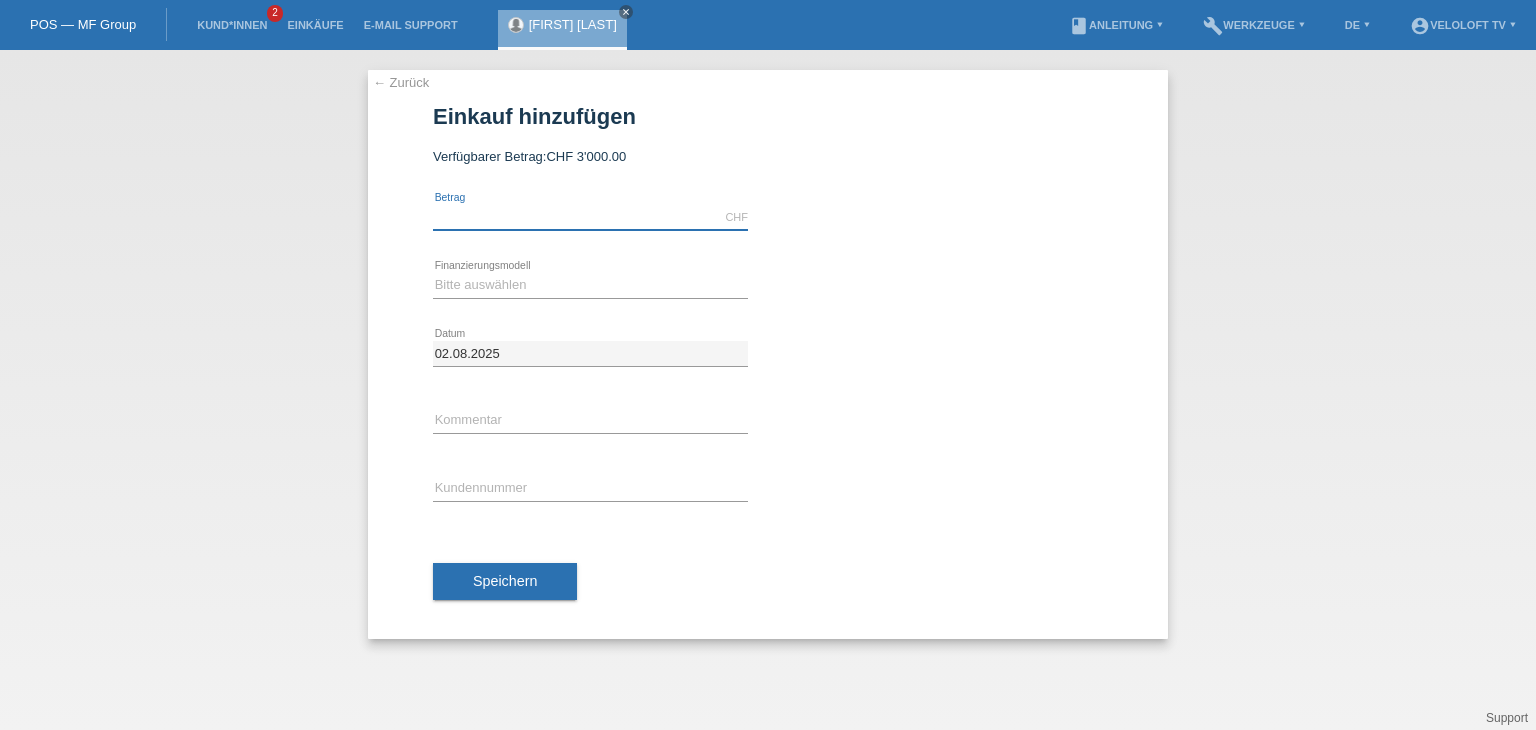 click at bounding box center [590, 217] 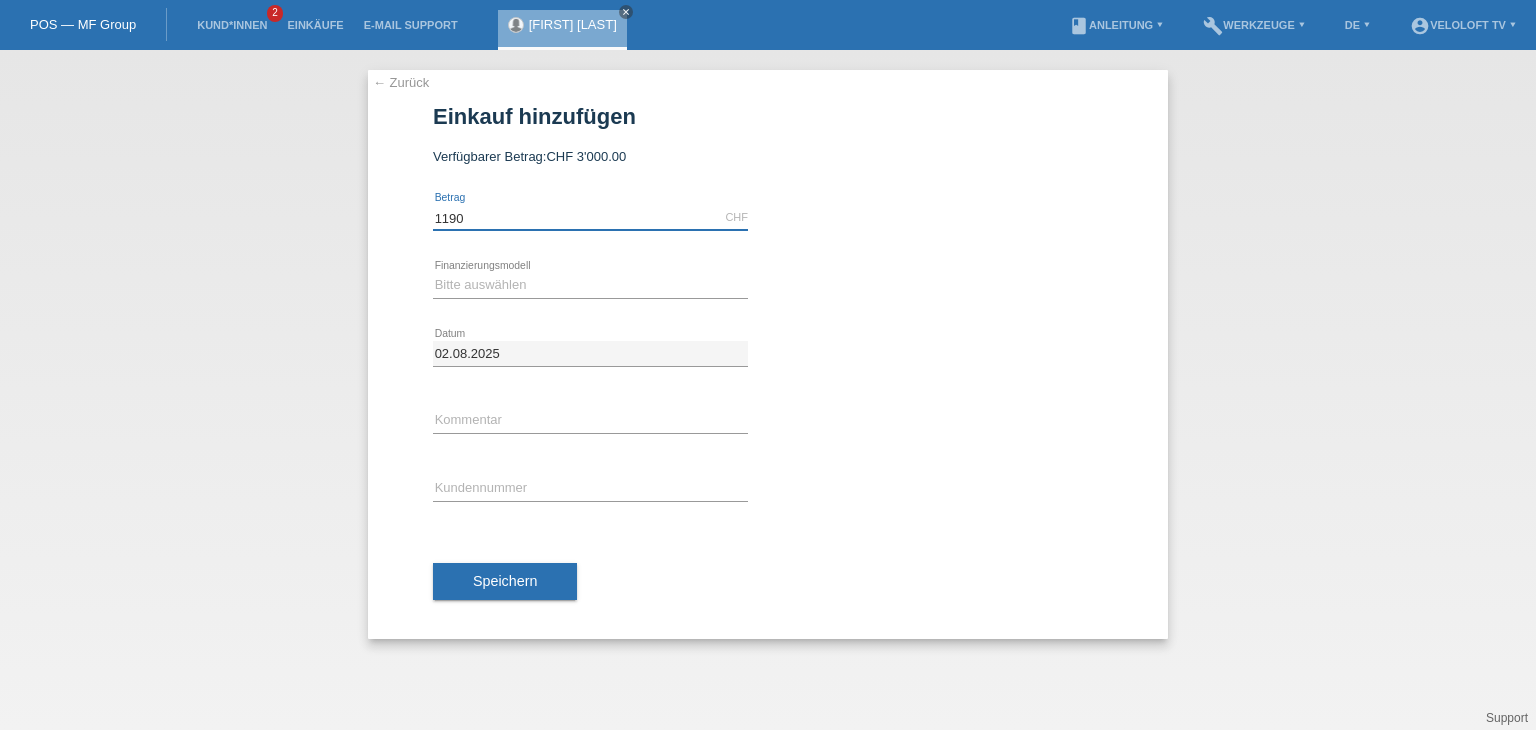 type on "1190.00" 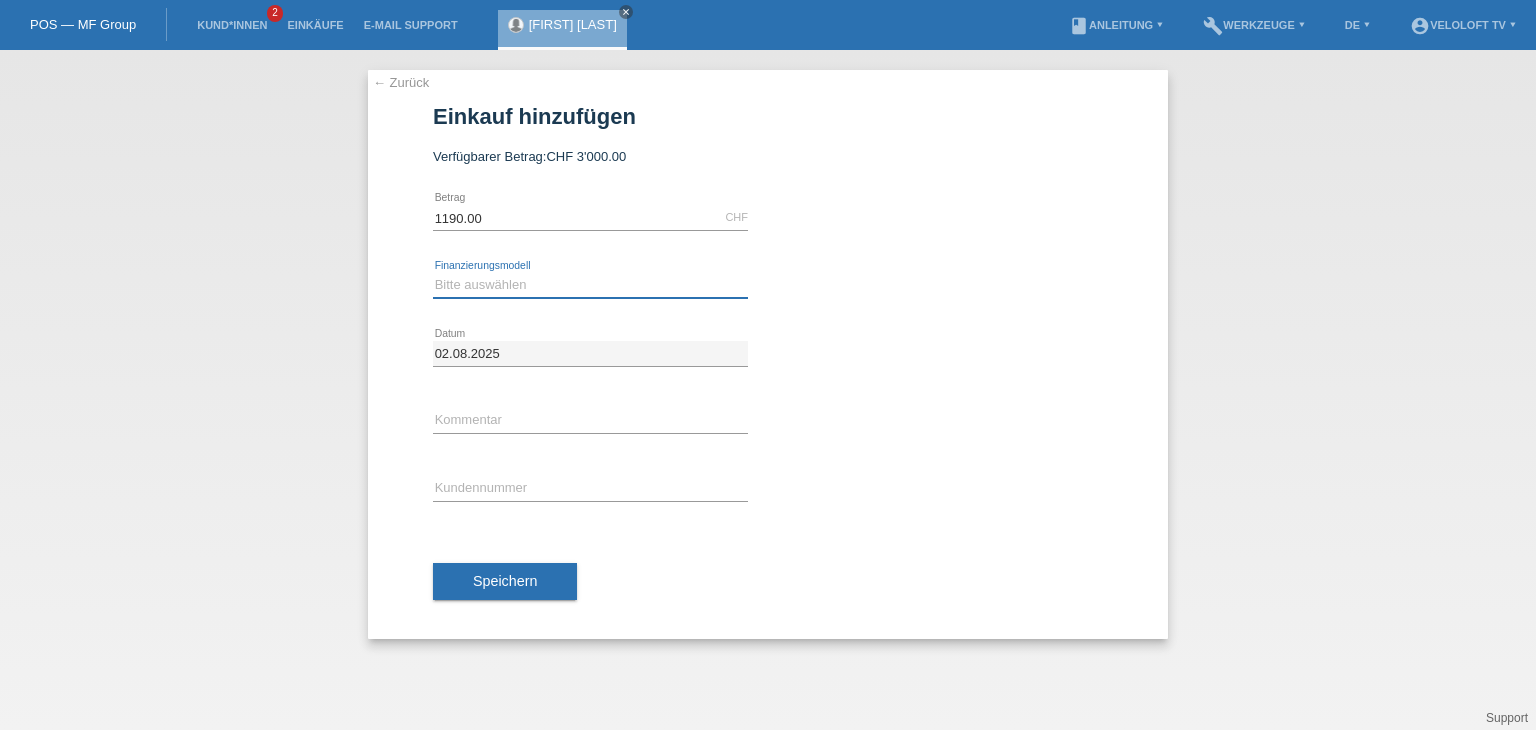 click on "Bitte auswählen
Fixe Raten
Kauf auf Rechnung mit Teilzahlungsoption" at bounding box center [590, 285] 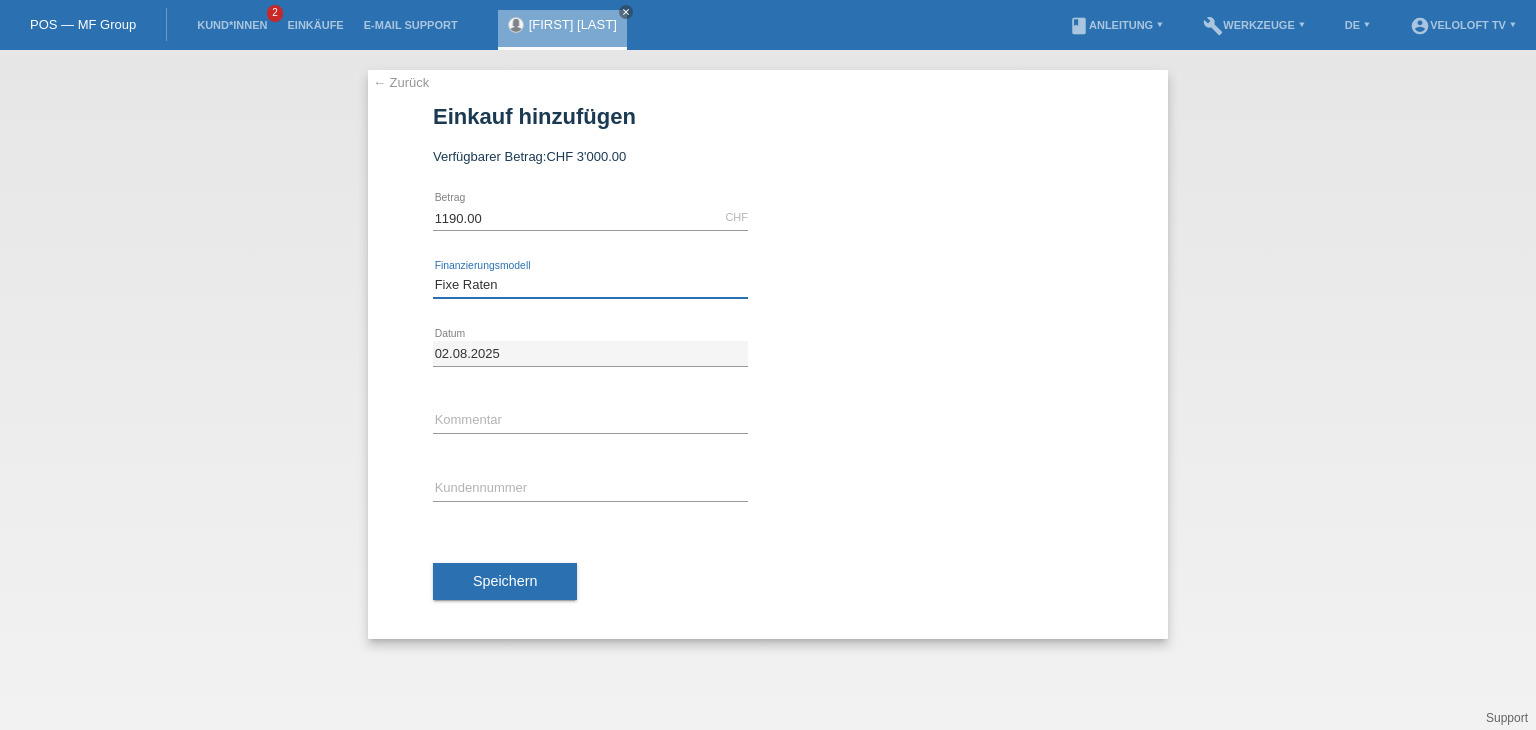 click on "Bitte auswählen
Fixe Raten
Kauf auf Rechnung mit Teilzahlungsoption" at bounding box center [590, 285] 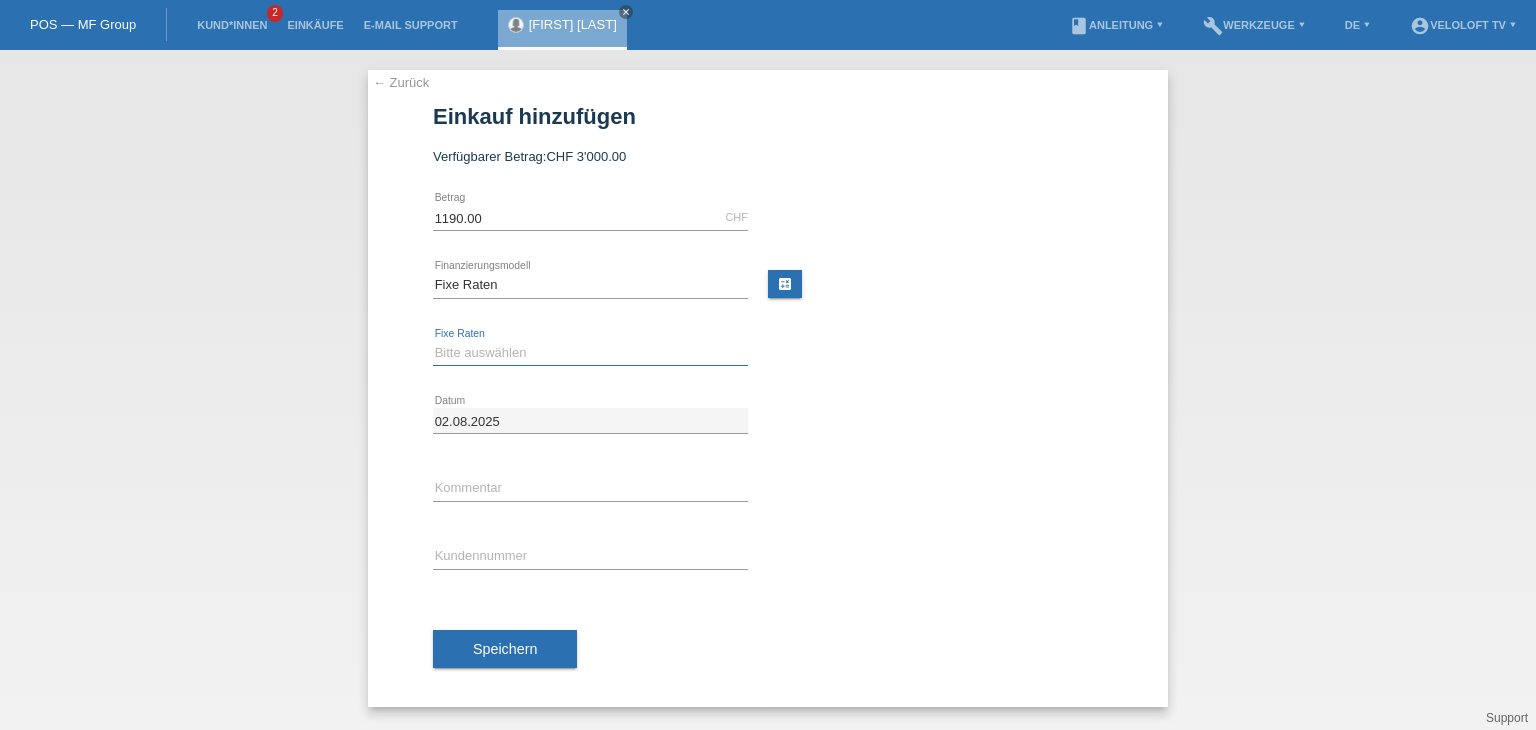 click on "Bitte auswählen
4 Raten
5 Raten
6 Raten
7 Raten
8 Raten
9 Raten
10 Raten
11 Raten" at bounding box center [590, 353] 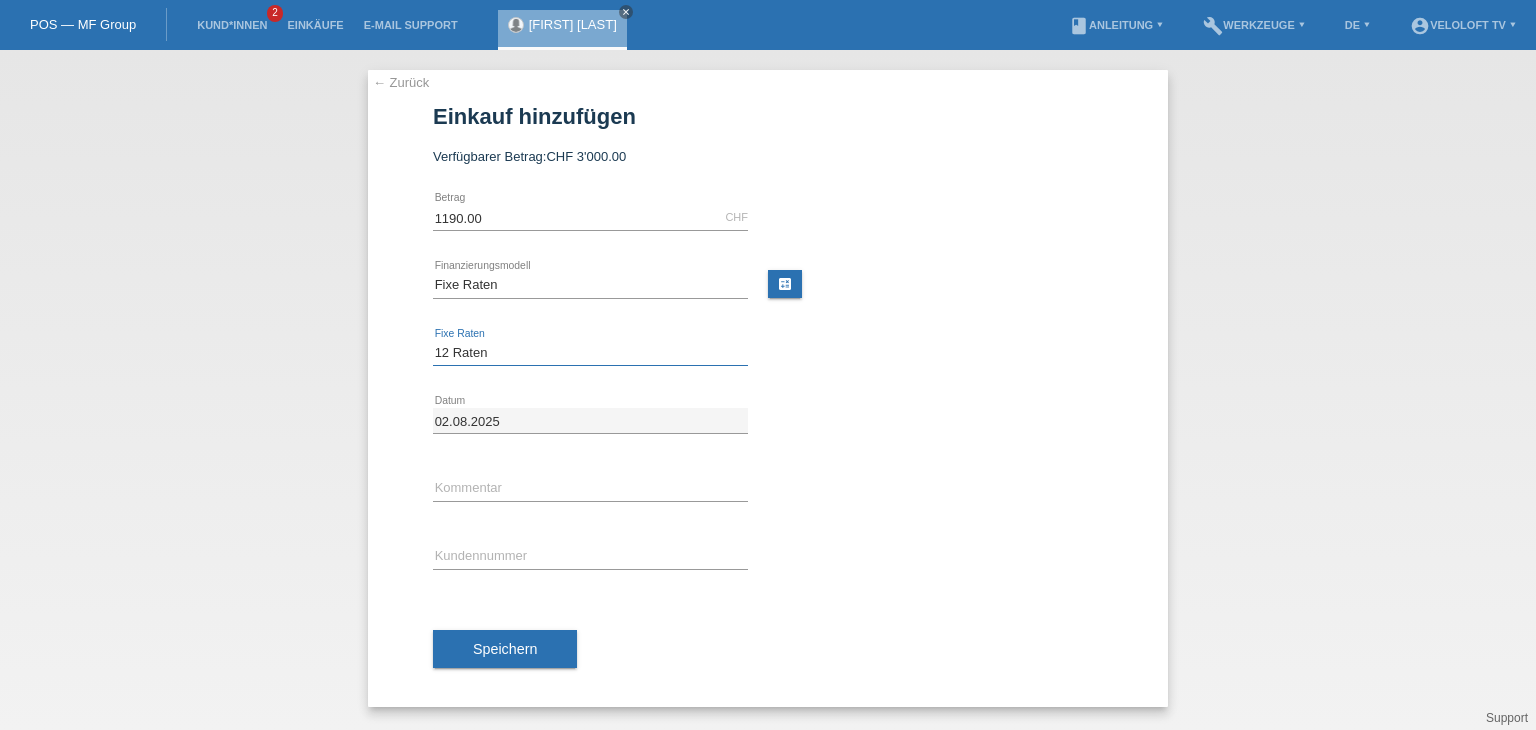 click on "Bitte auswählen
4 Raten
5 Raten
6 Raten
7 Raten
8 Raten
9 Raten
10 Raten
11 Raten" at bounding box center (590, 353) 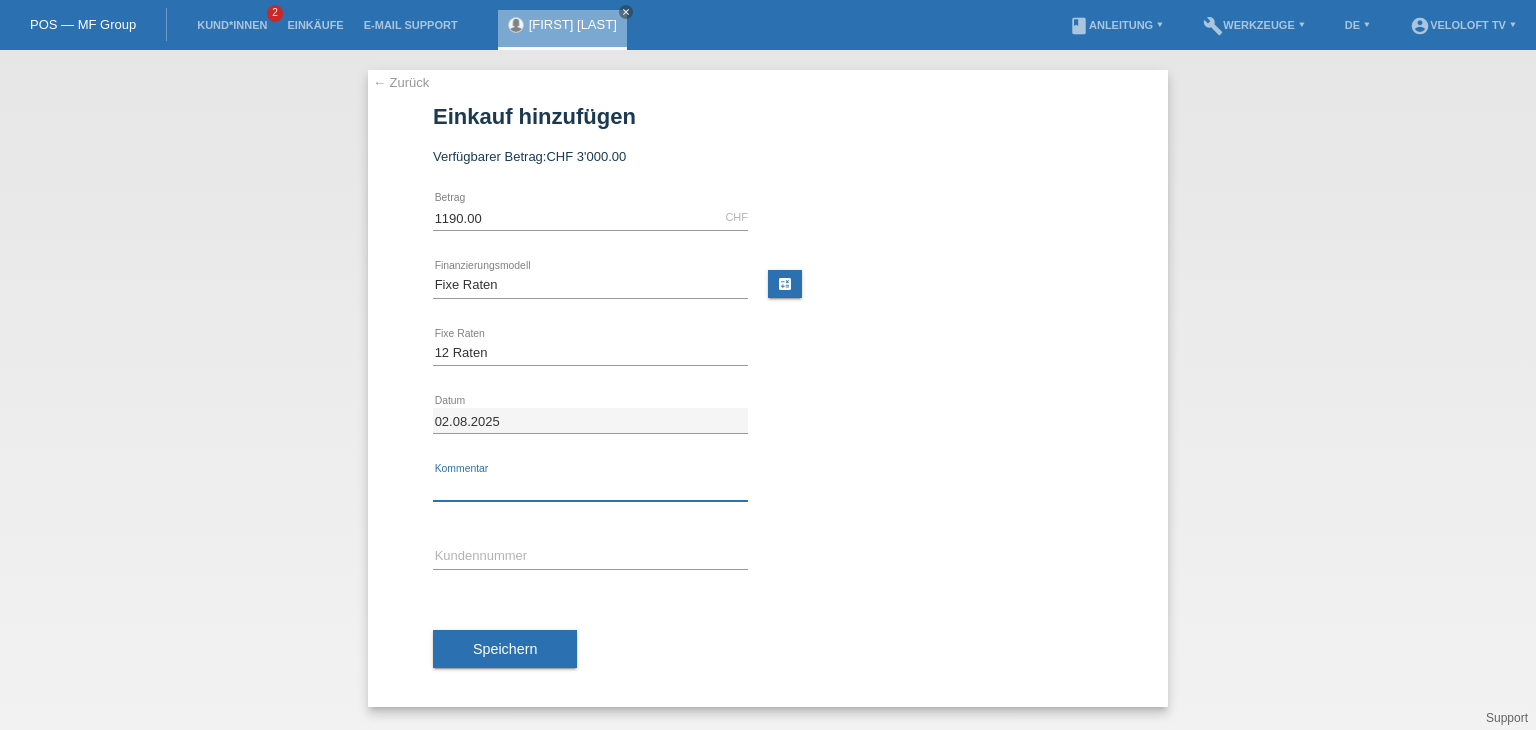 click at bounding box center (590, 488) 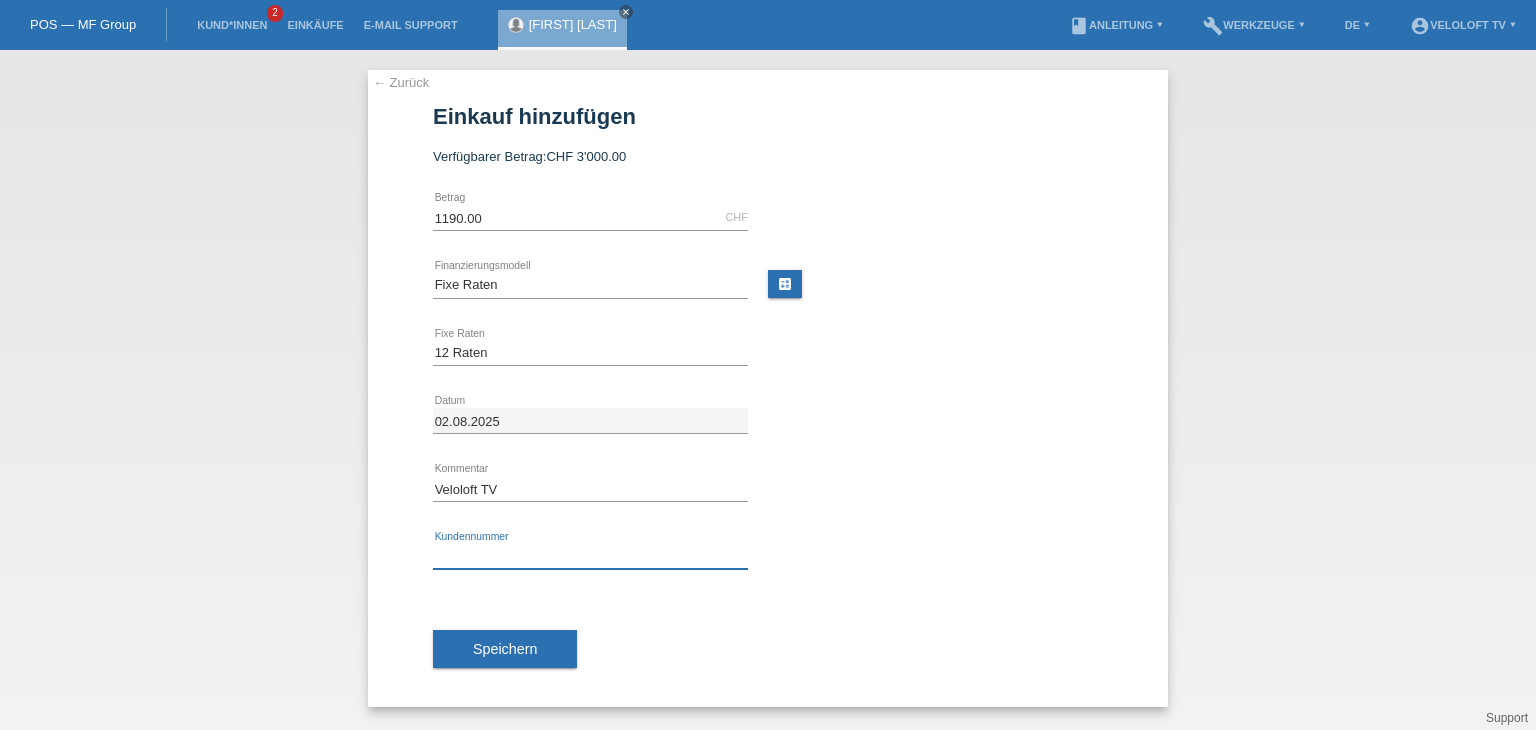 click at bounding box center [590, 556] 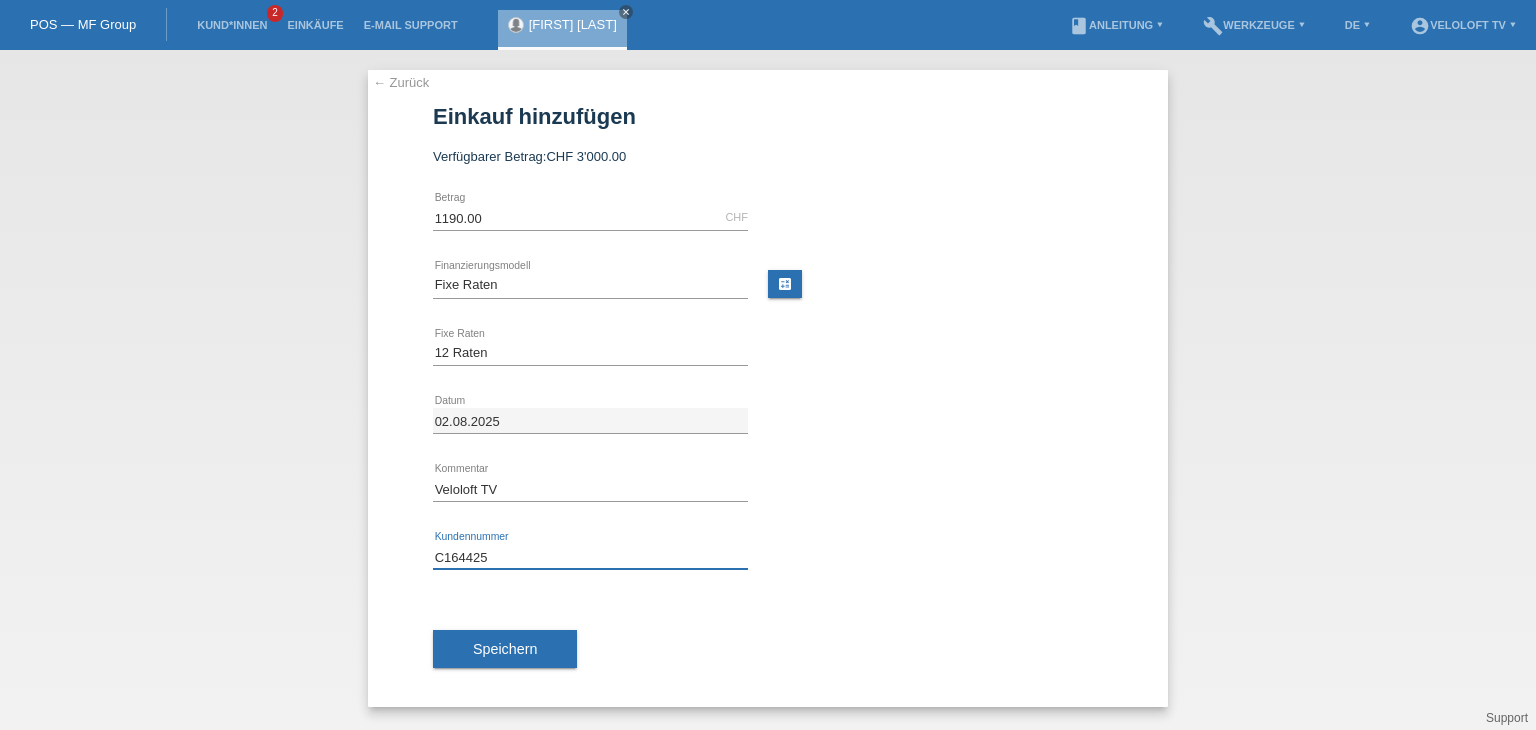 type on "C164425" 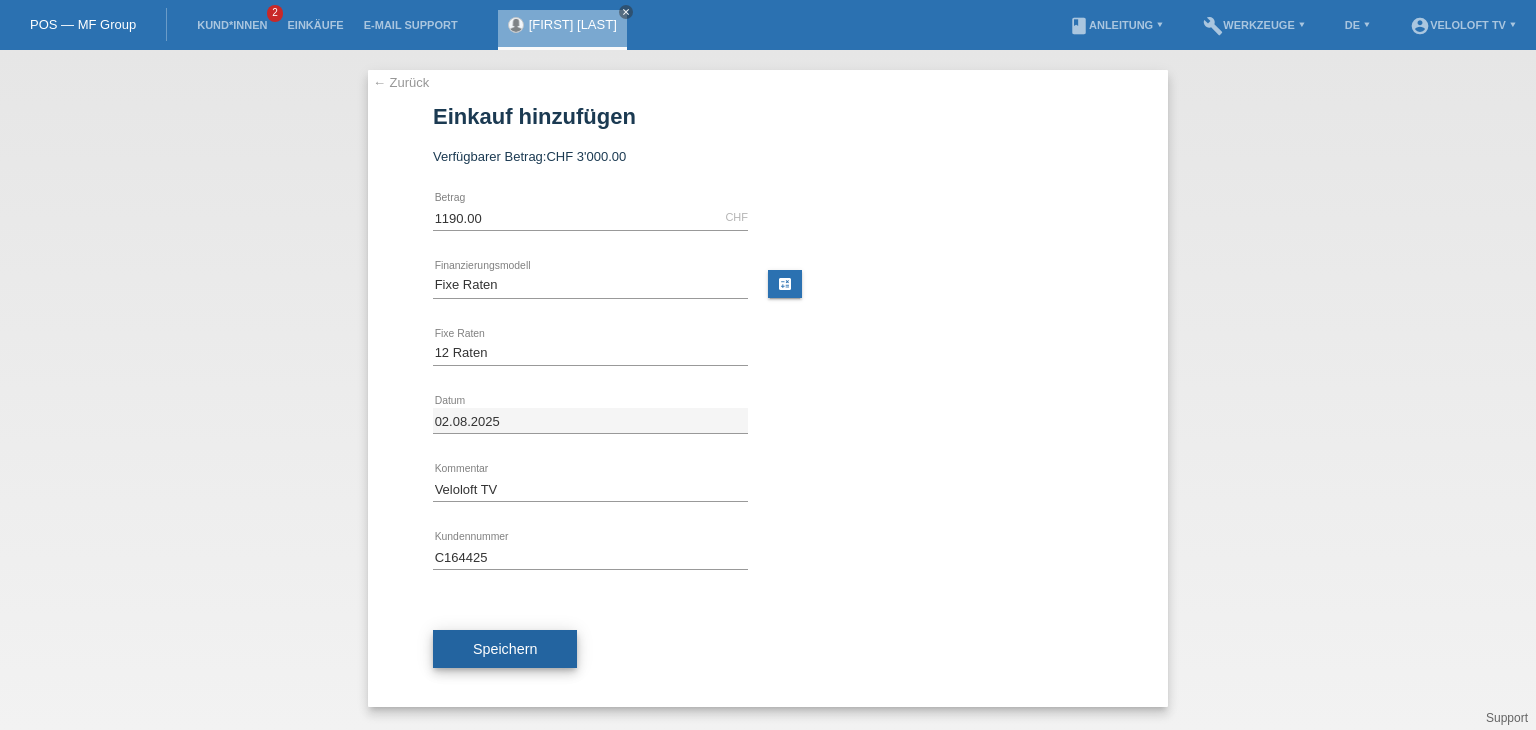 click on "Speichern" at bounding box center (505, 649) 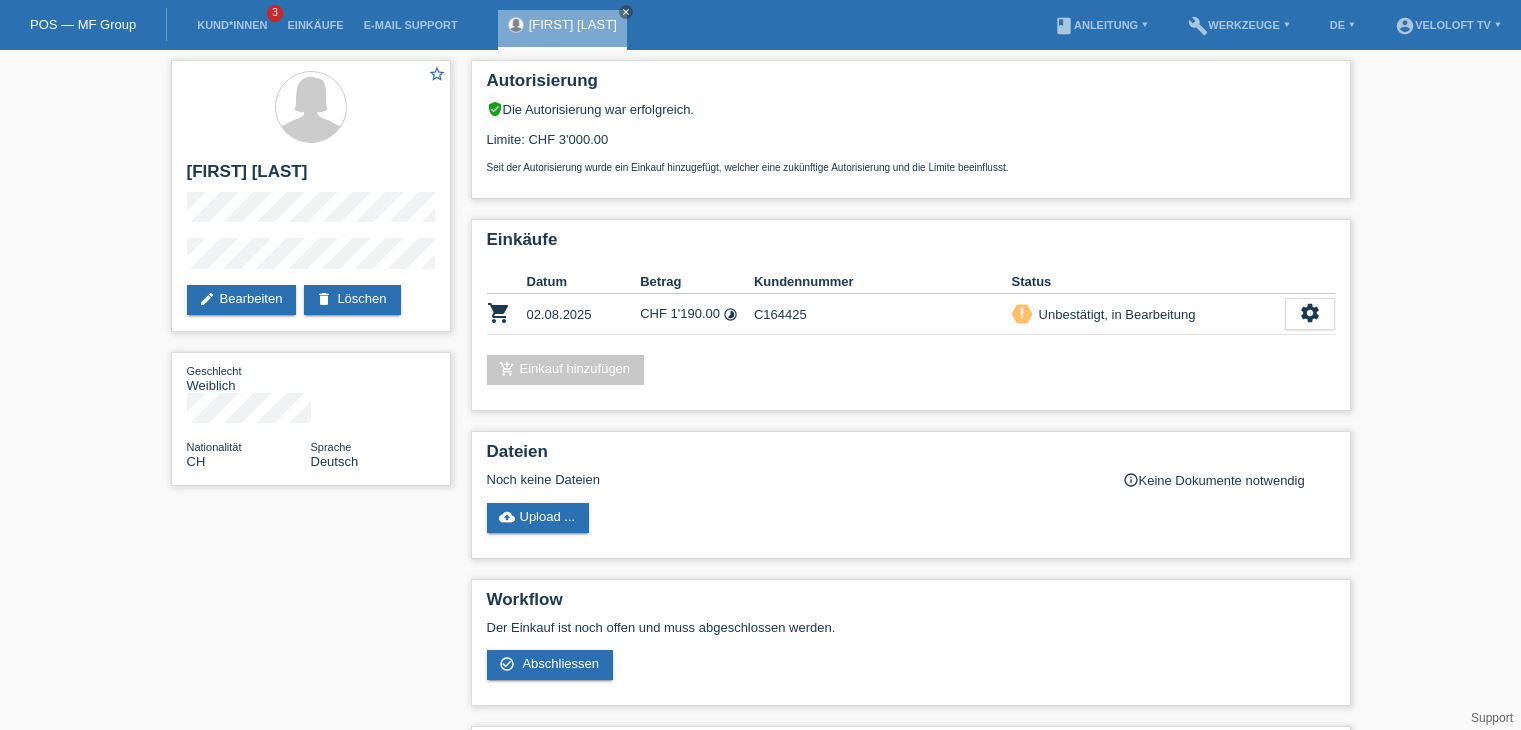 scroll, scrollTop: 0, scrollLeft: 0, axis: both 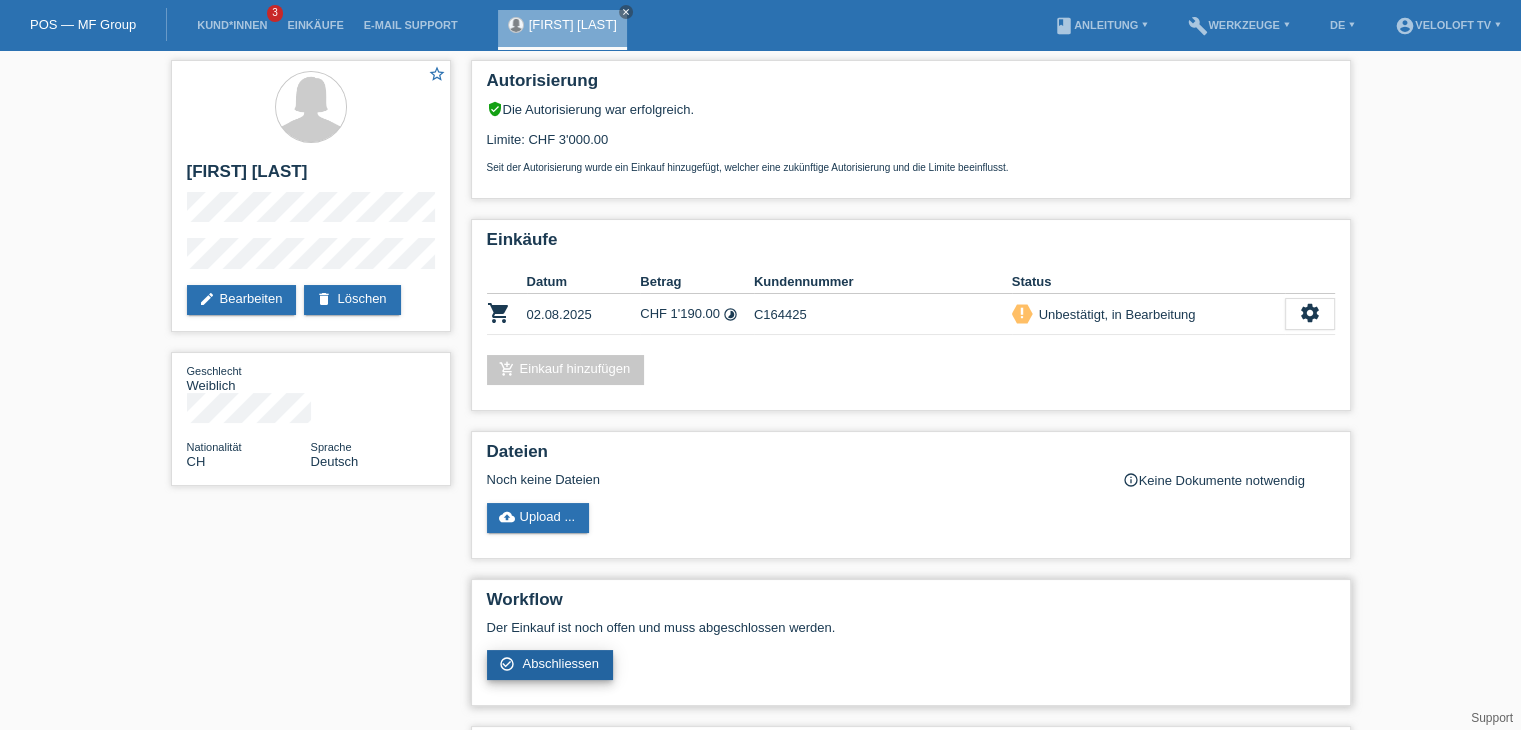click on "Abschliessen" at bounding box center (560, 663) 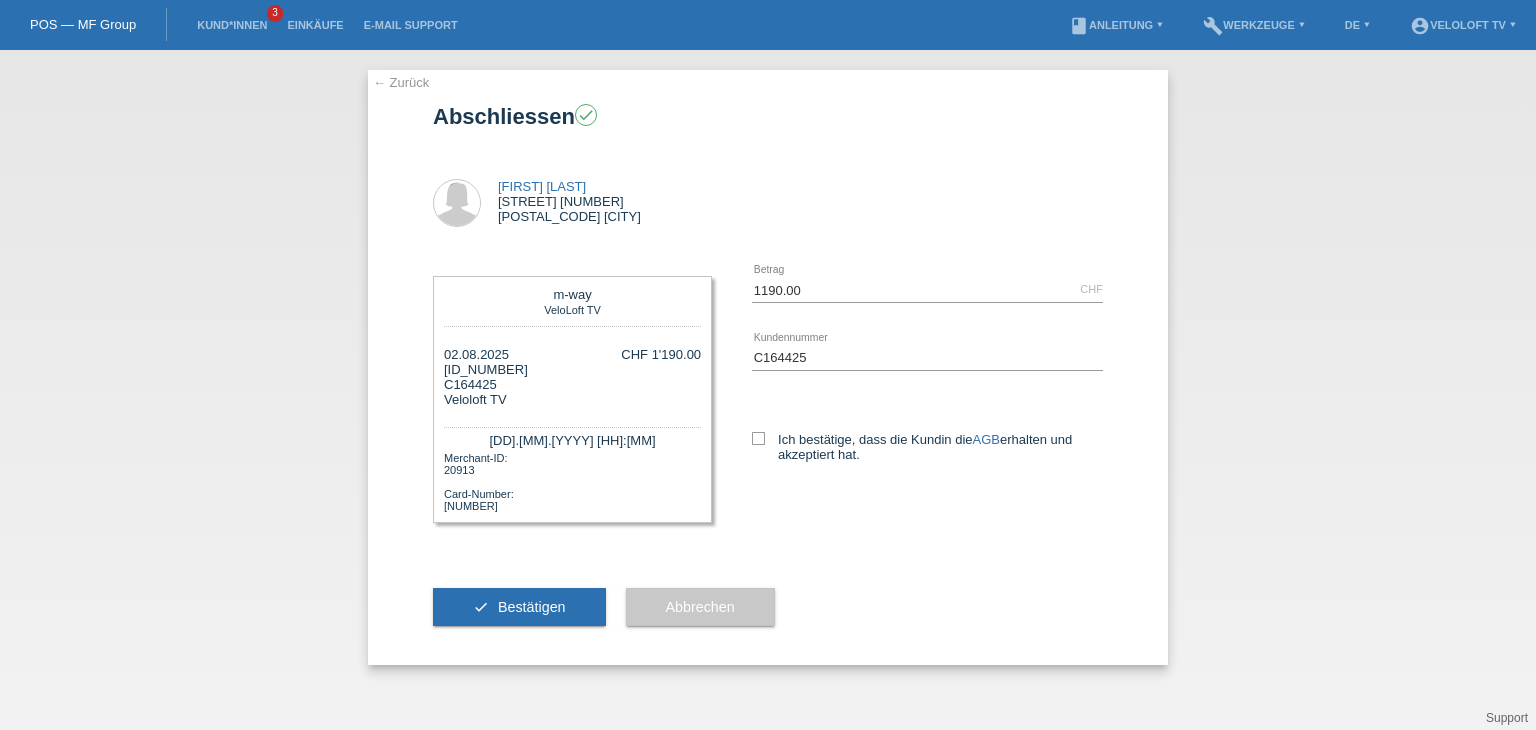 scroll, scrollTop: 0, scrollLeft: 0, axis: both 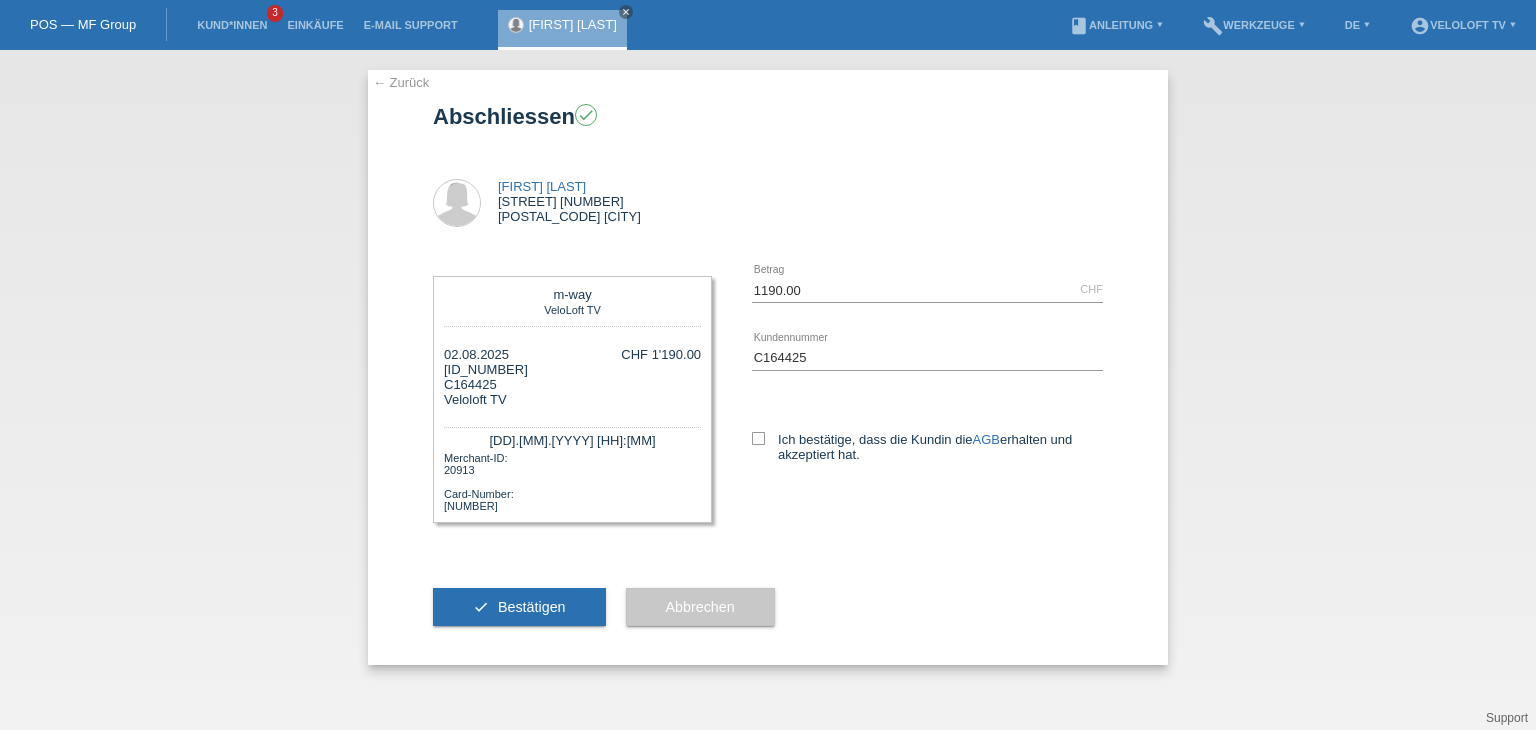 drag, startPoint x: 764, startPoint y: 438, endPoint x: 731, endPoint y: 465, distance: 42.638012 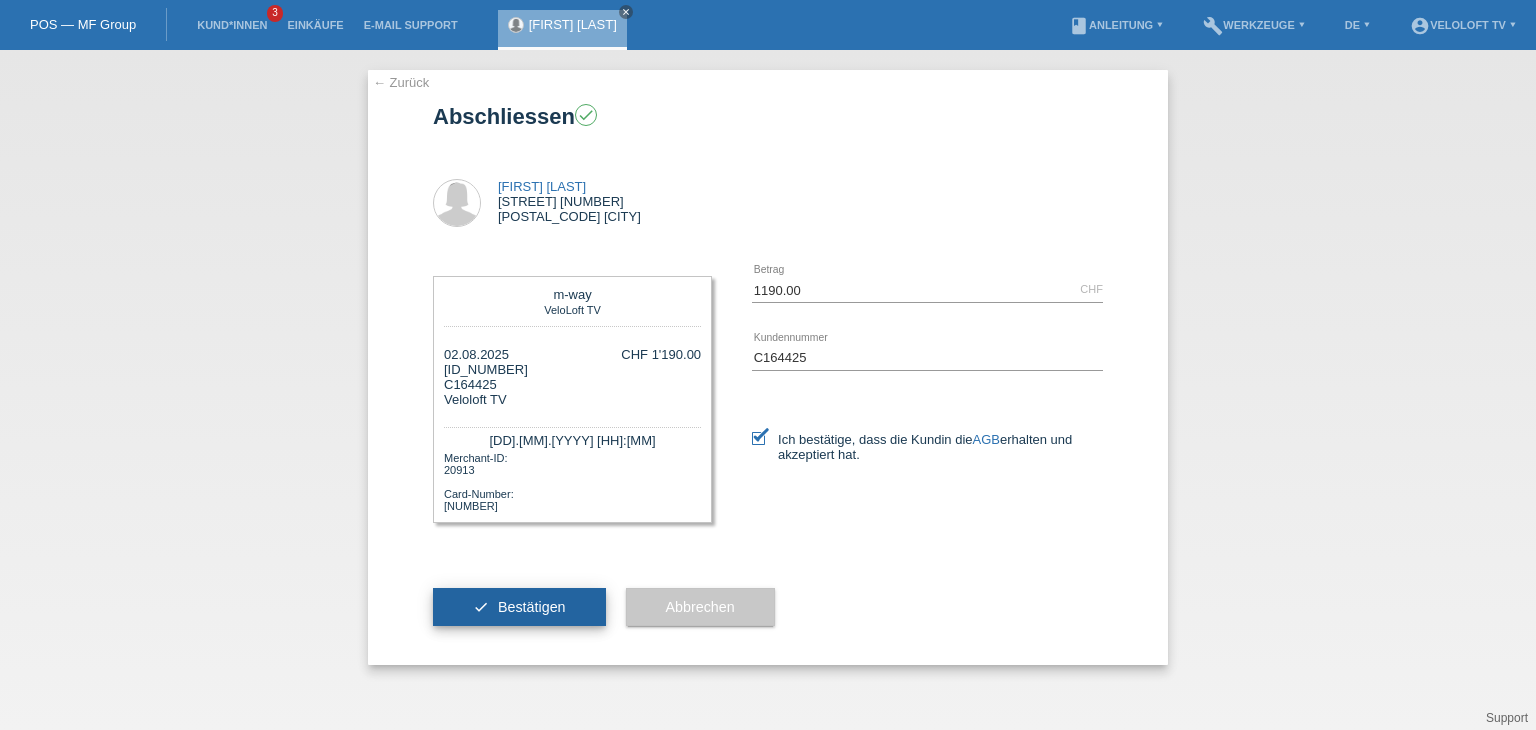 click on "Bestätigen" at bounding box center [532, 607] 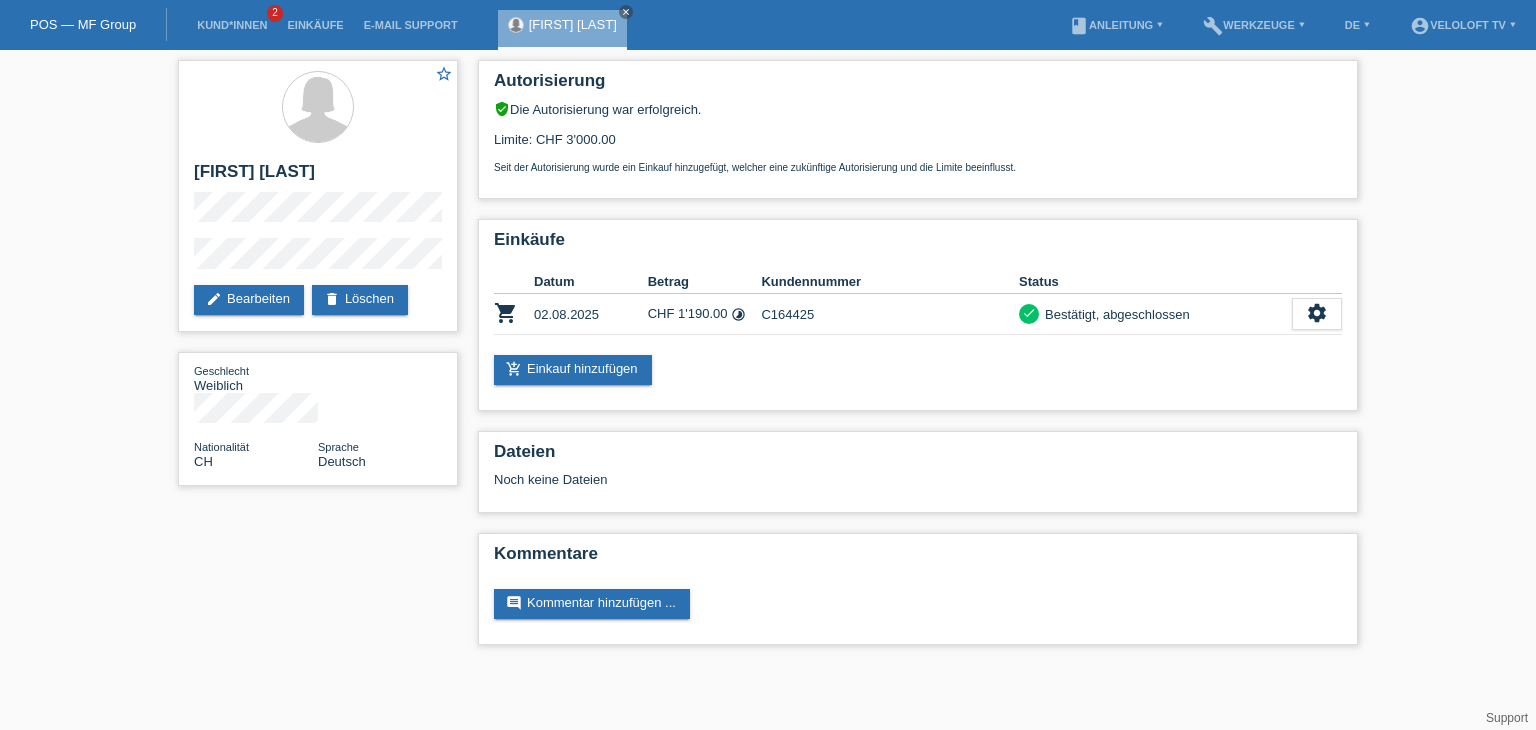 scroll, scrollTop: 0, scrollLeft: 0, axis: both 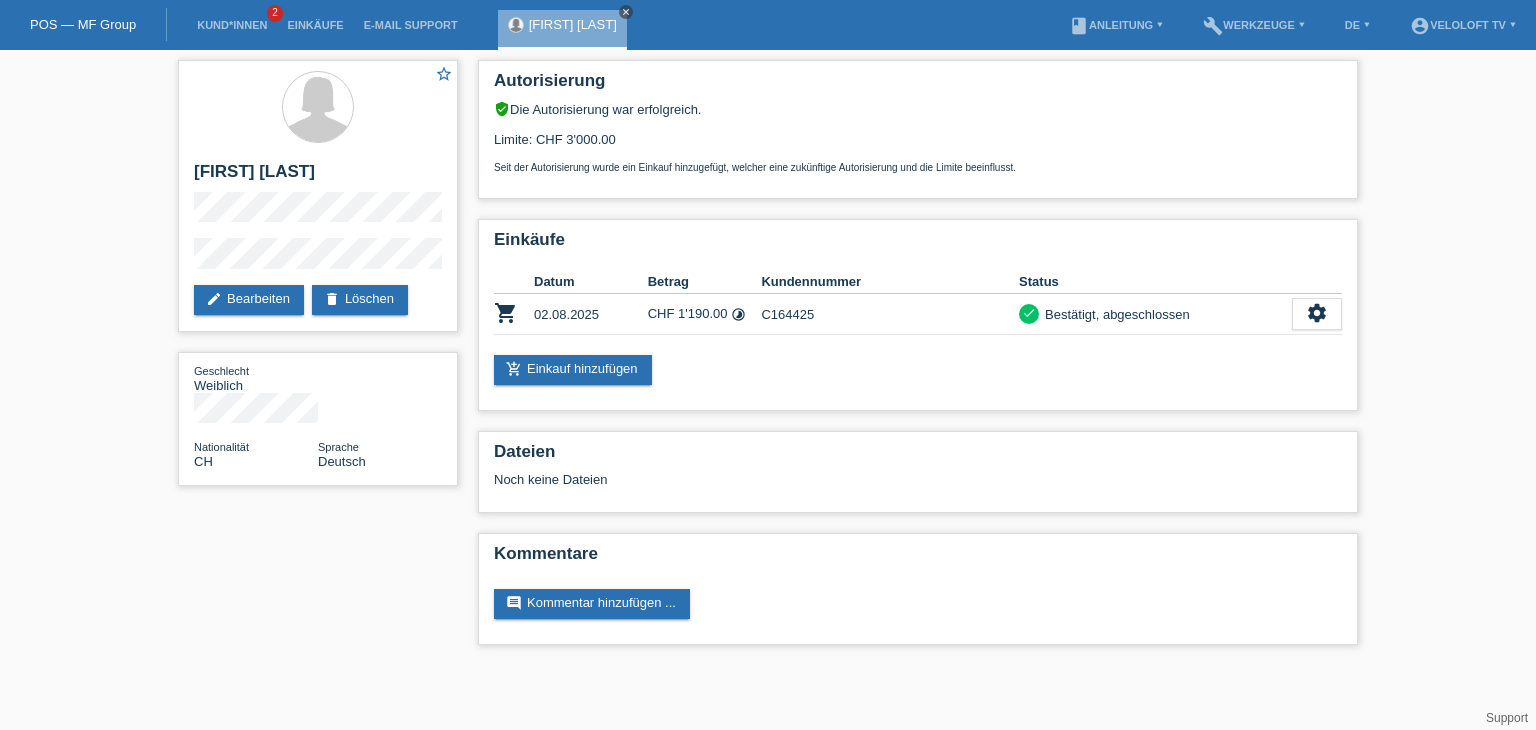 click on "close" at bounding box center (626, 12) 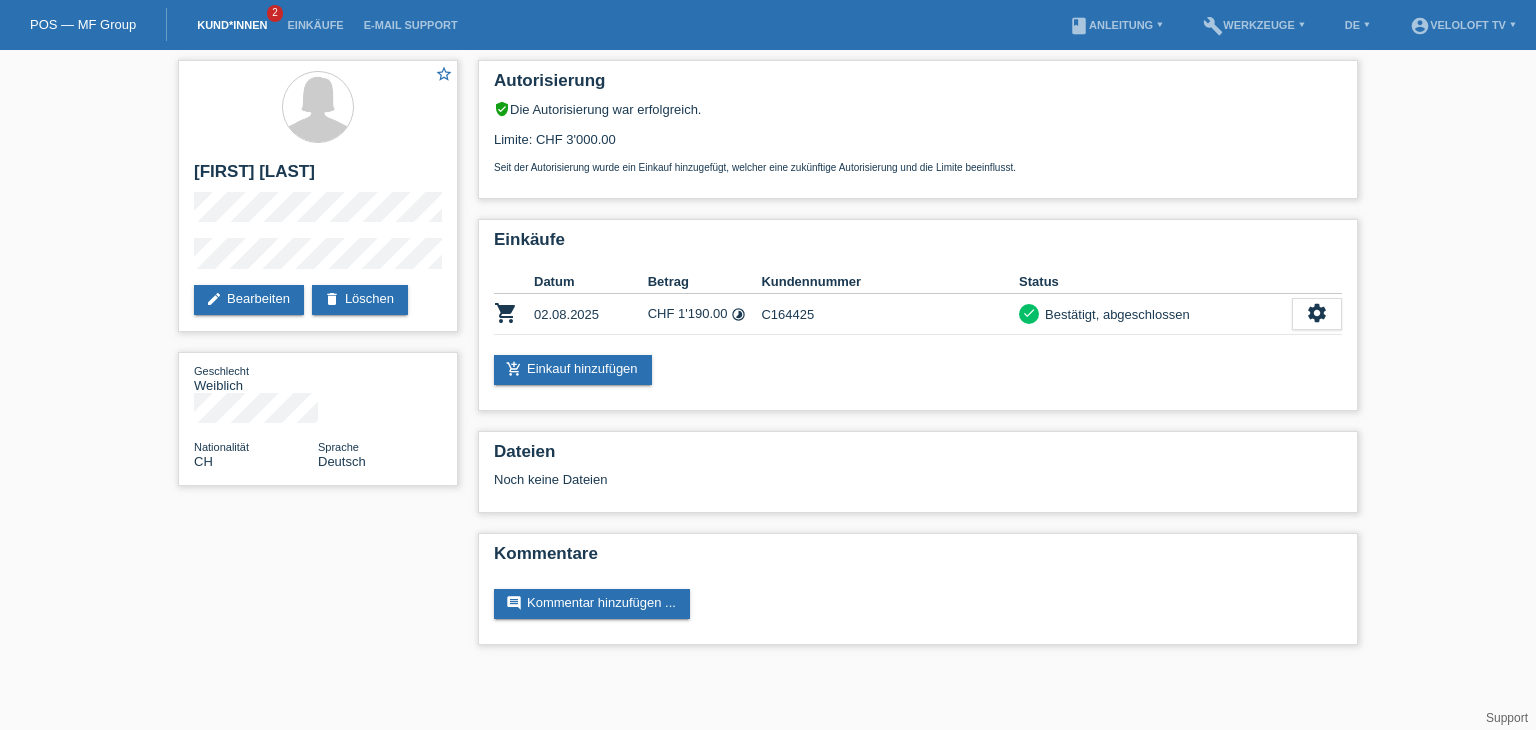 click on "Kund*innen" at bounding box center [232, 25] 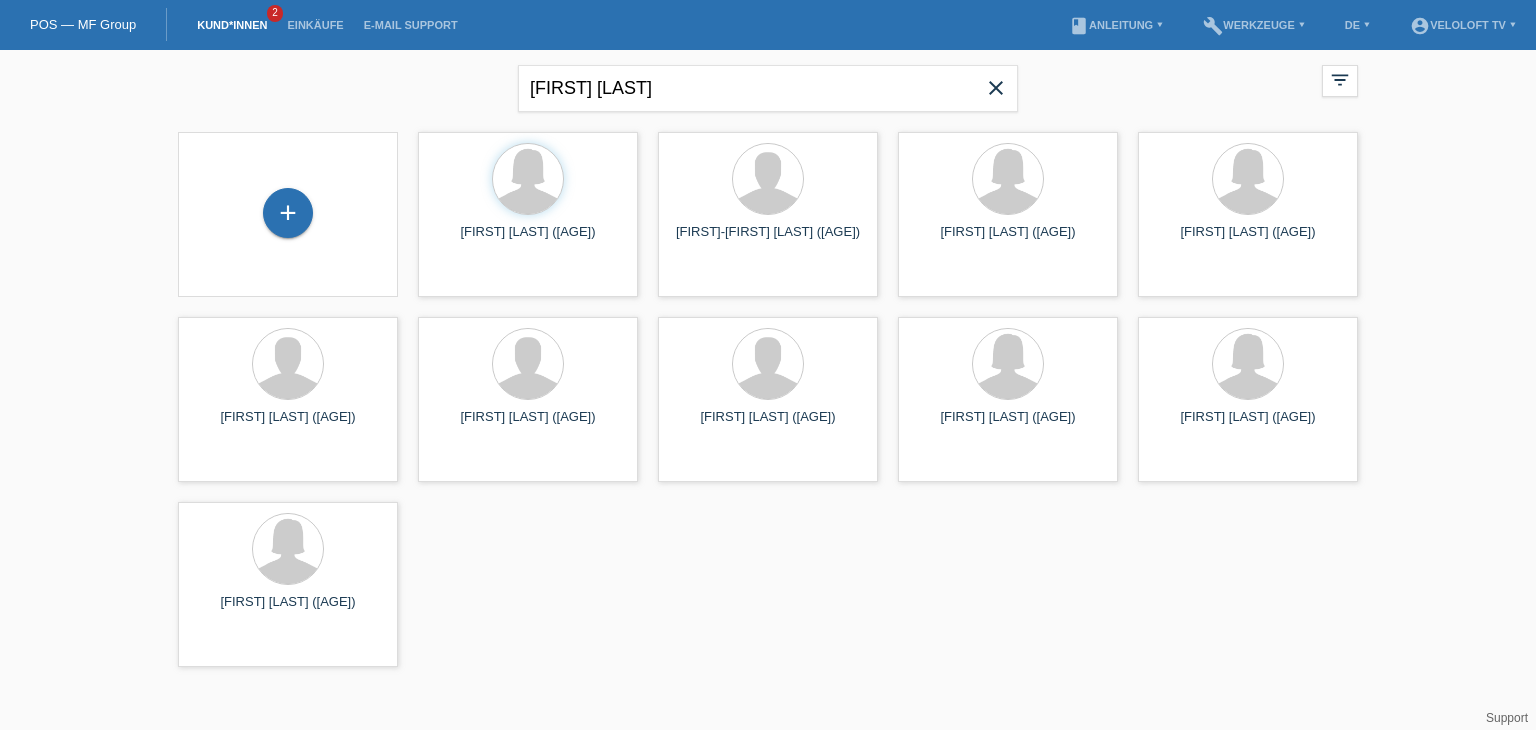 scroll, scrollTop: 0, scrollLeft: 0, axis: both 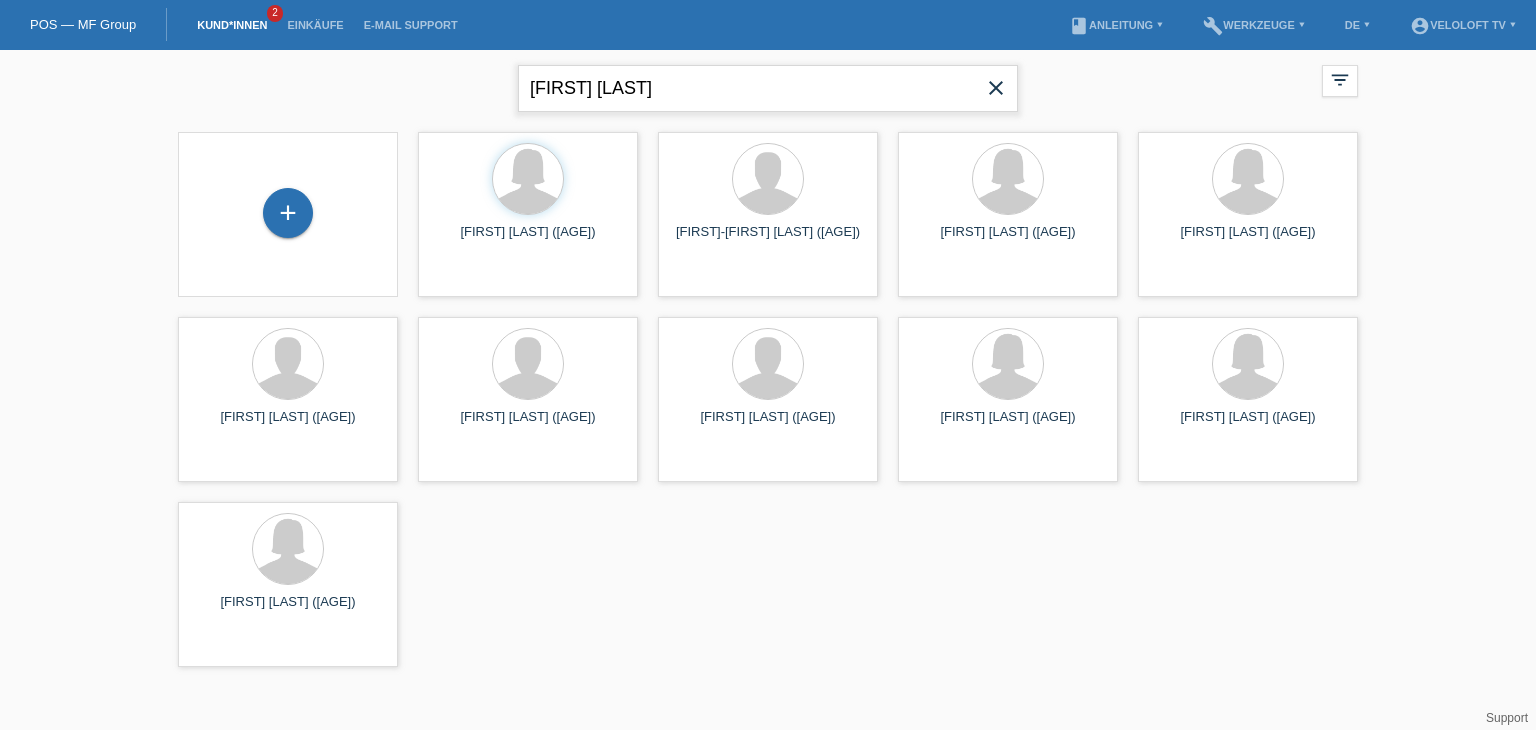 click on "Emina Dela Rue" at bounding box center (768, 88) 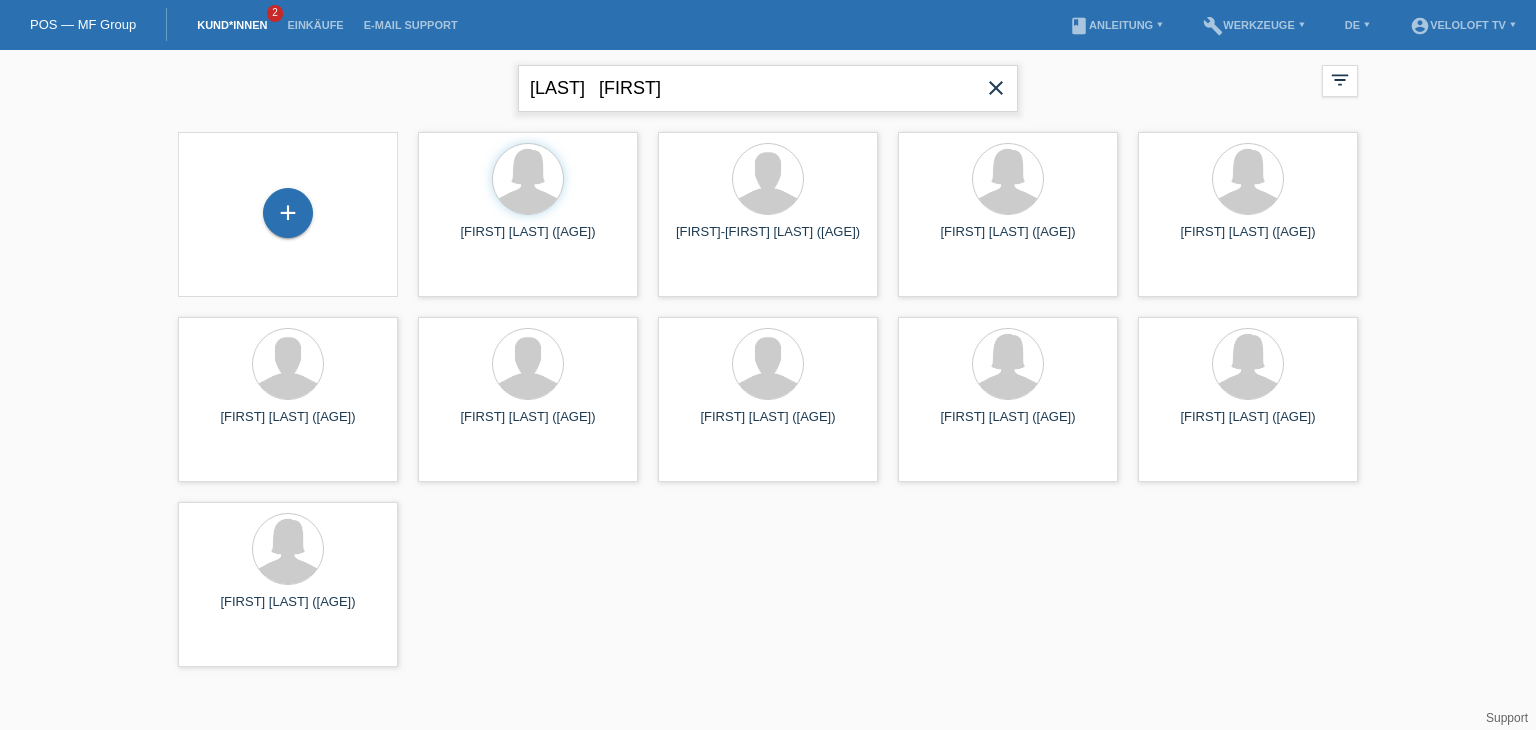 click on "Brahimi	Basri" at bounding box center (768, 88) 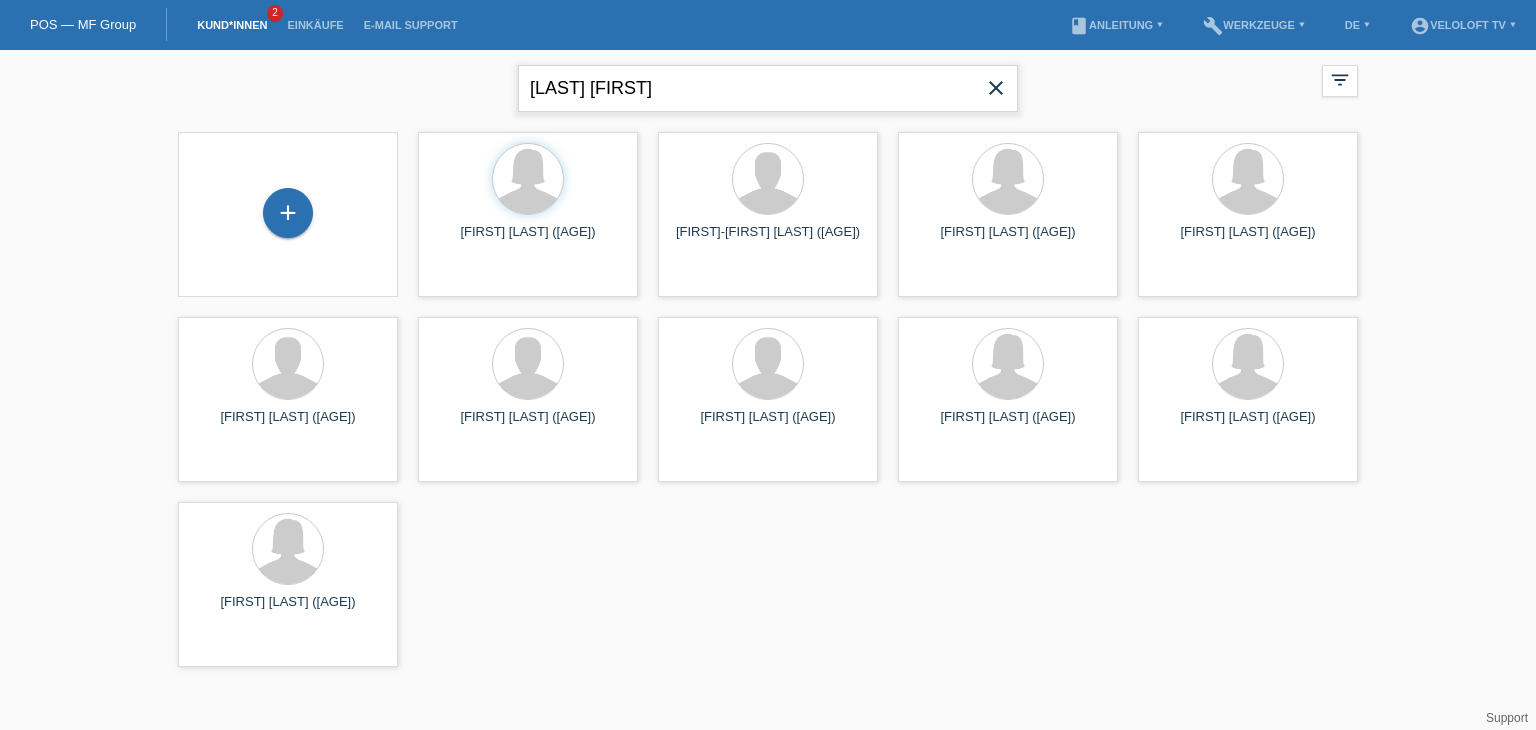 type on "Brahimi Basri" 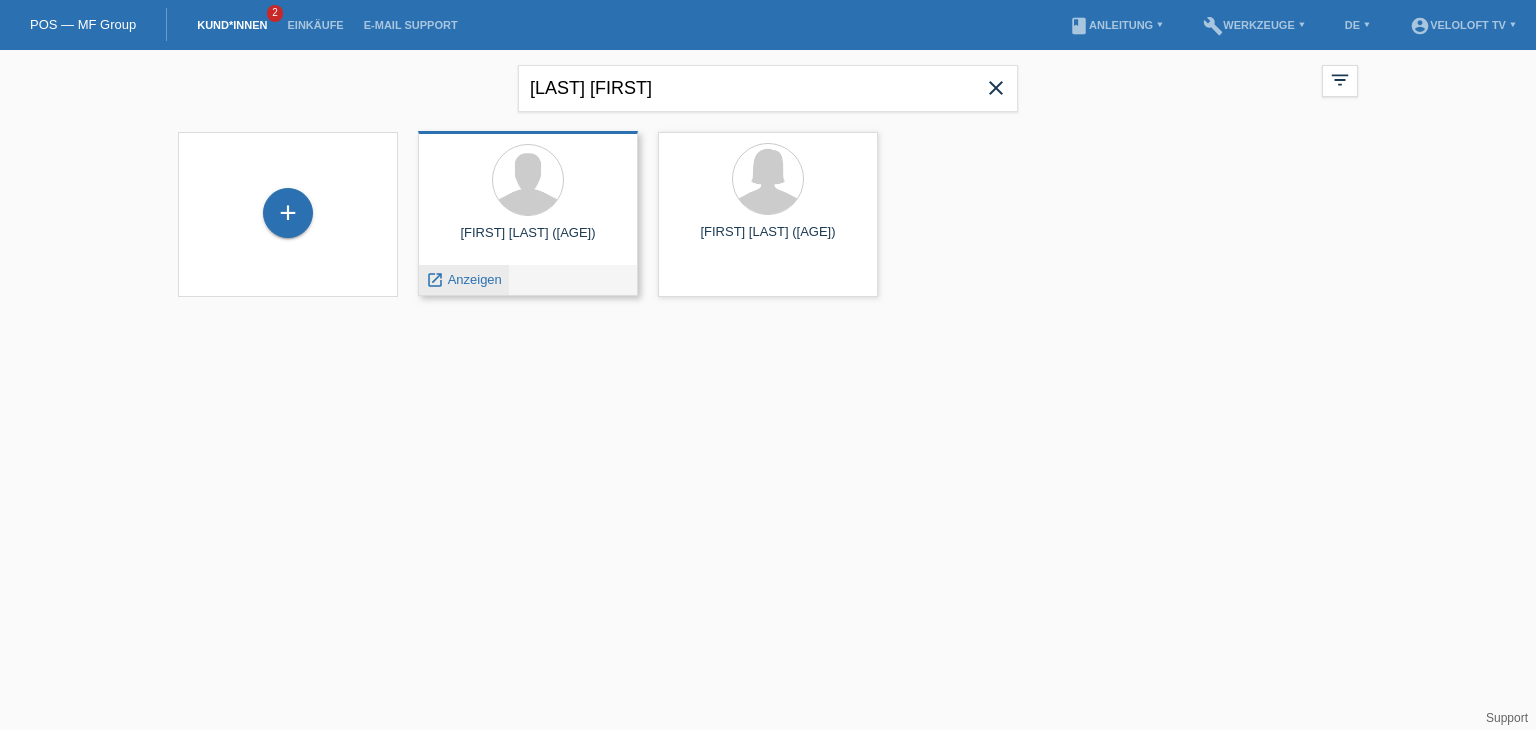 click on "Anzeigen" at bounding box center (475, 279) 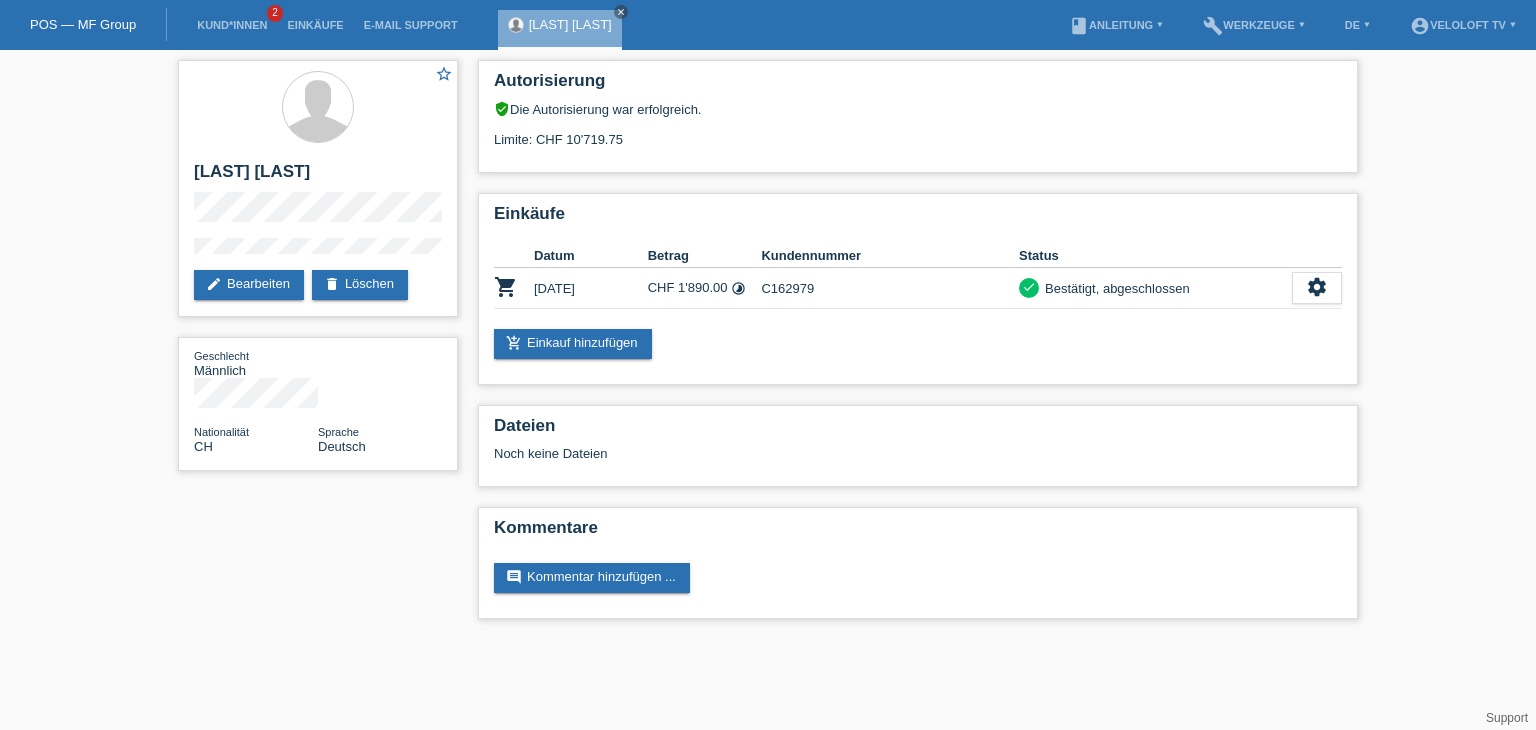 scroll, scrollTop: 0, scrollLeft: 0, axis: both 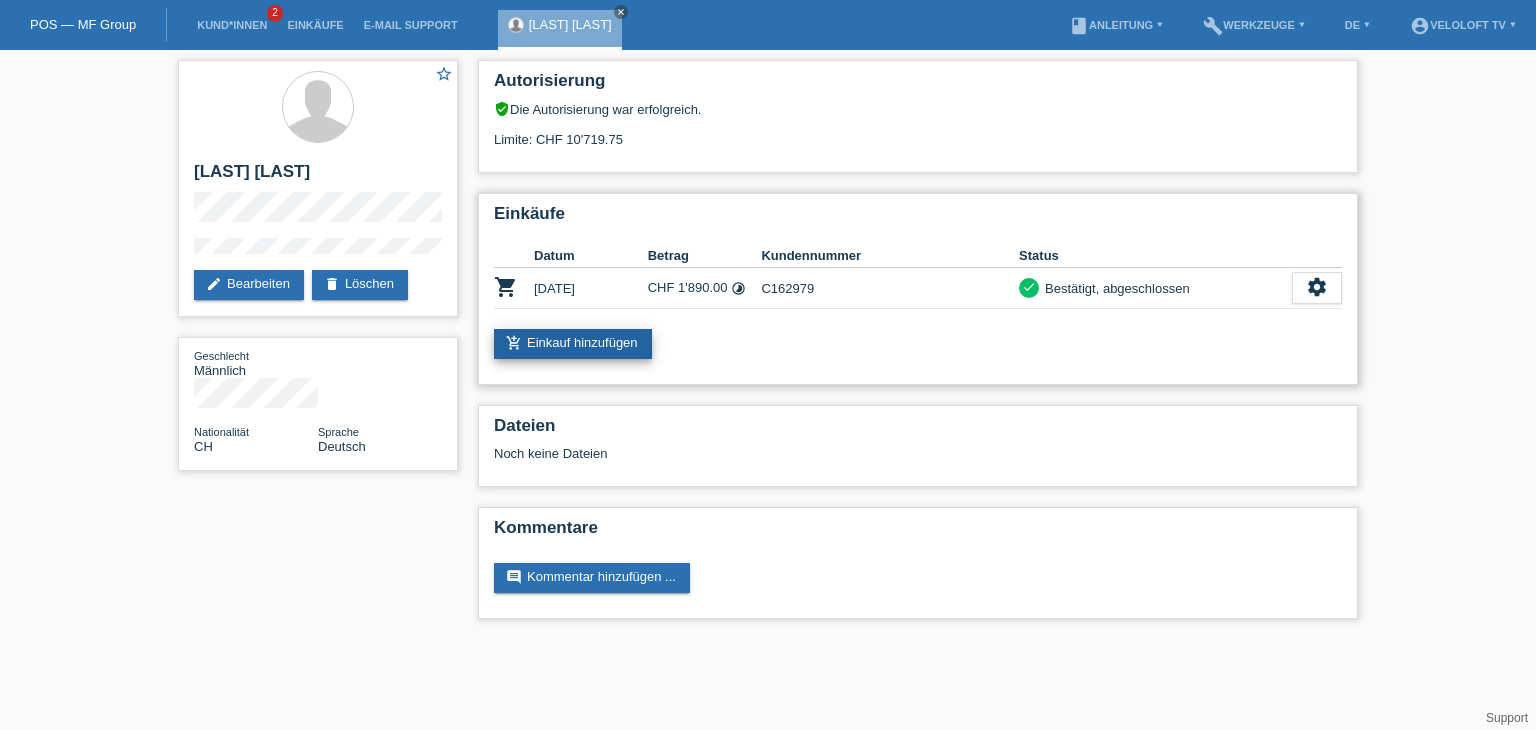 click on "add_shopping_cart  Einkauf hinzufügen" at bounding box center [573, 344] 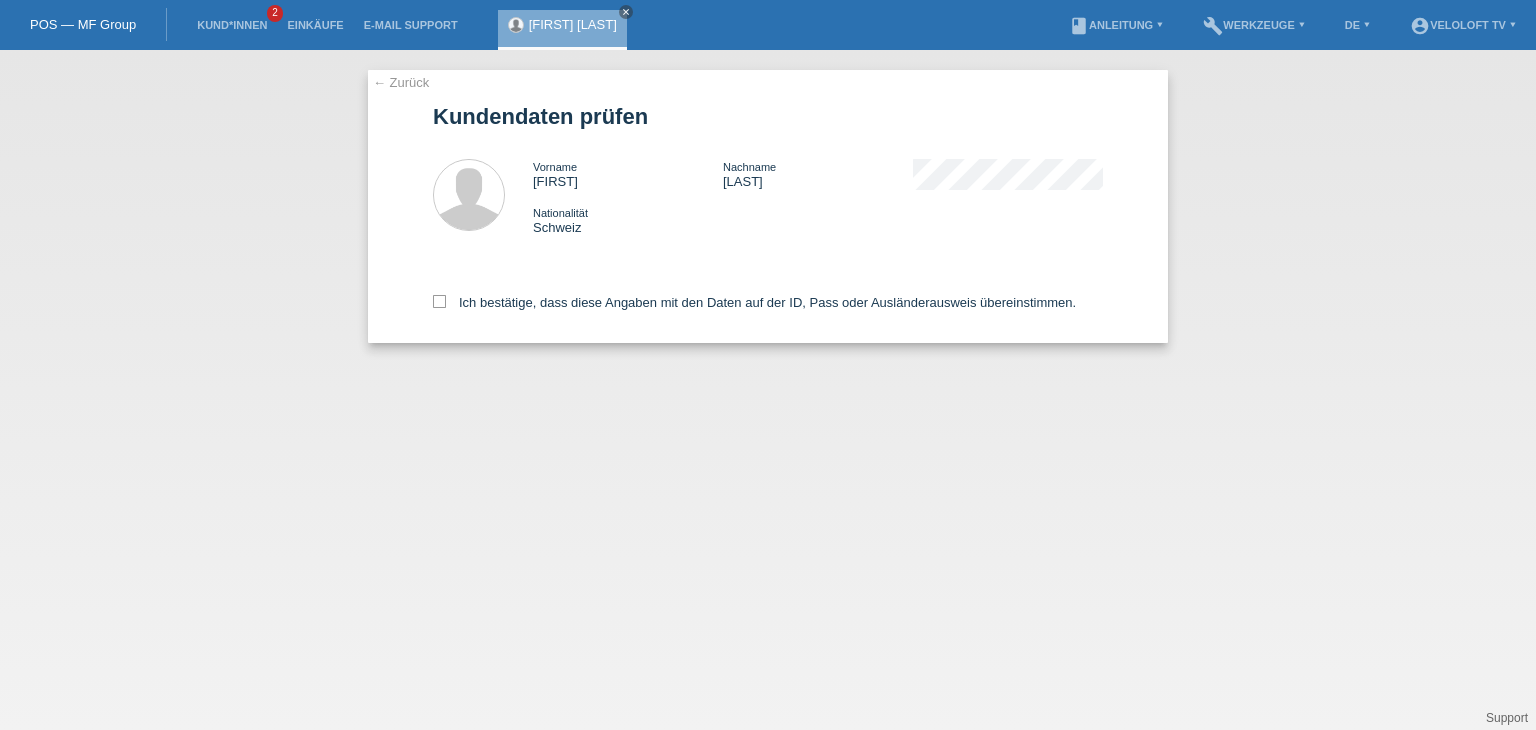 scroll, scrollTop: 0, scrollLeft: 0, axis: both 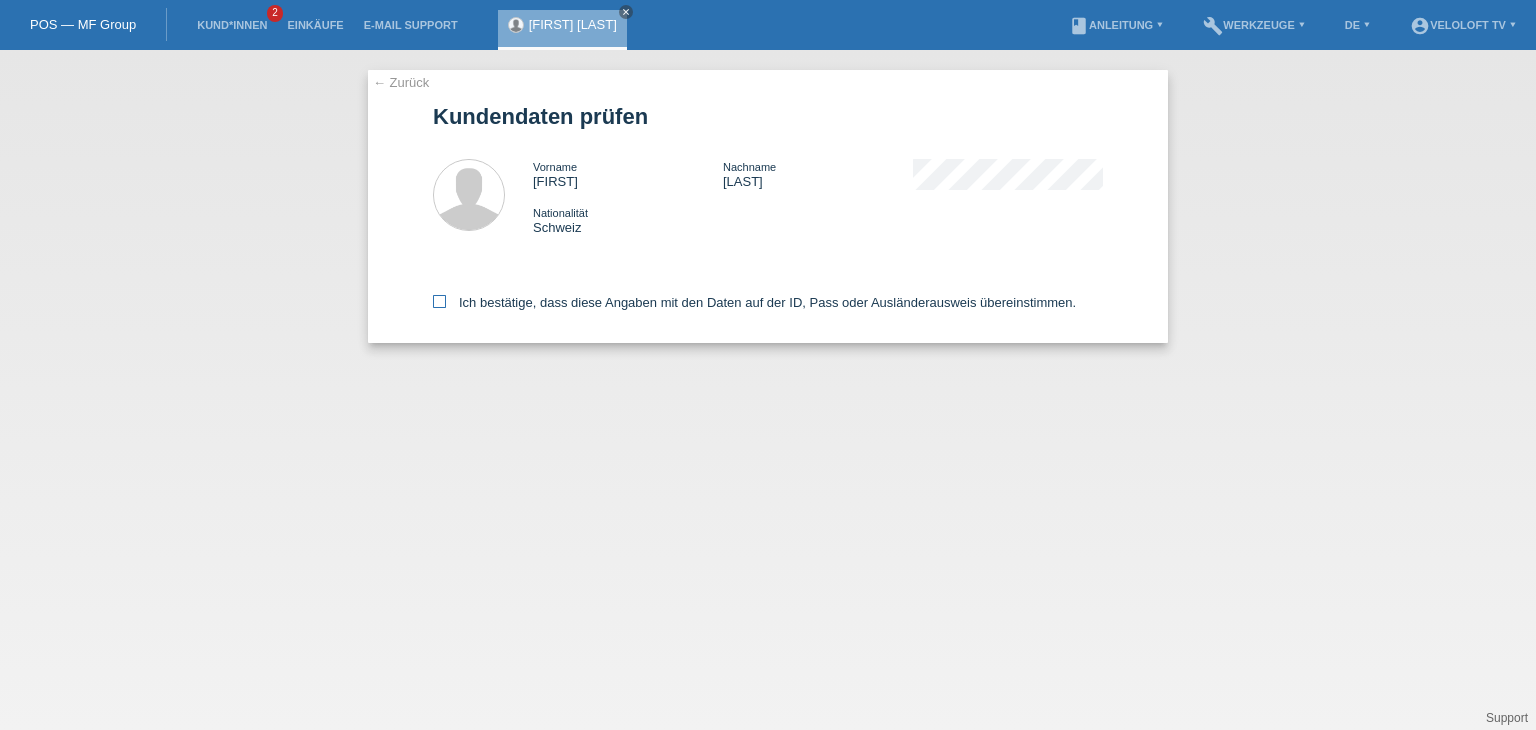 click on "Ich bestätige, dass diese Angaben mit den Daten auf der ID, Pass oder Ausländerausweis übereinstimmen." at bounding box center [754, 302] 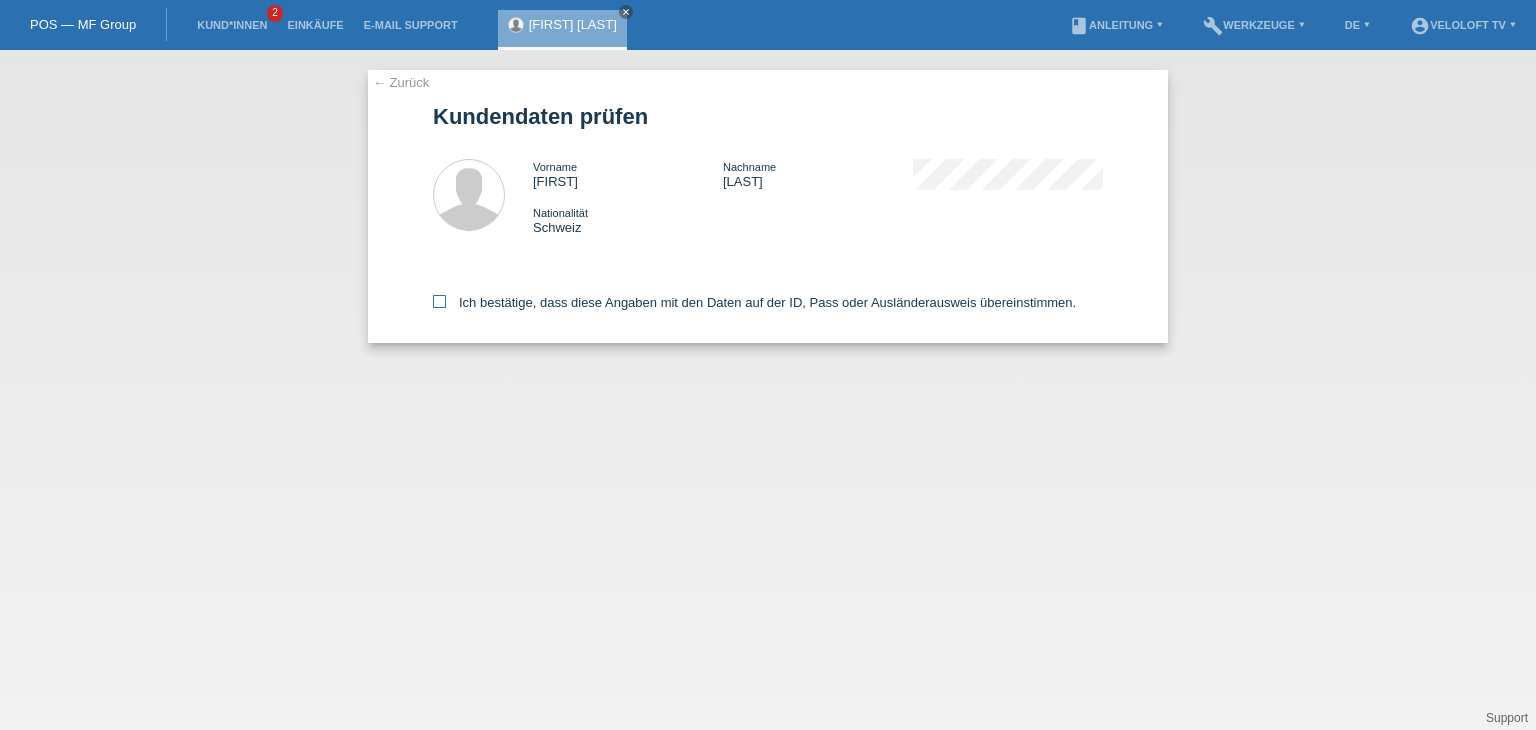 click on "Ich bestätige, dass diese Angaben mit den Daten auf der ID, Pass oder Ausländerausweis übereinstimmen." at bounding box center [439, 301] 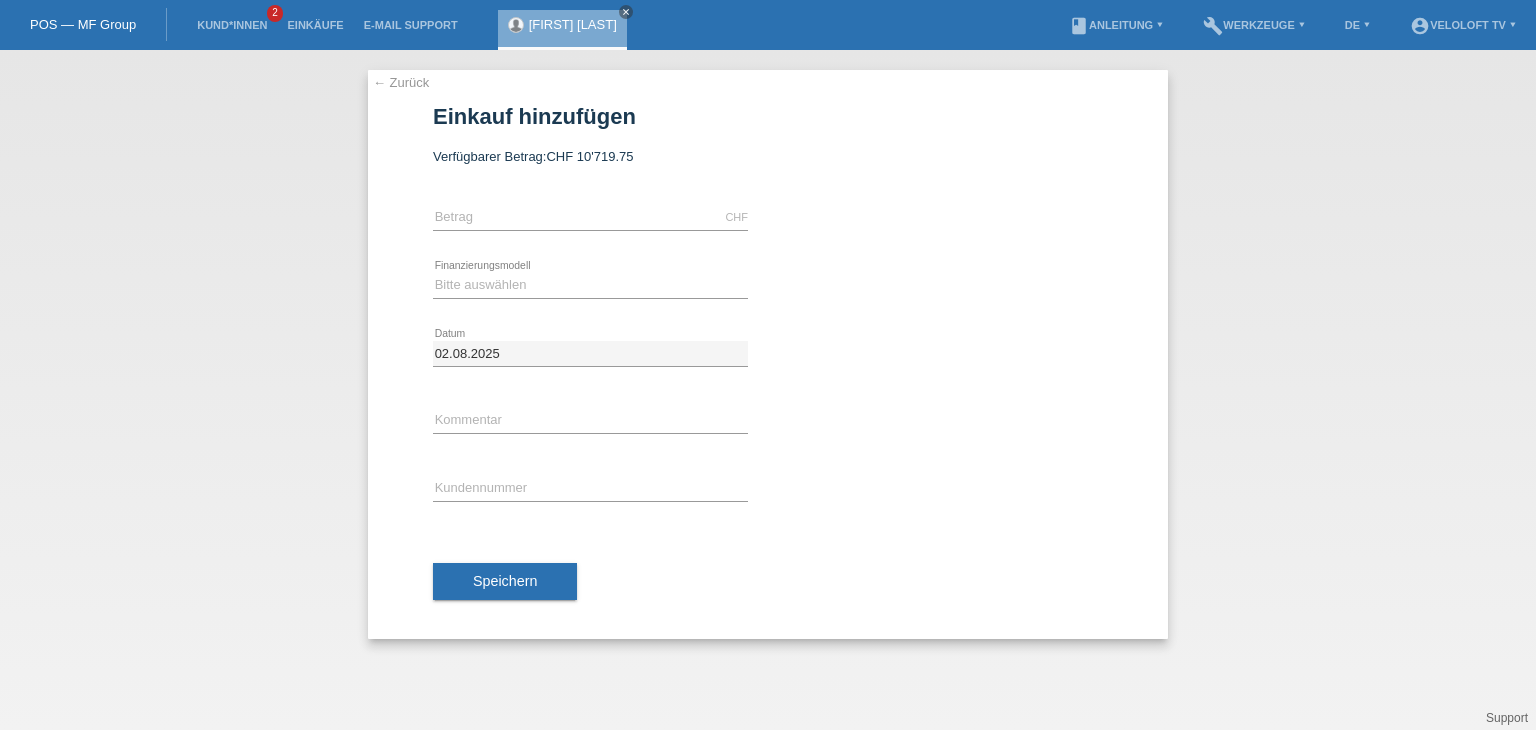 scroll, scrollTop: 0, scrollLeft: 0, axis: both 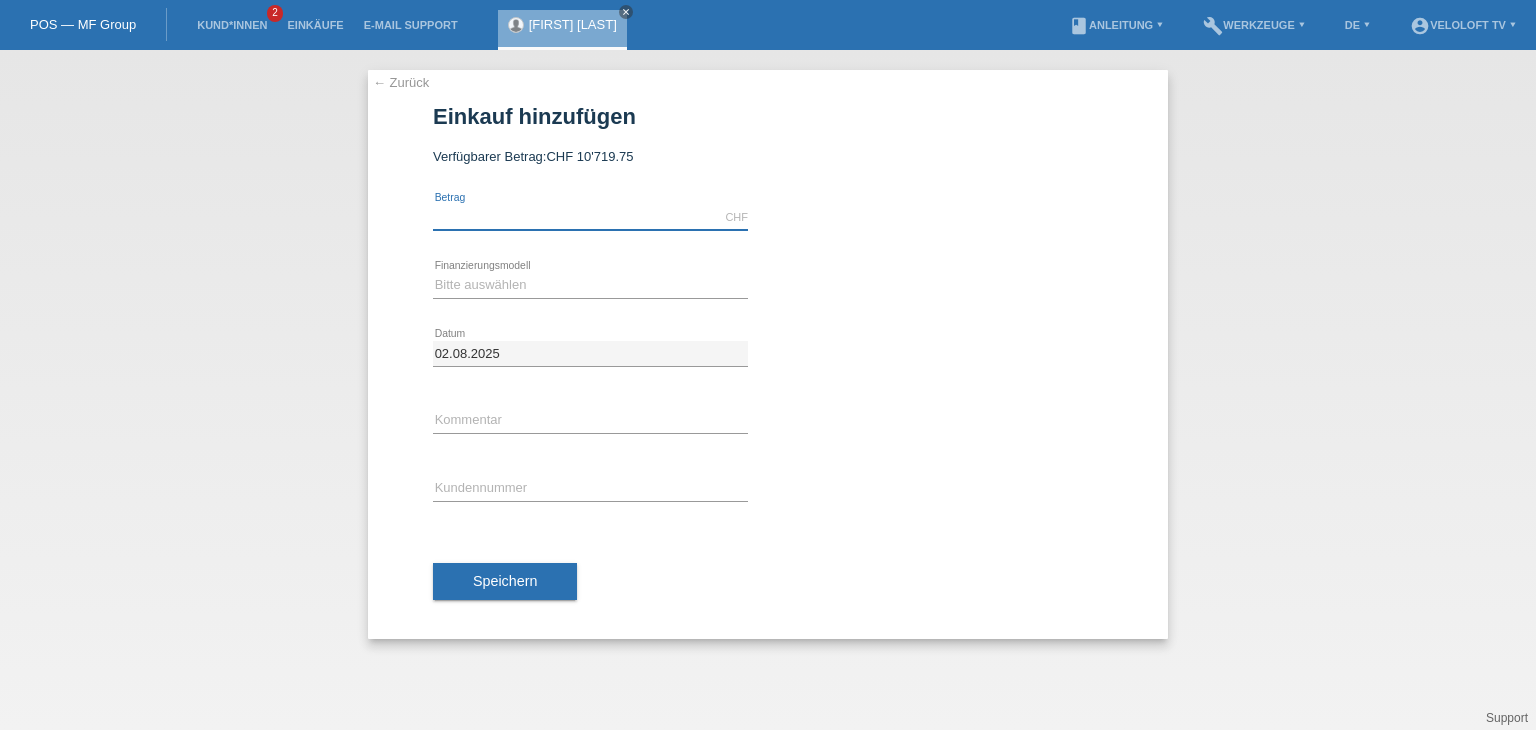 click at bounding box center [590, 217] 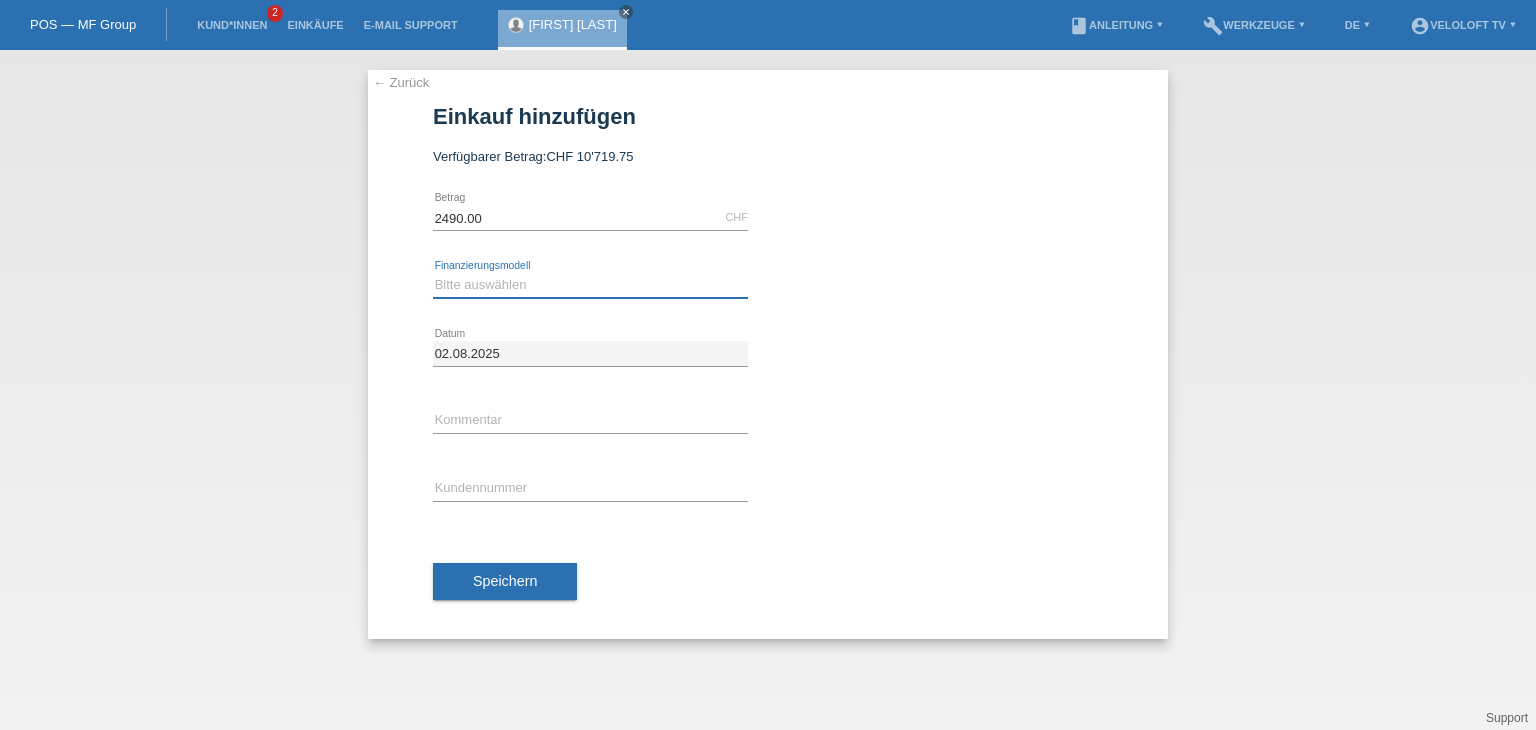 click on "Bitte auswählen
Fixe Raten
Kauf auf Rechnung mit Teilzahlungsoption" at bounding box center [590, 285] 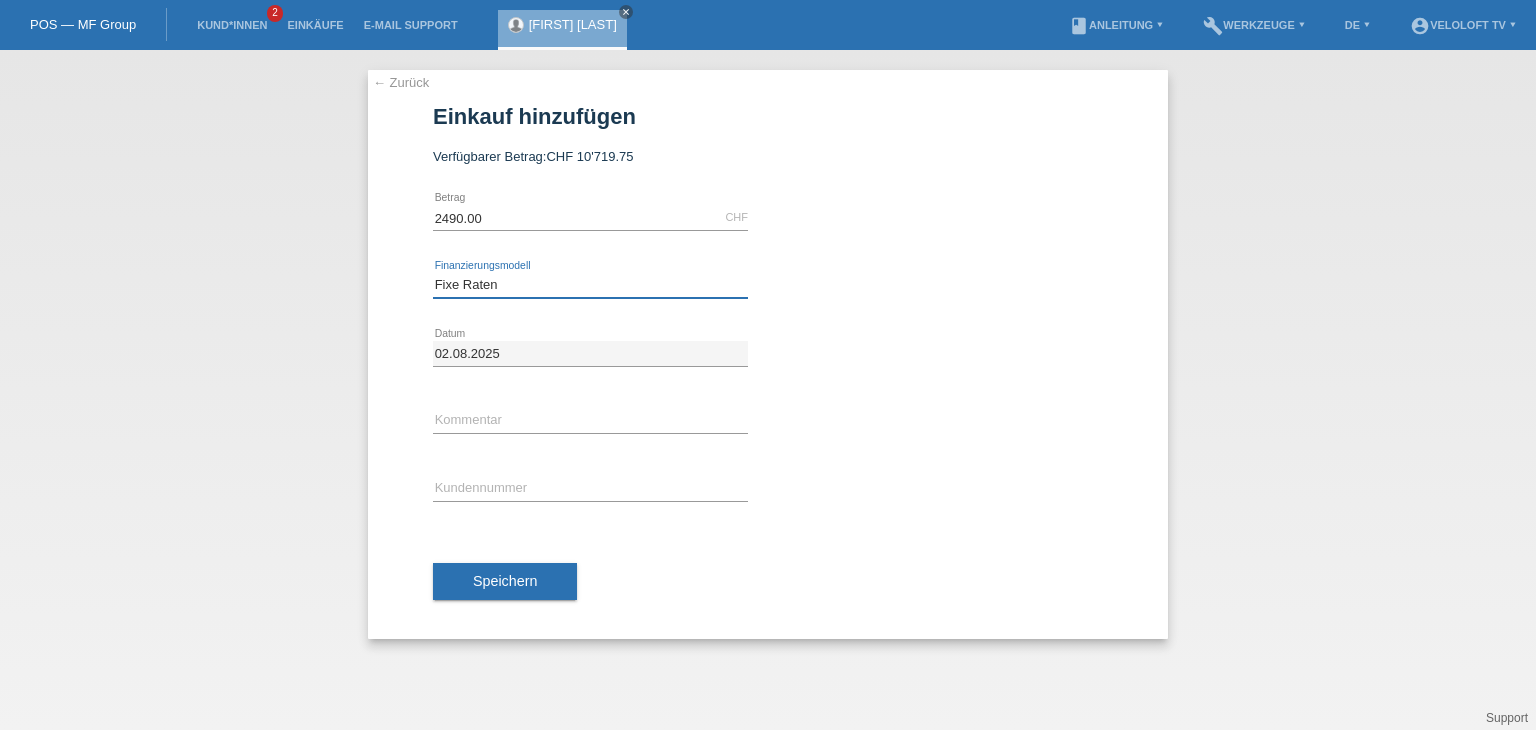 click on "Bitte auswählen
Fixe Raten
Kauf auf Rechnung mit Teilzahlungsoption" at bounding box center [590, 285] 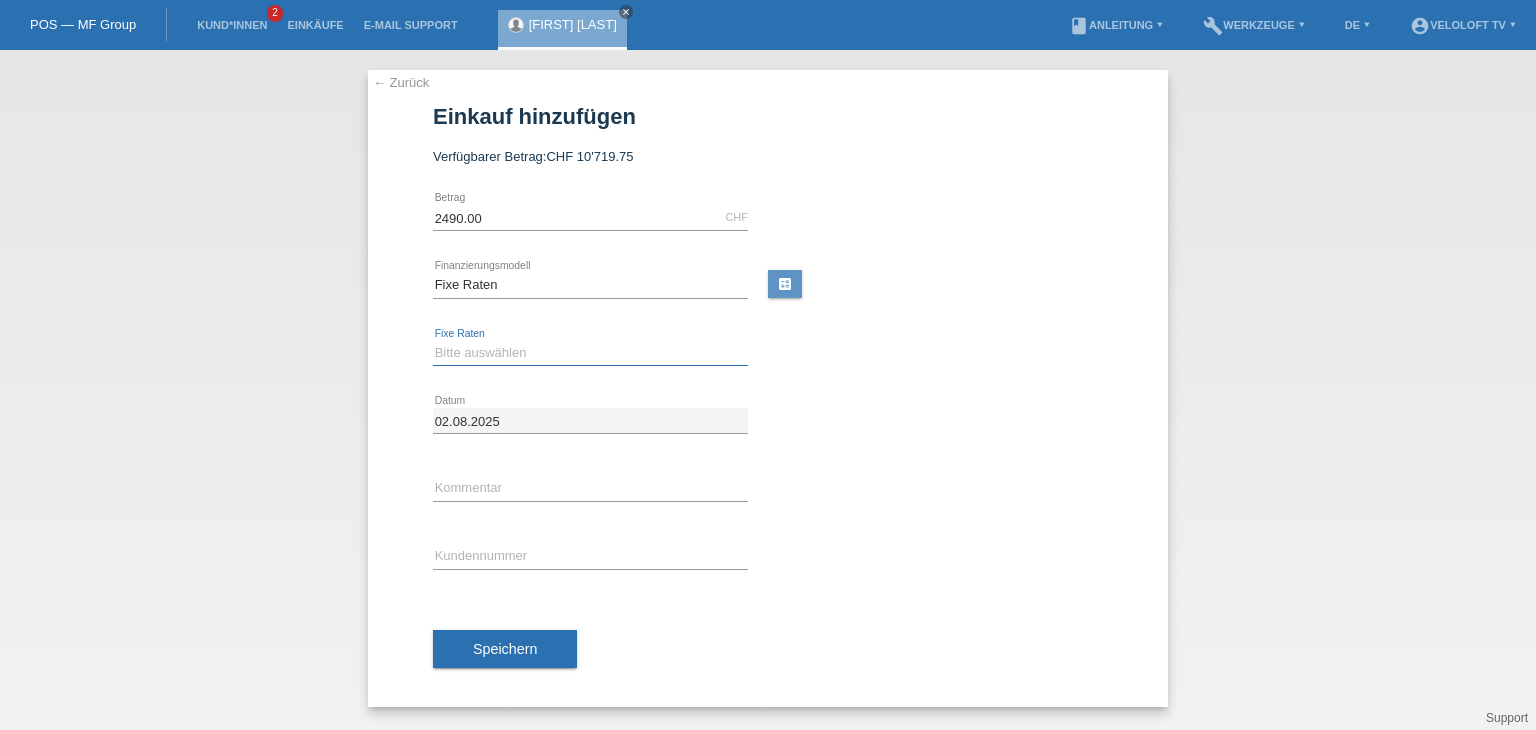 click on "Bitte auswählen
4 Raten
5 Raten
6 Raten
7 Raten
8 Raten
9 Raten
10 Raten
11 Raten" at bounding box center [590, 353] 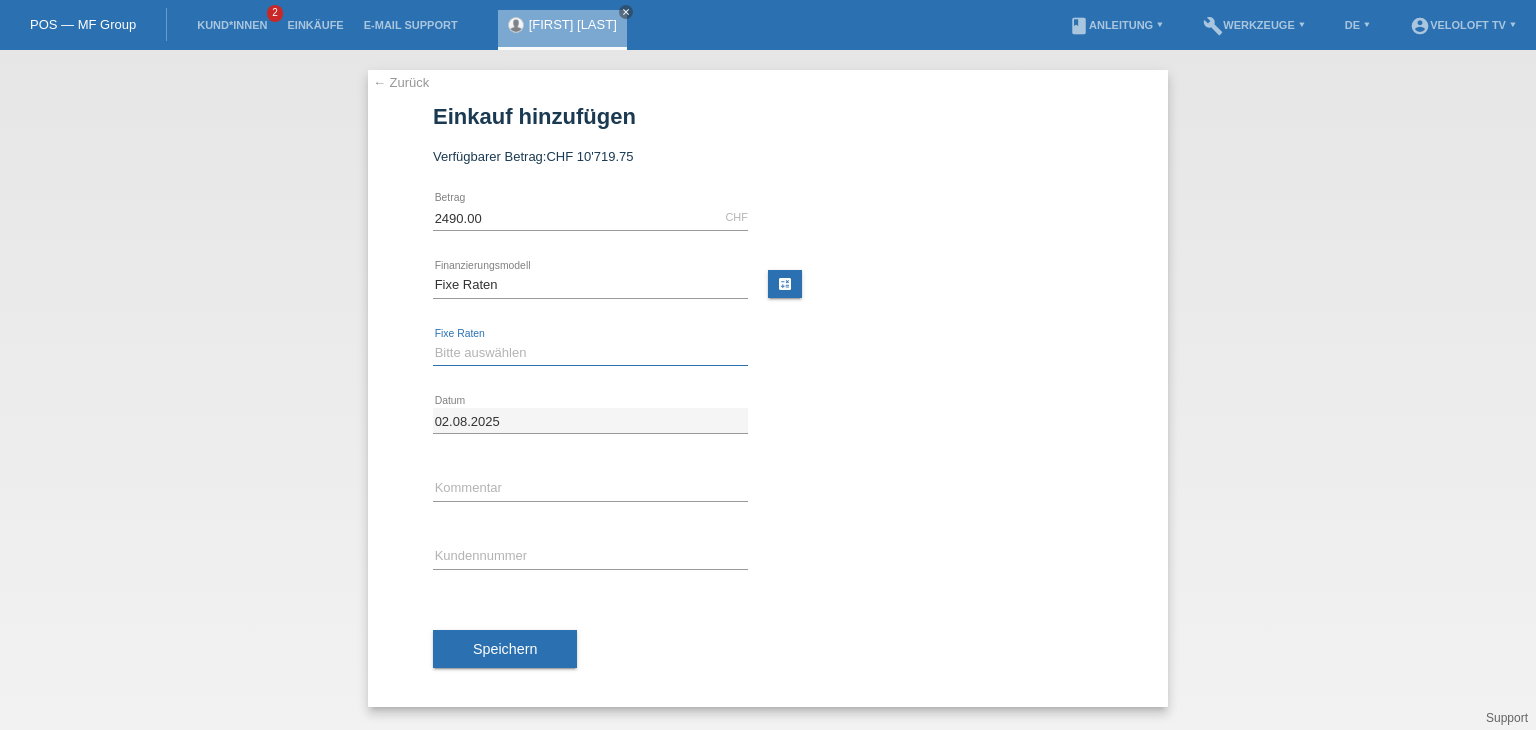 click on "Bitte auswählen
4 Raten
5 Raten
6 Raten
7 Raten
8 Raten
9 Raten
10 Raten
11 Raten" at bounding box center (590, 353) 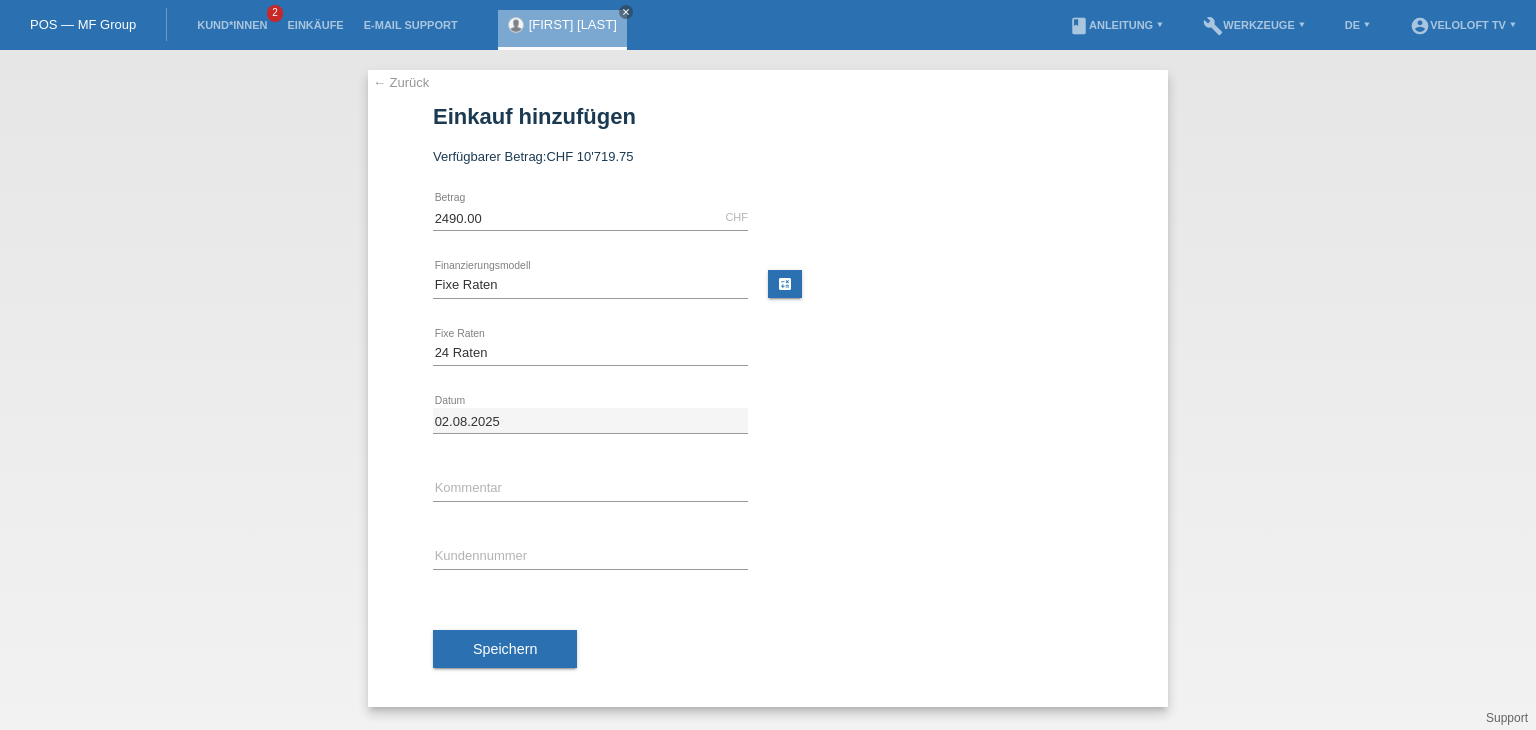 click on "error
Kommentar" at bounding box center [590, 489] 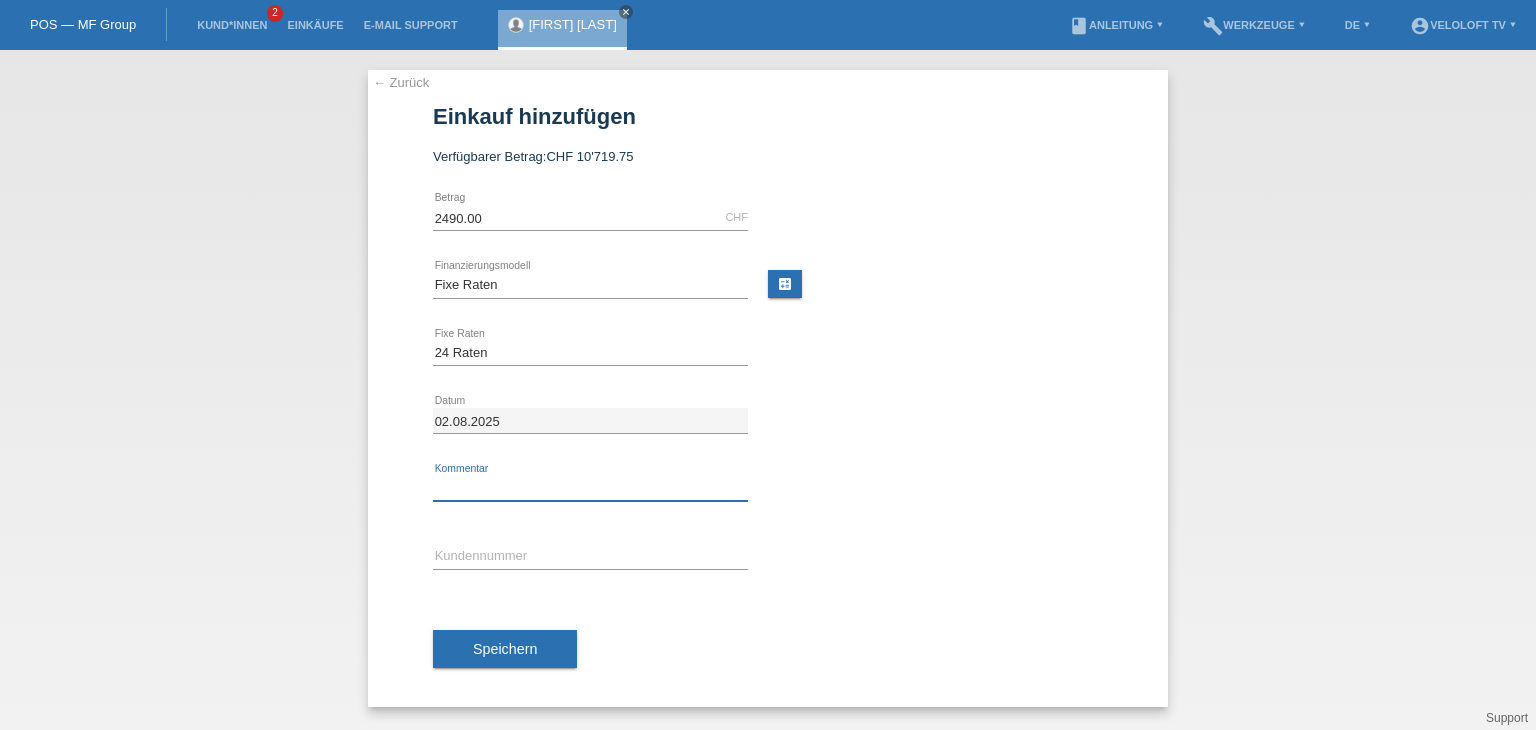 click at bounding box center [590, 488] 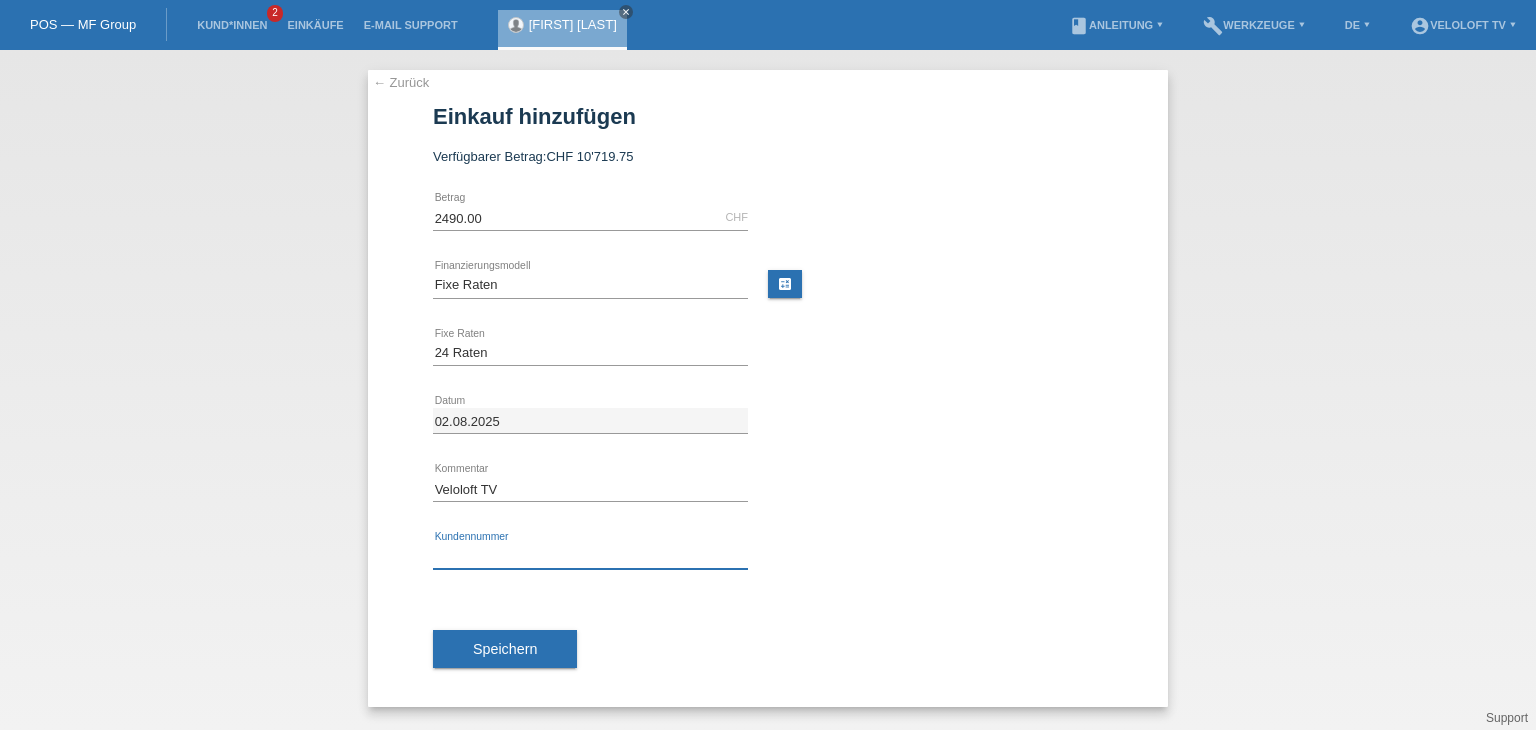 click at bounding box center [590, 556] 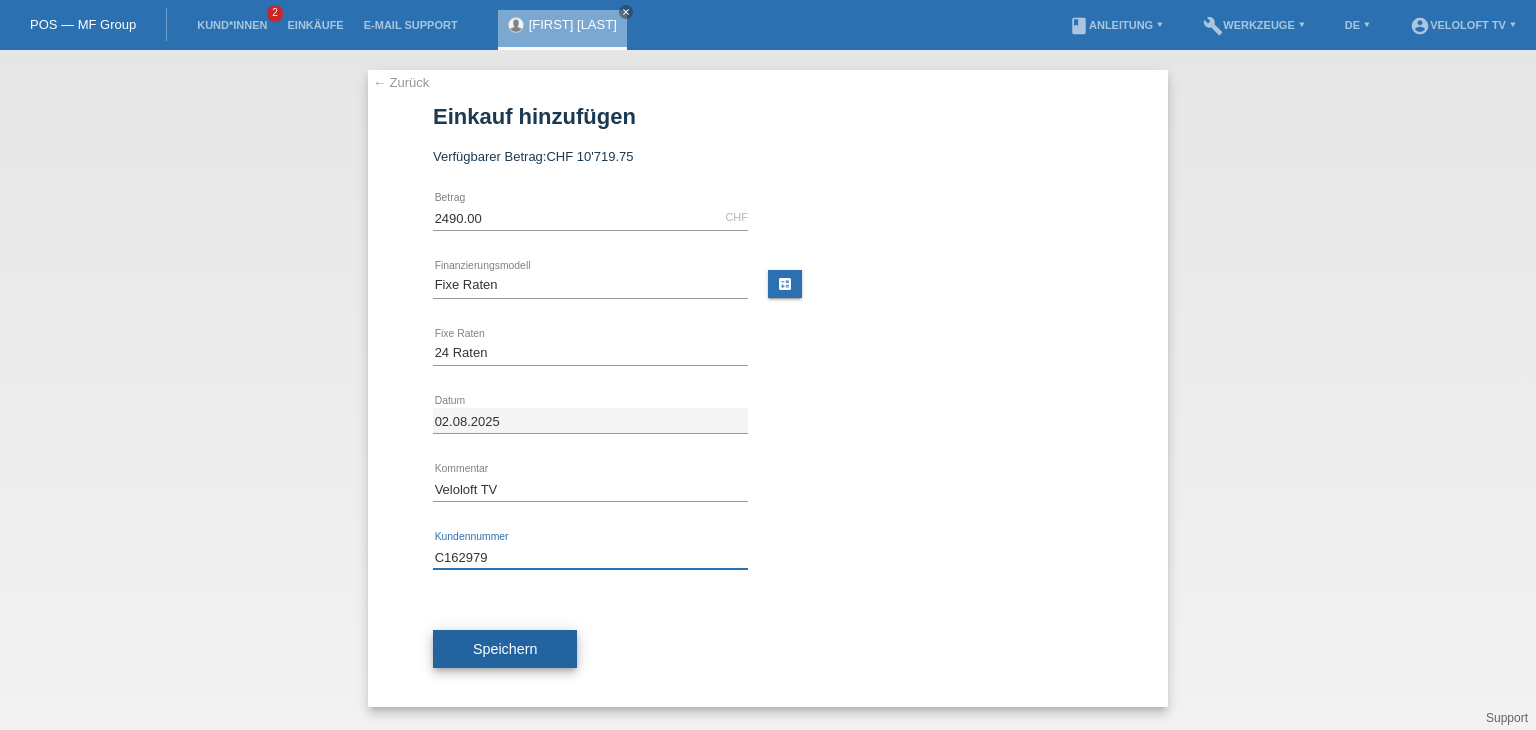 type on "C162979" 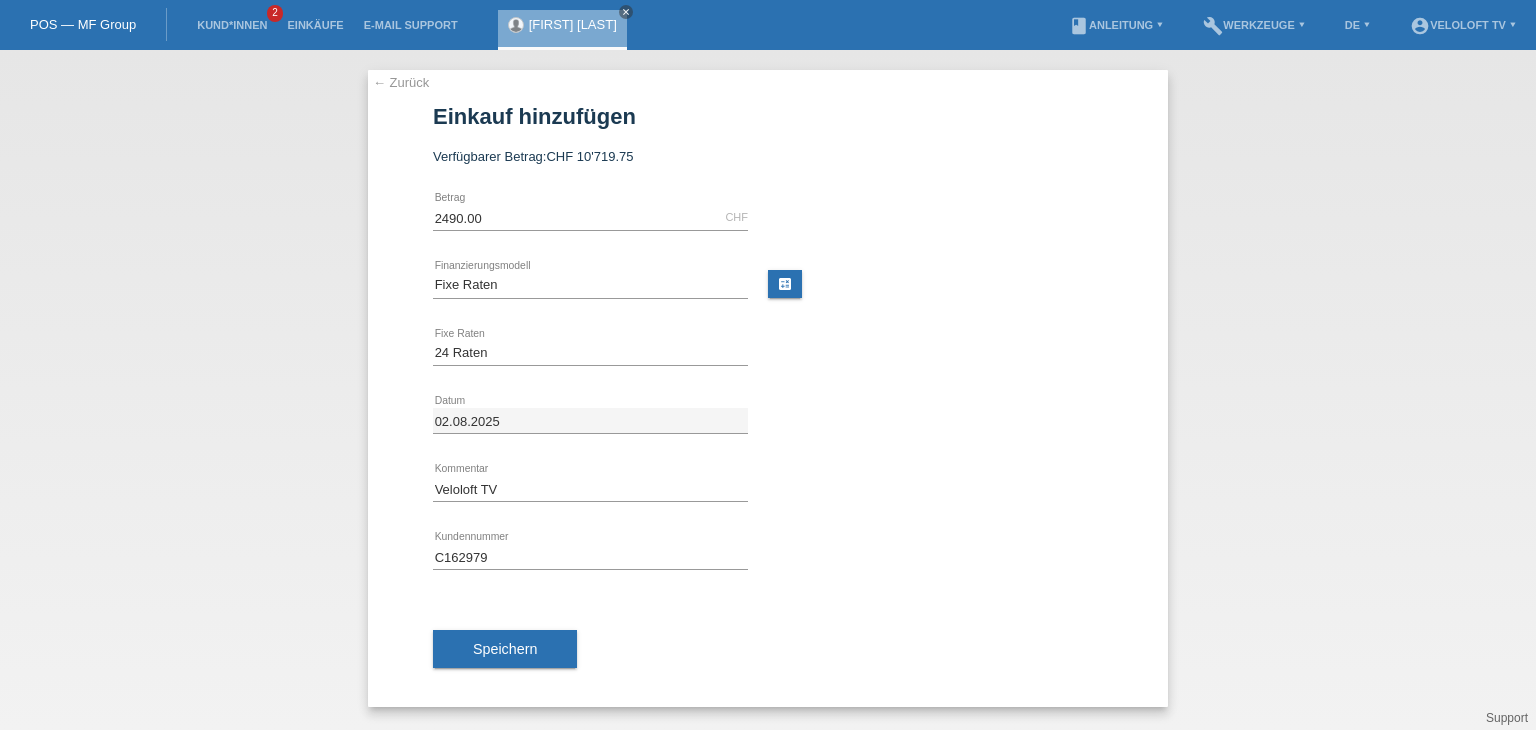 drag, startPoint x: 548, startPoint y: 645, endPoint x: 551, endPoint y: 626, distance: 19.235384 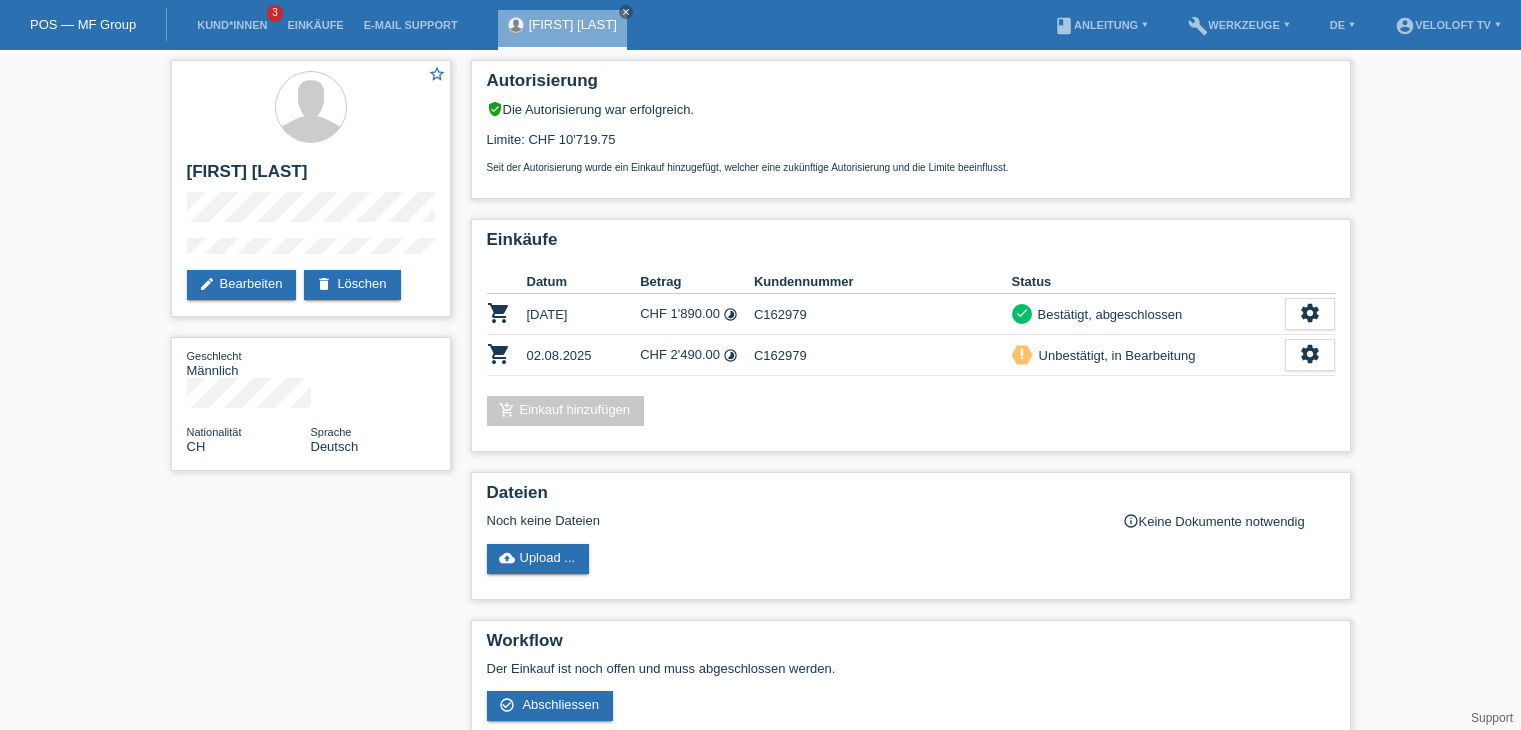 scroll, scrollTop: 0, scrollLeft: 0, axis: both 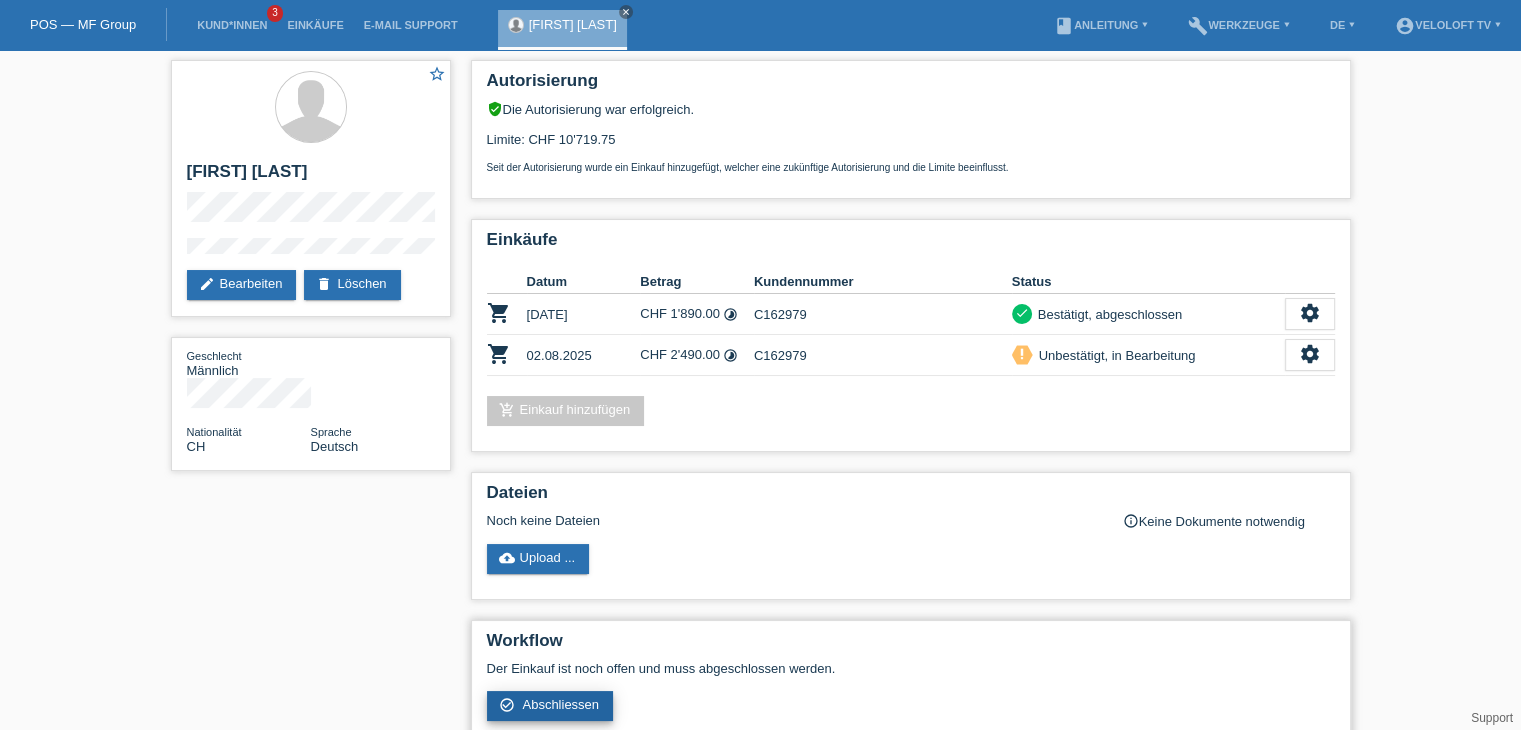 click on "Abschliessen" at bounding box center (560, 704) 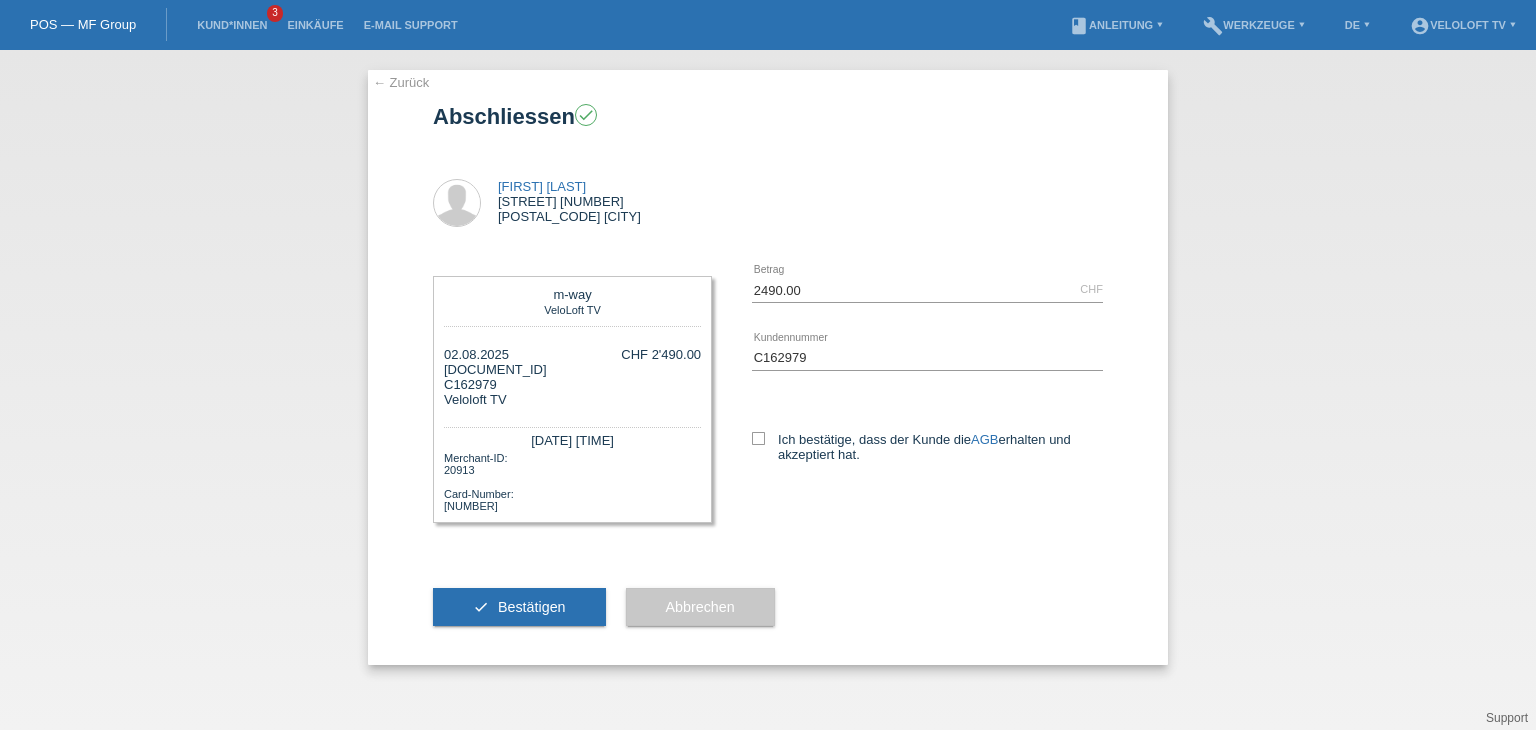 scroll, scrollTop: 0, scrollLeft: 0, axis: both 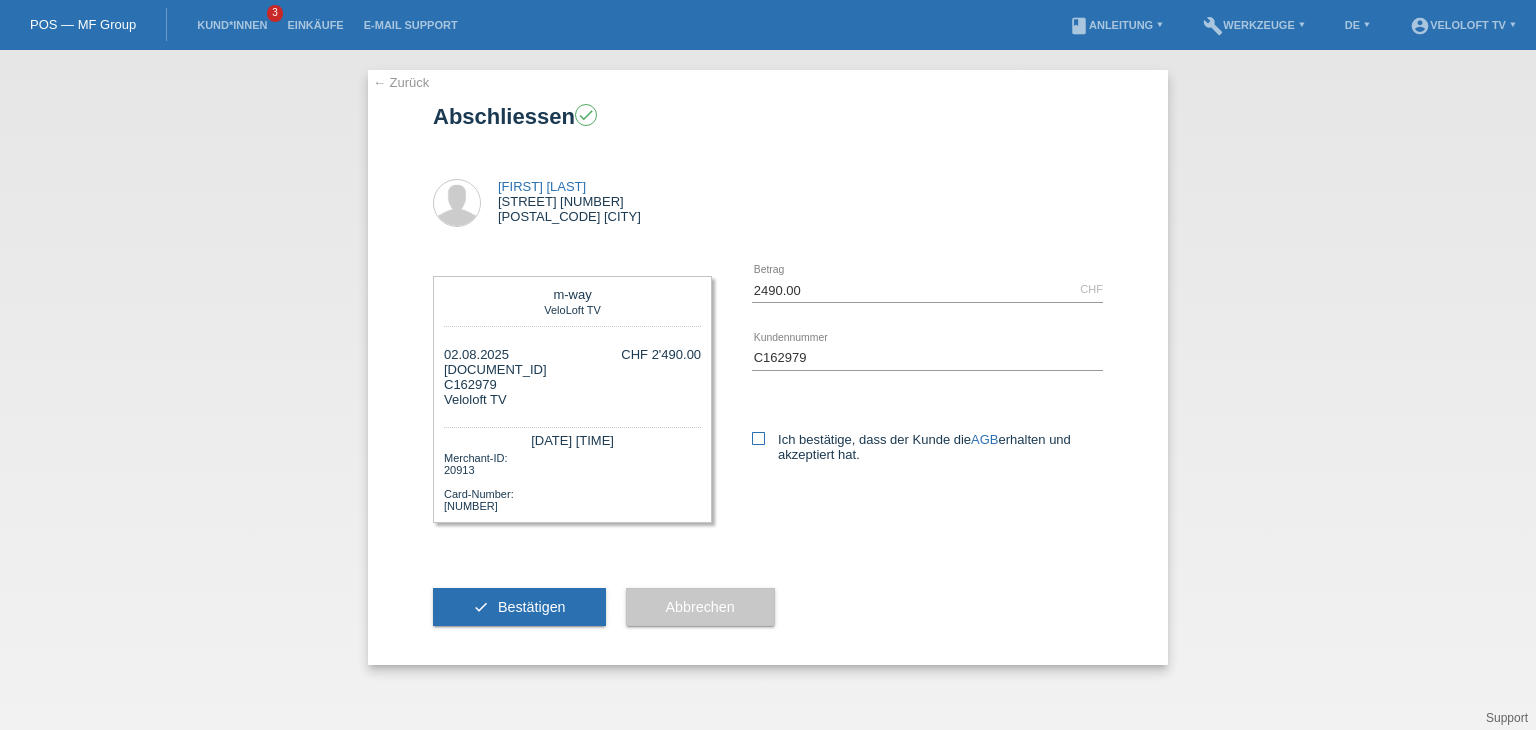 click on "Ich bestätige, dass der Kunde die  AGB  erhalten und akzeptiert hat." at bounding box center [927, 447] 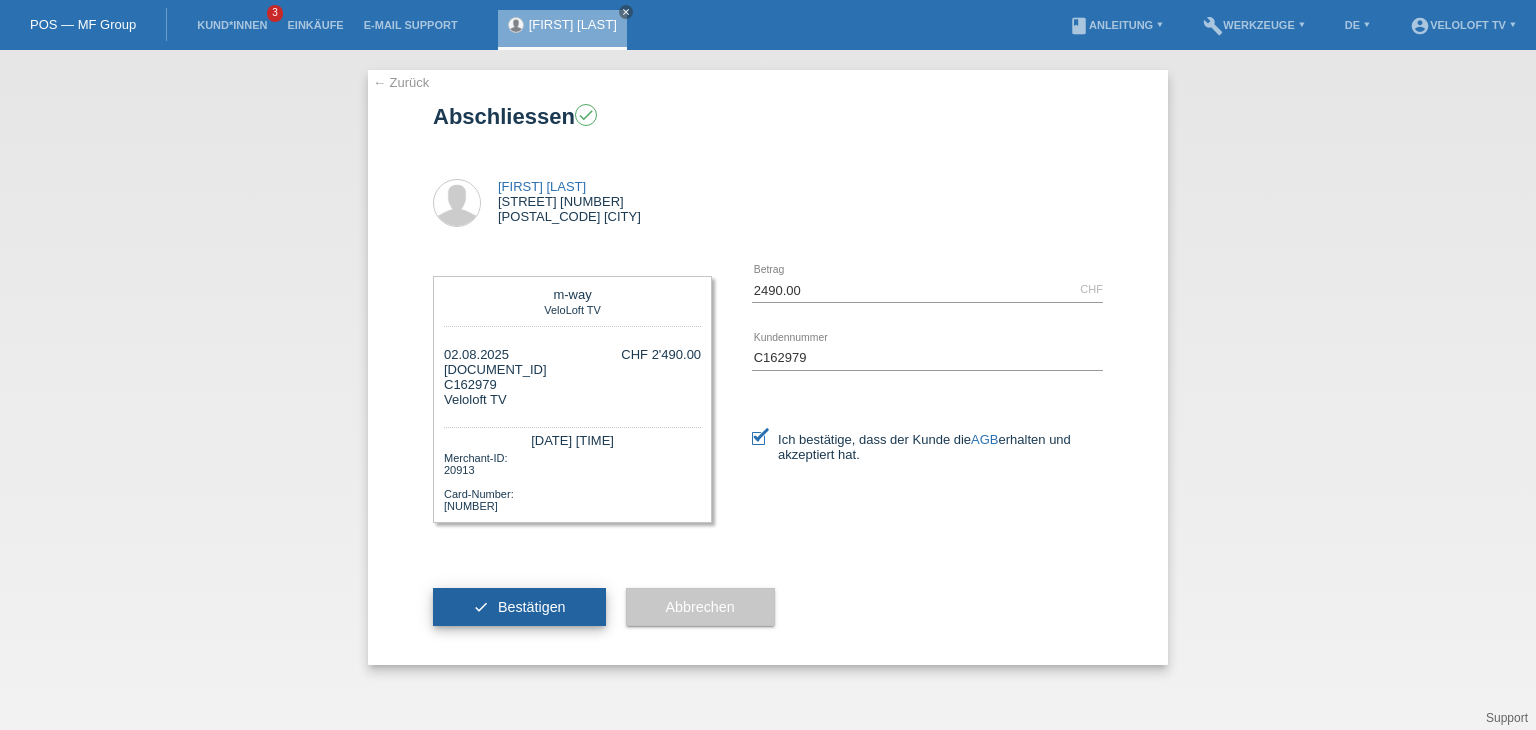 click on "Bestätigen" at bounding box center [532, 607] 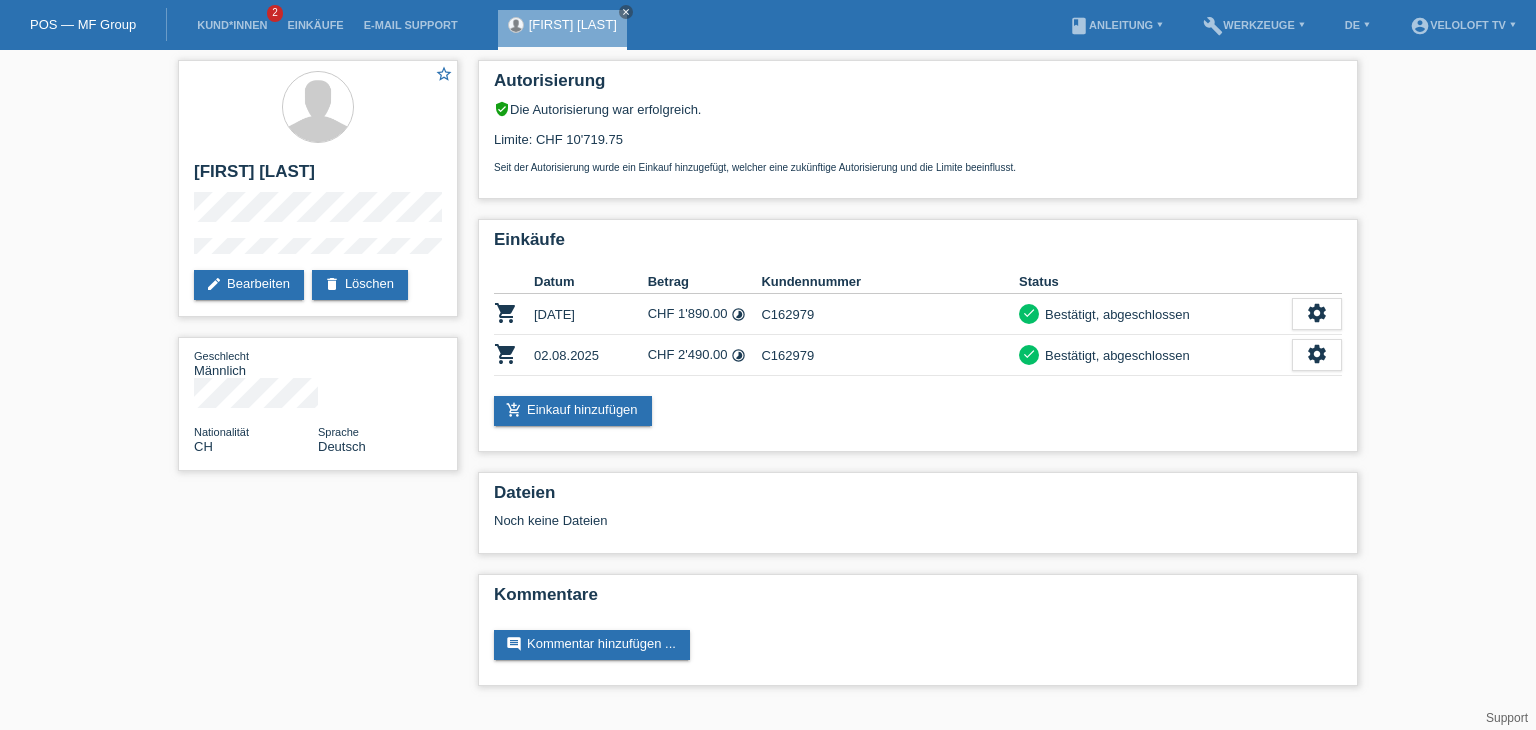 scroll, scrollTop: 0, scrollLeft: 0, axis: both 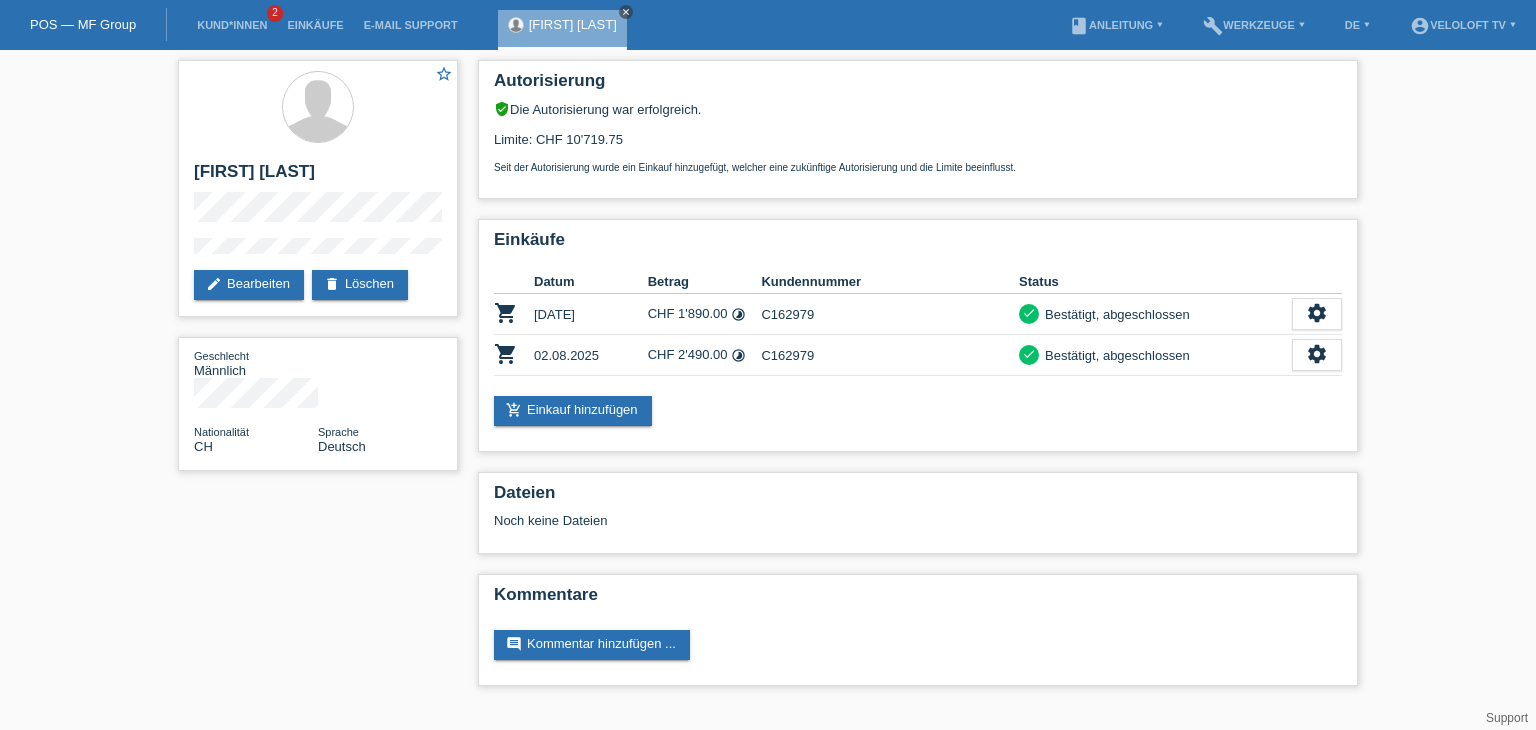 click on "close" at bounding box center (626, 12) 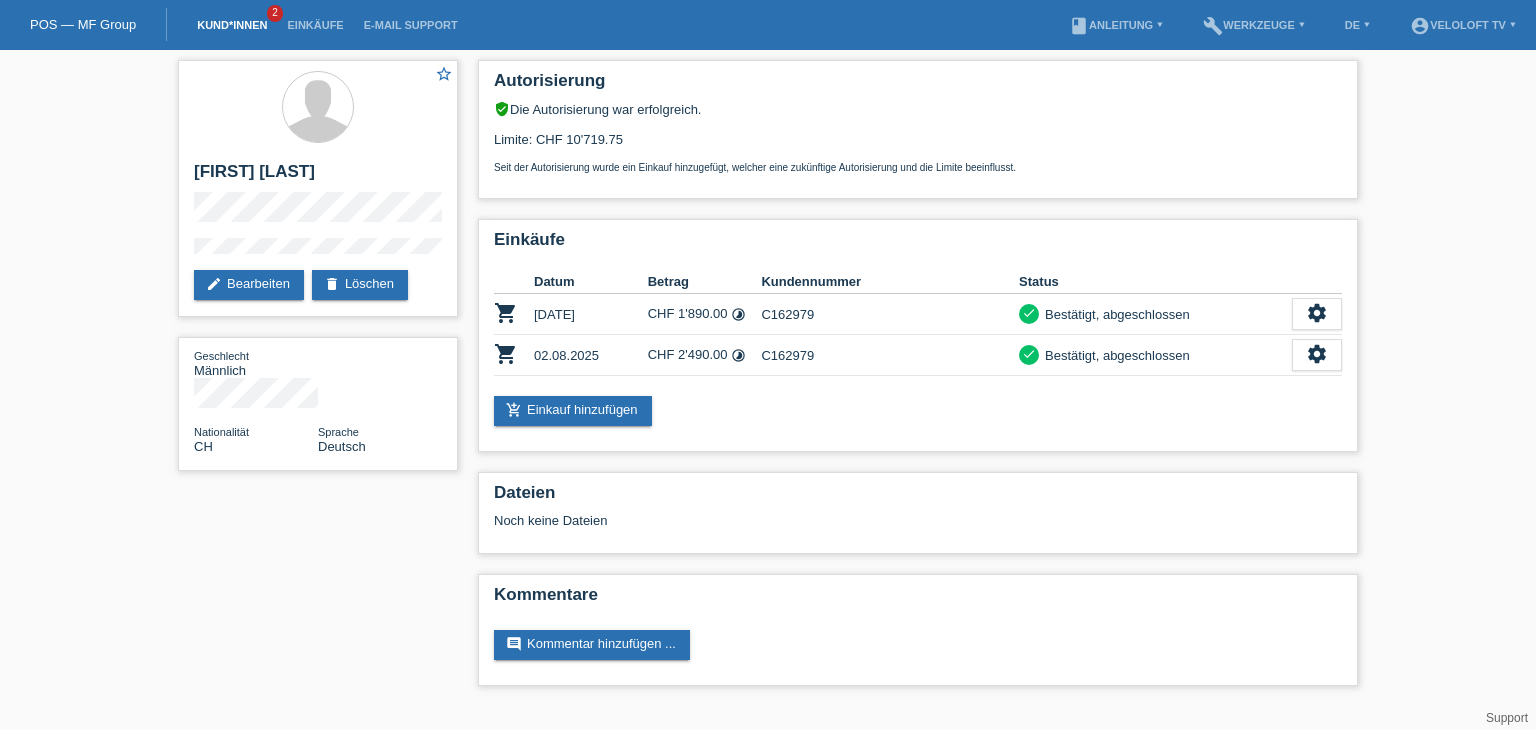 click on "Kund*innen" at bounding box center [232, 25] 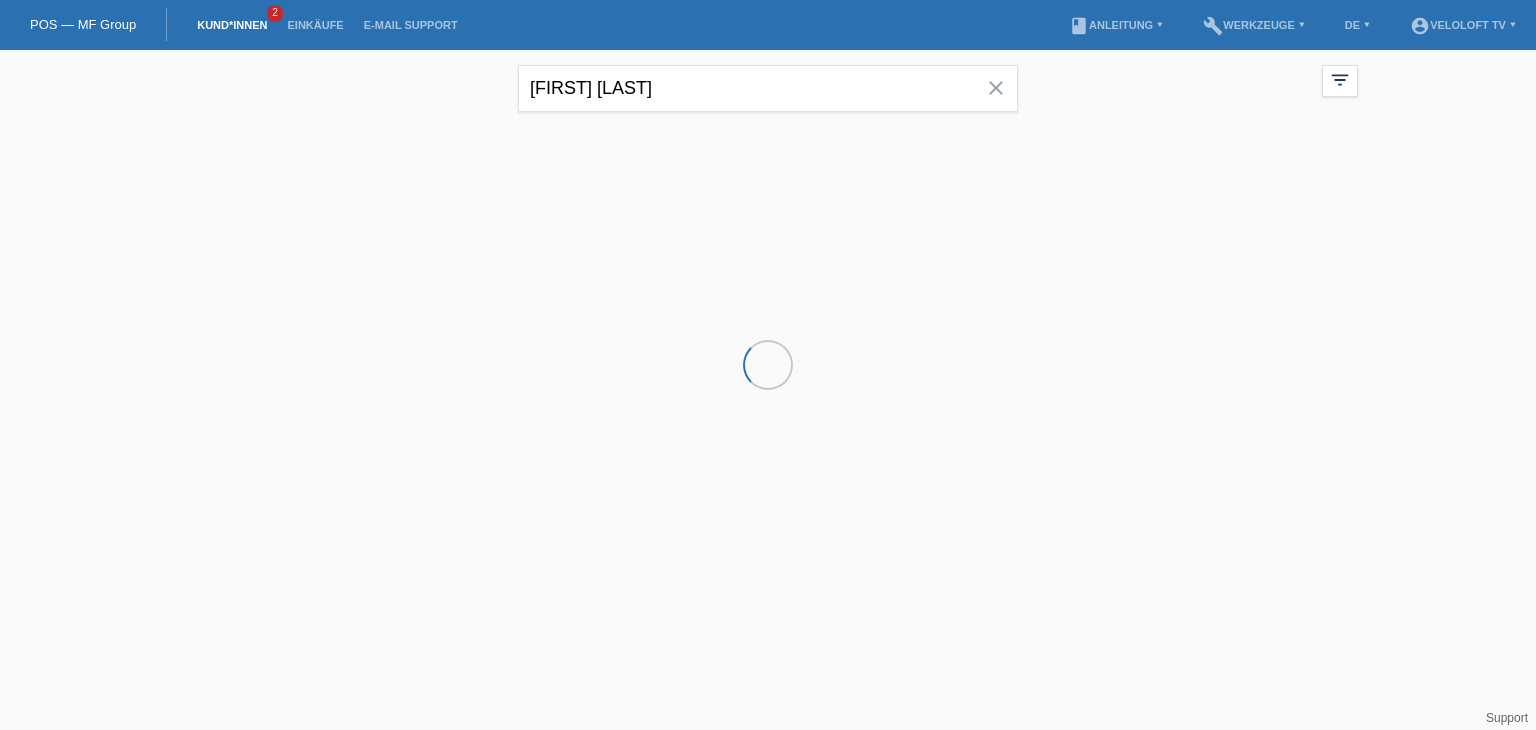 scroll, scrollTop: 0, scrollLeft: 0, axis: both 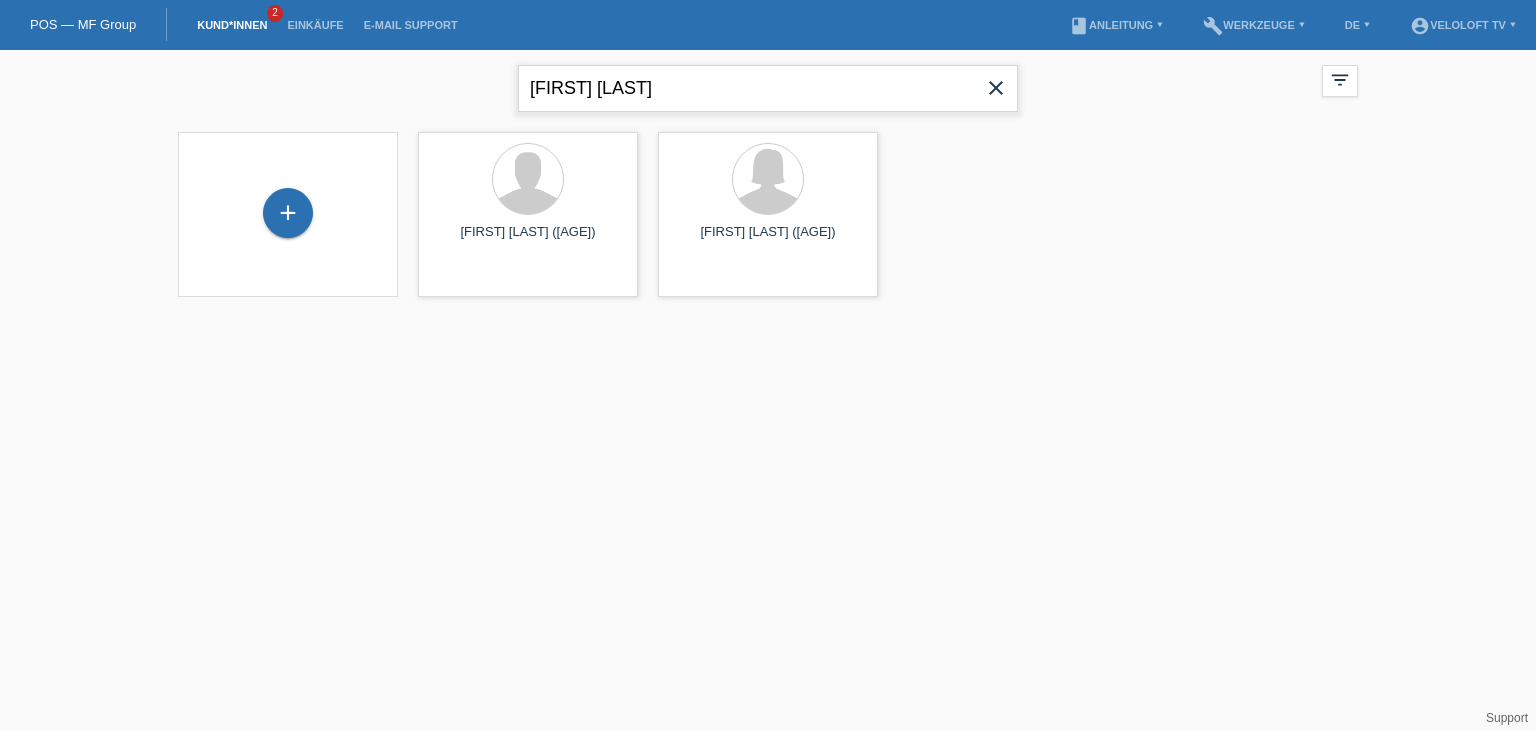 click on "[FIRST] [LAST]" at bounding box center [768, 88] 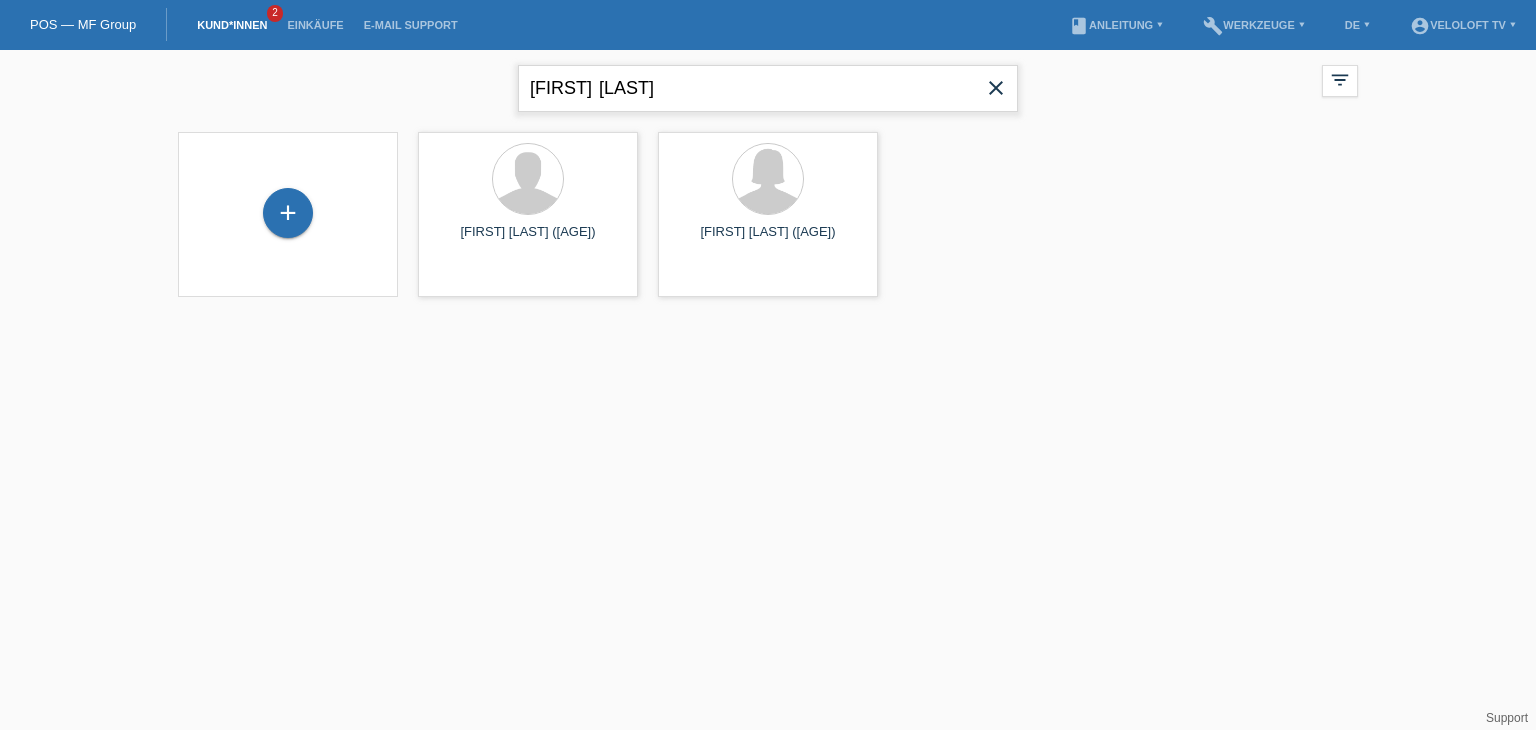 click on "[FIRST]	[LAST]" at bounding box center [768, 88] 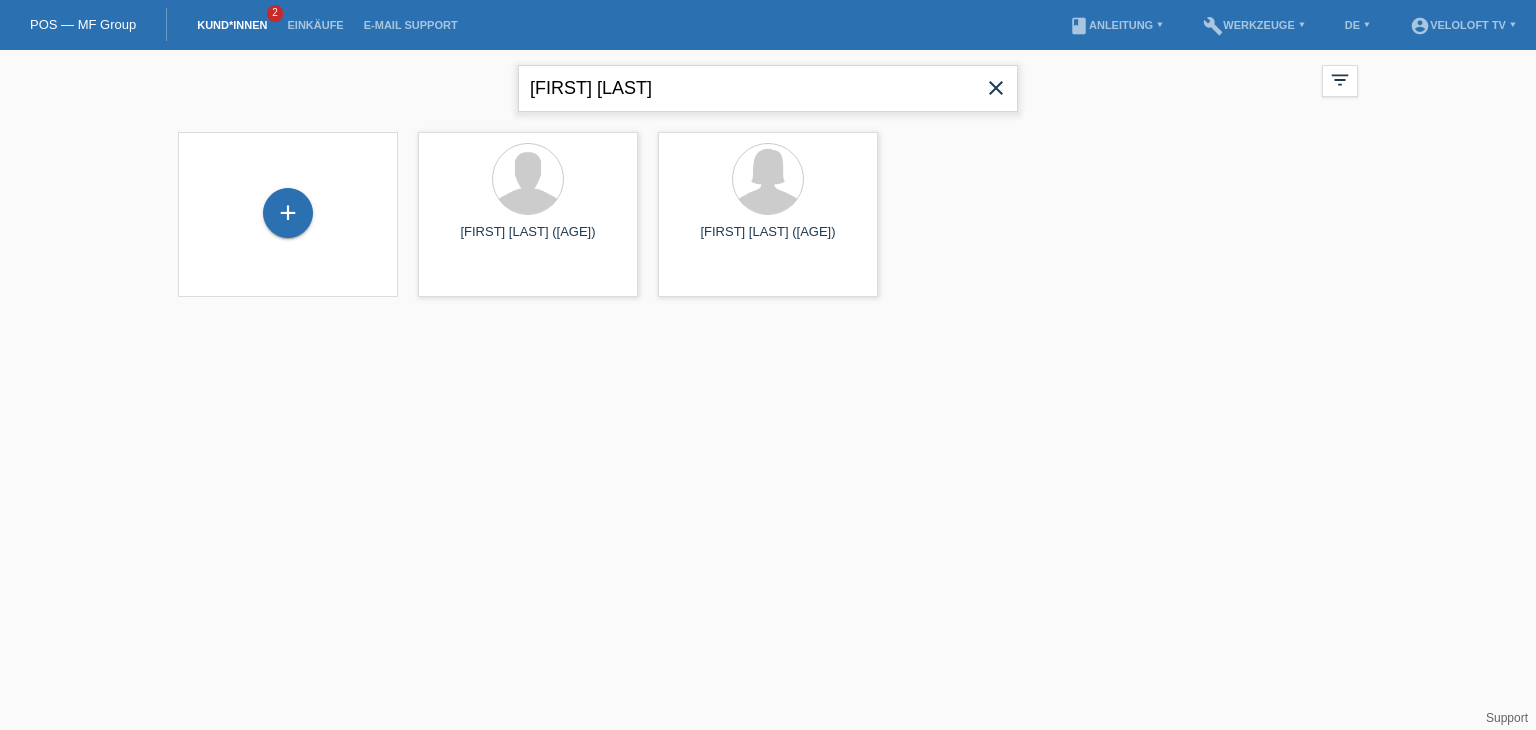 type on "[FIRST] [LAST]" 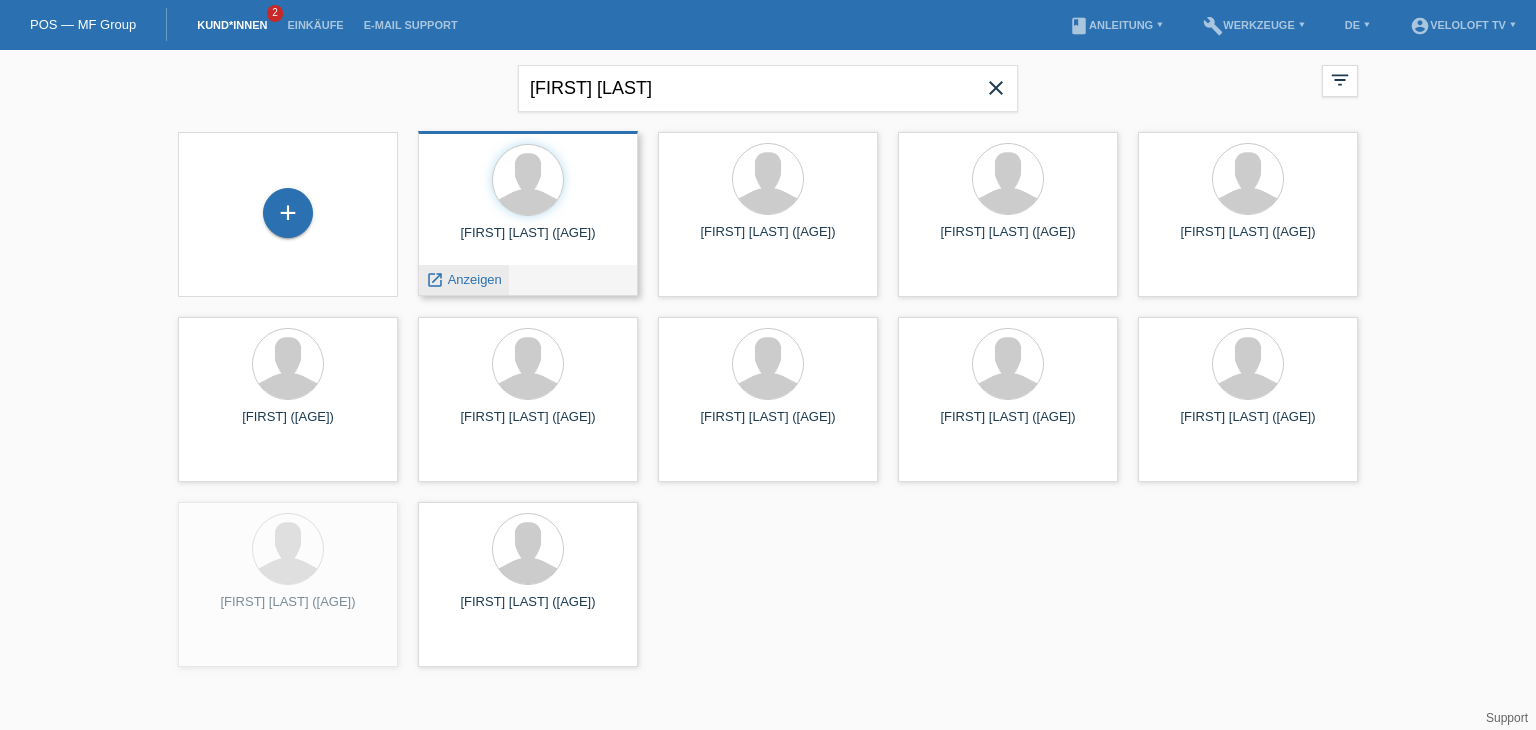 click on "Anzeigen" at bounding box center (475, 279) 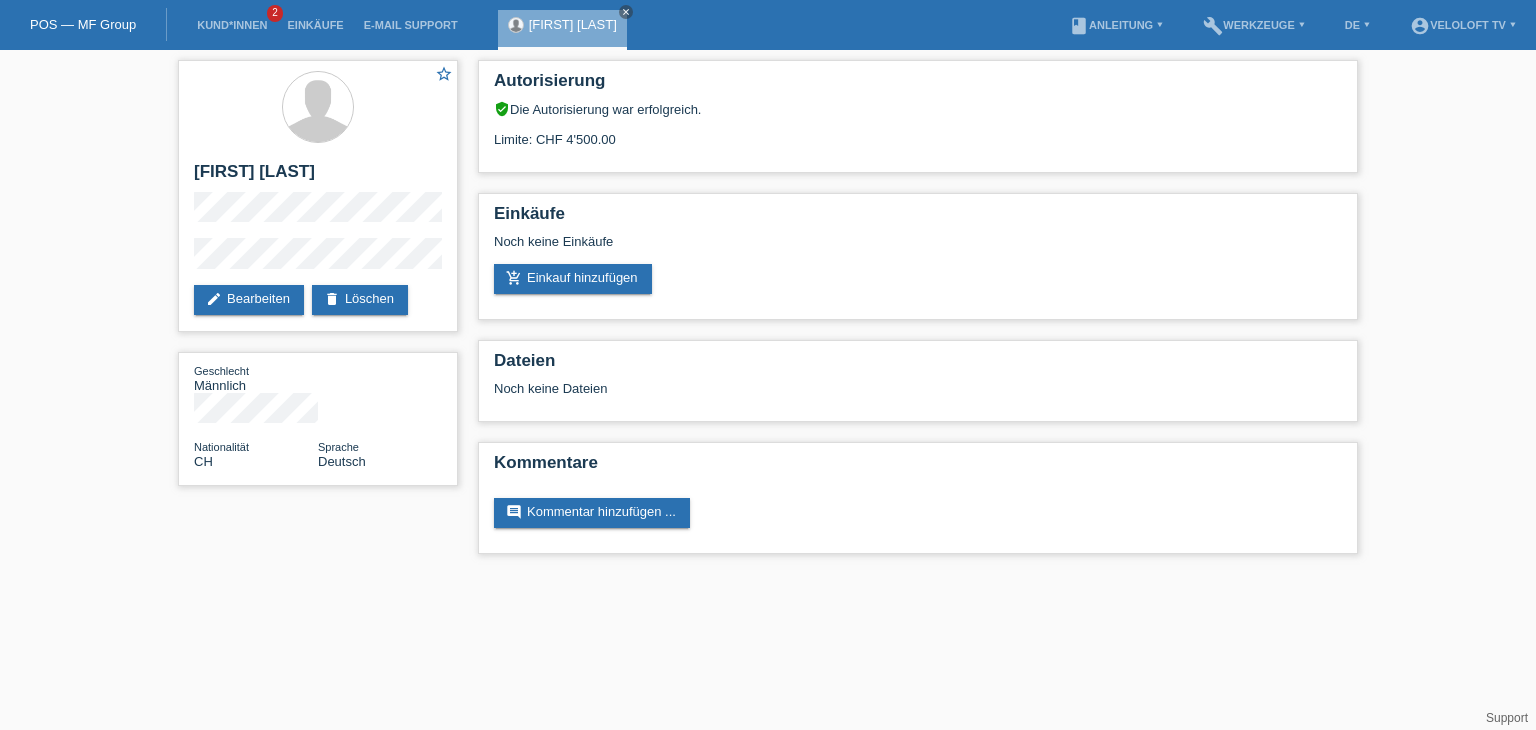 scroll, scrollTop: 0, scrollLeft: 0, axis: both 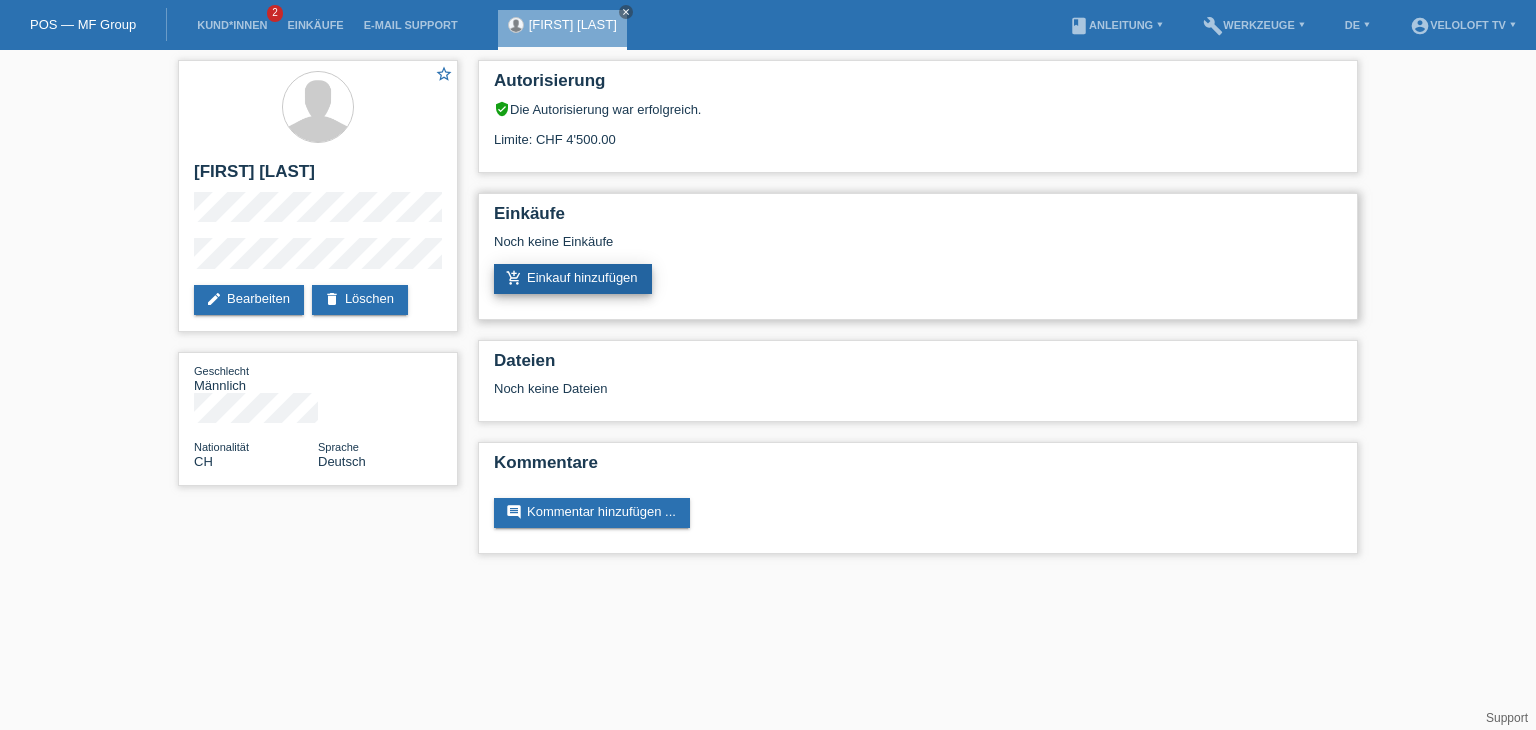 click on "add_shopping_cart  Einkauf hinzufügen" at bounding box center (573, 279) 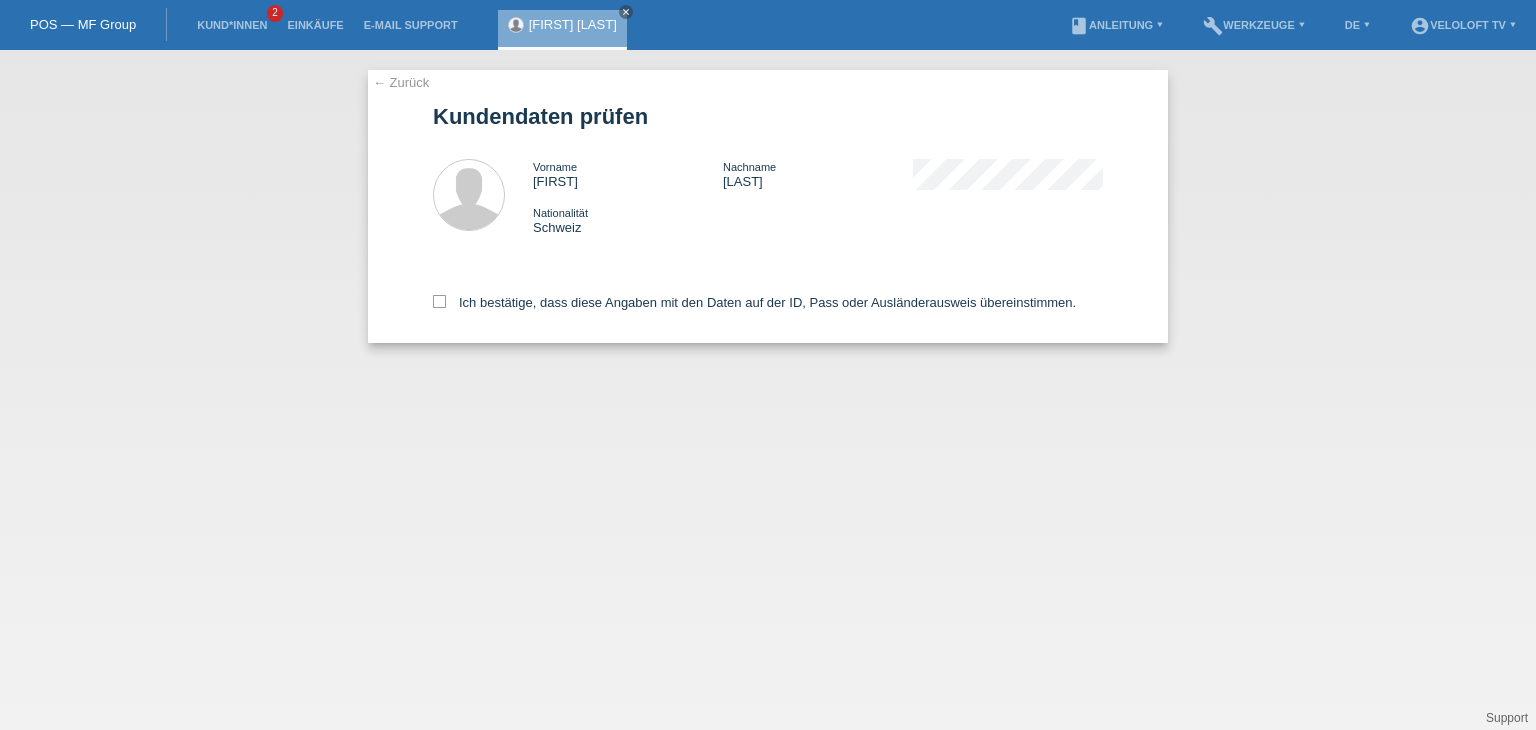 scroll, scrollTop: 0, scrollLeft: 0, axis: both 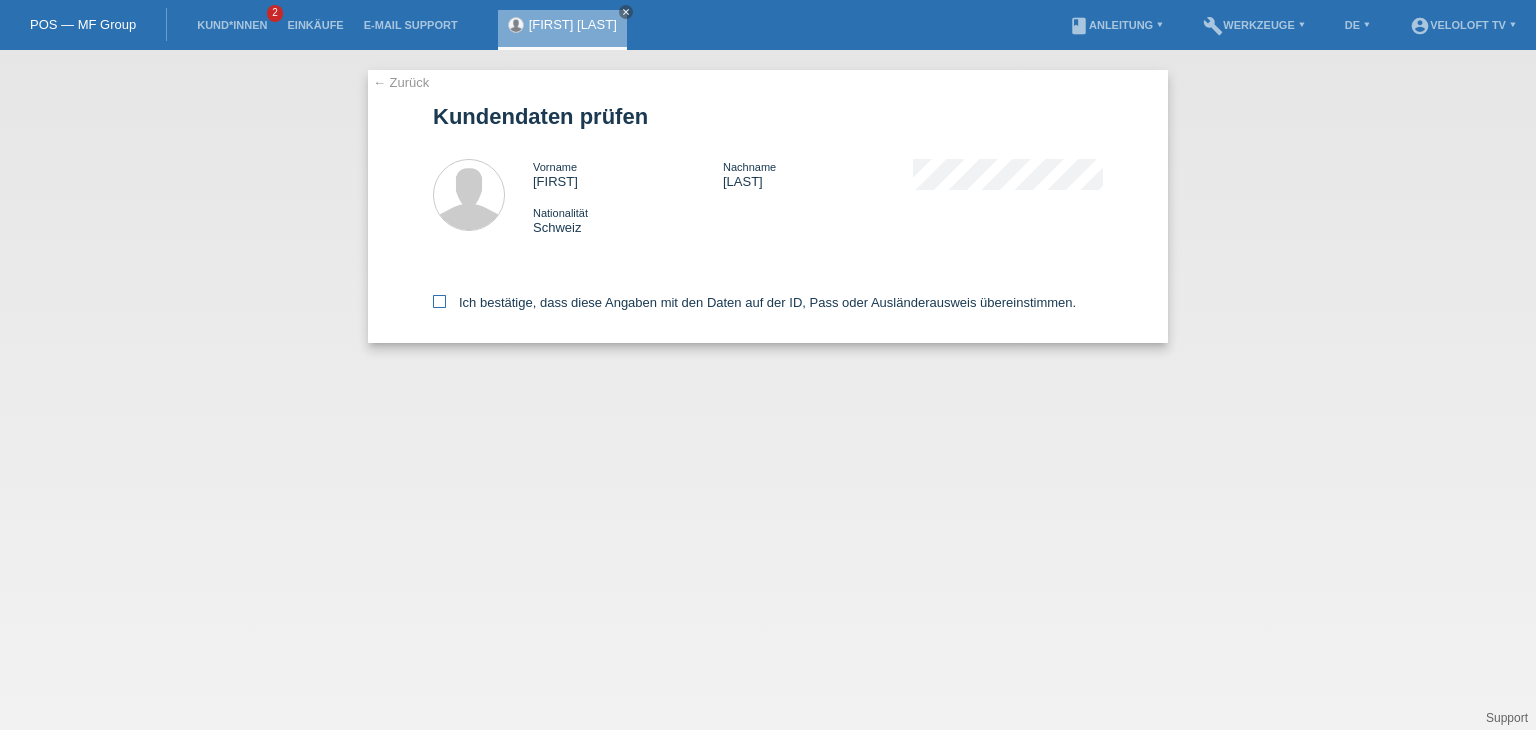 click on "Ich bestätige, dass diese Angaben mit den Daten auf der ID, Pass oder Ausländerausweis übereinstimmen." at bounding box center [754, 302] 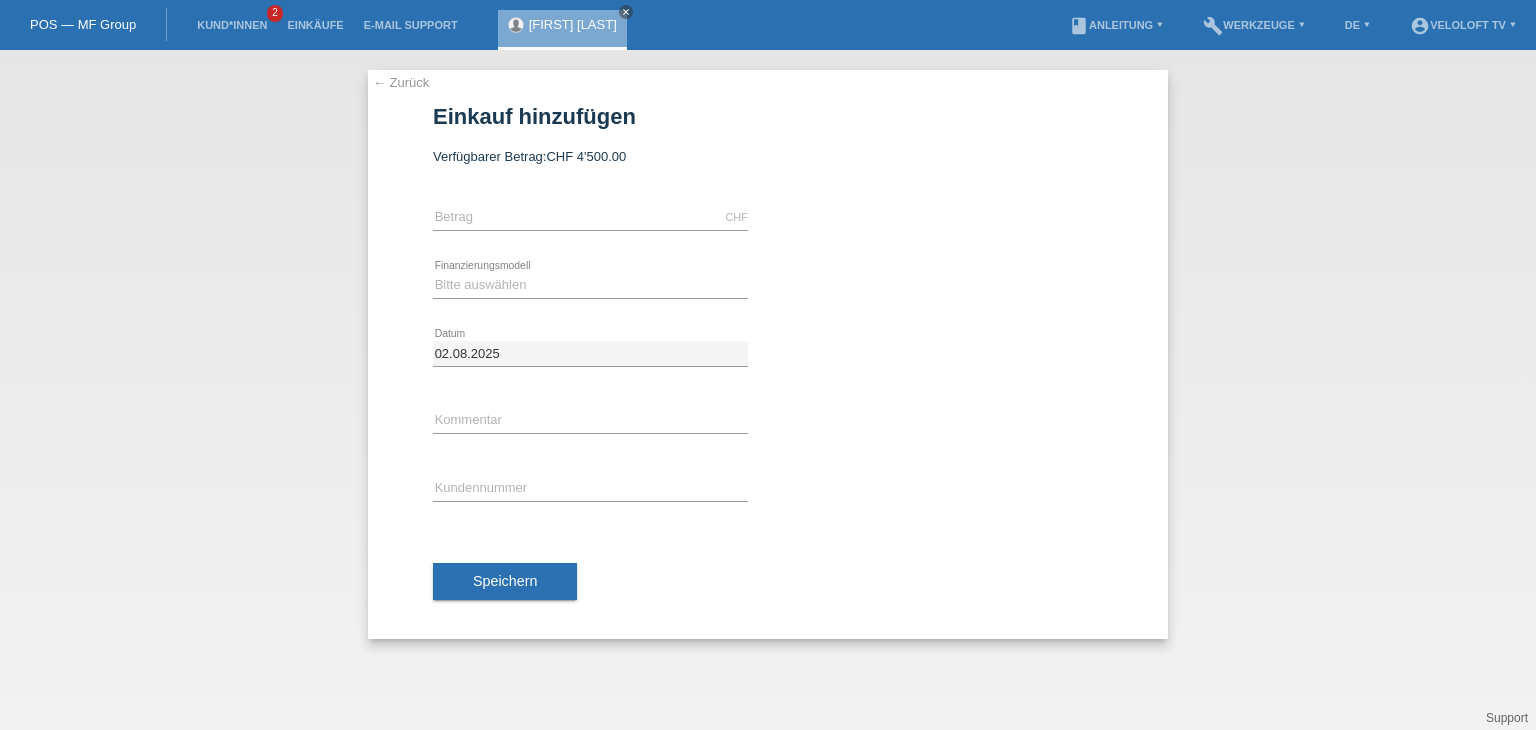 scroll, scrollTop: 0, scrollLeft: 0, axis: both 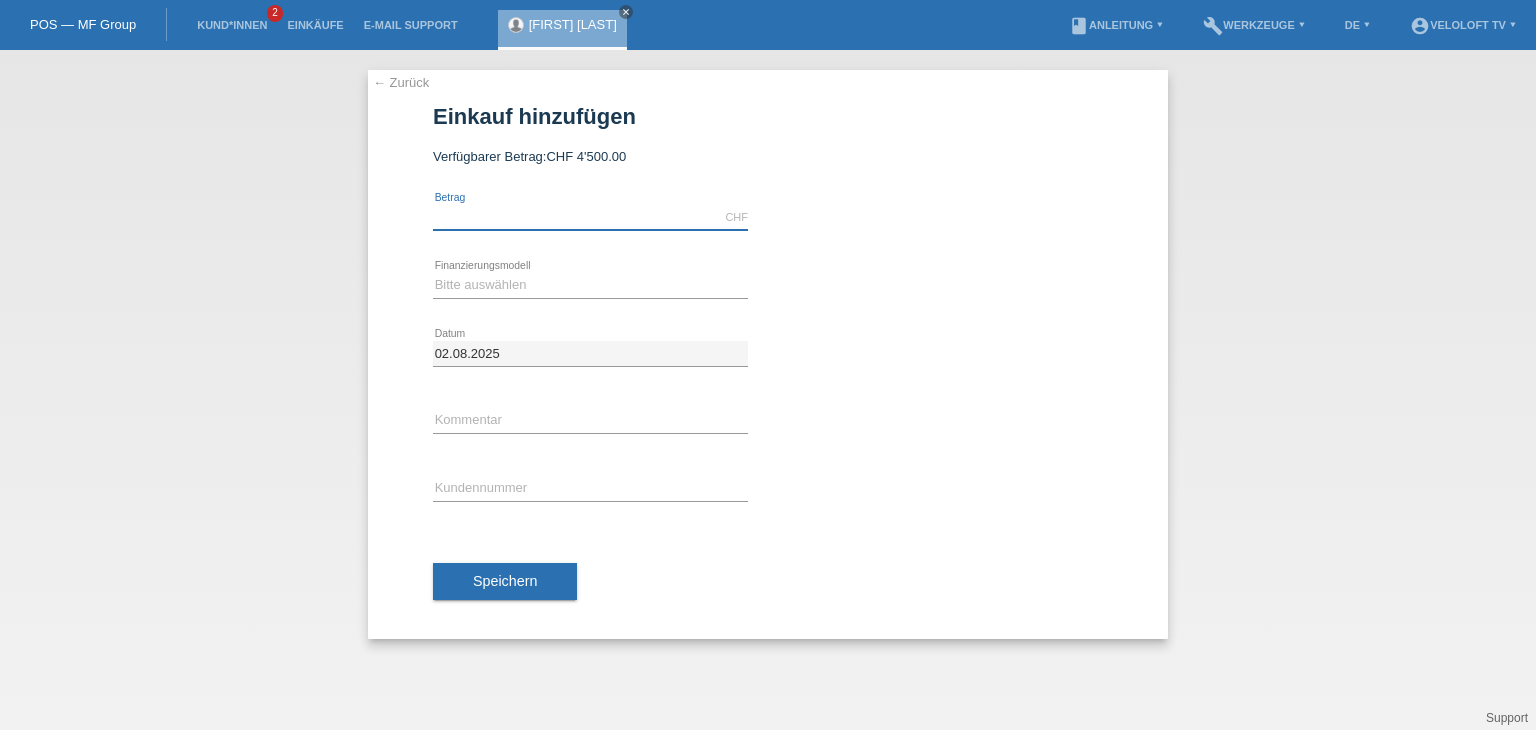 click at bounding box center (590, 217) 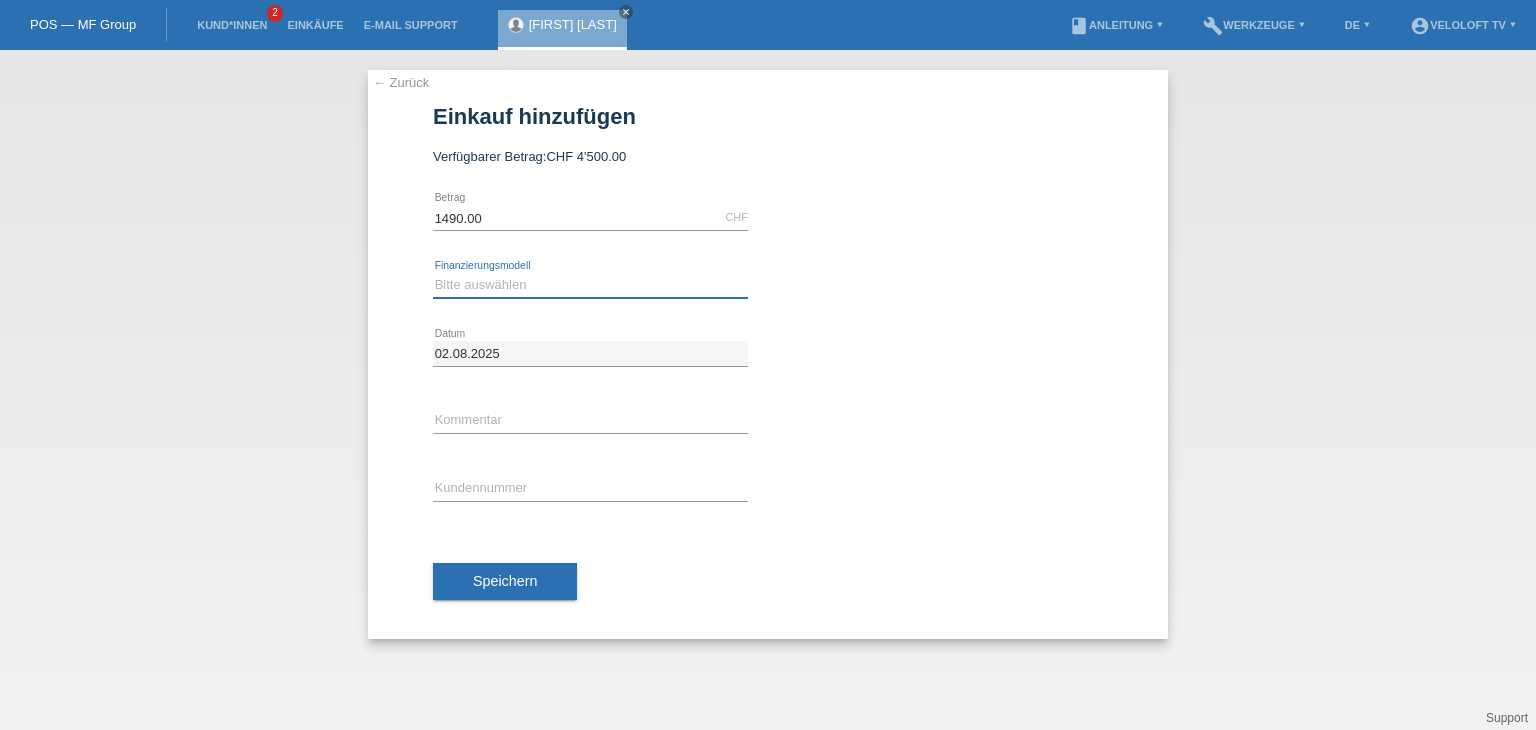 click on "Bitte auswählen
Fixe Raten
Kauf auf Rechnung mit Teilzahlungsoption" at bounding box center (590, 285) 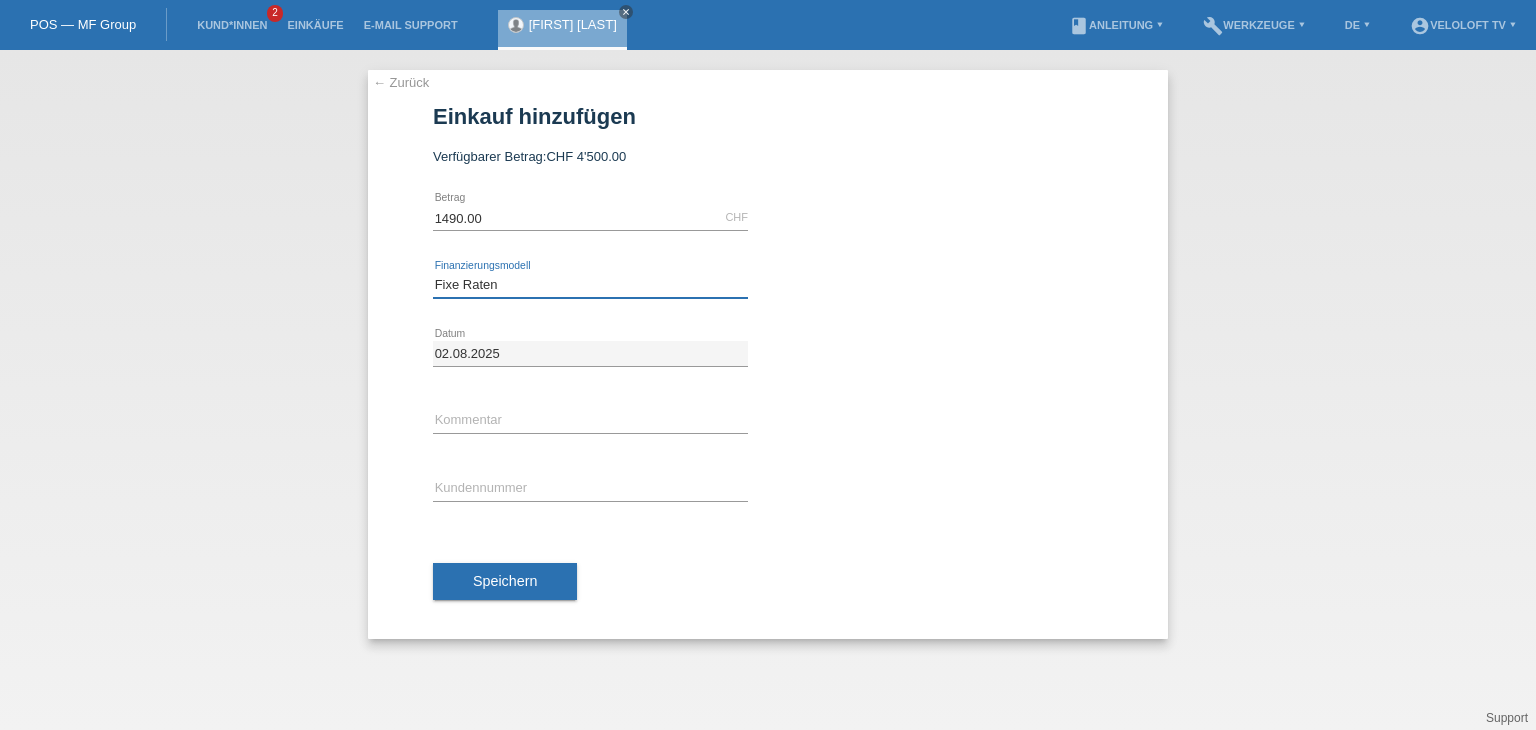 click on "Bitte auswählen
Fixe Raten
Kauf auf Rechnung mit Teilzahlungsoption" at bounding box center [590, 285] 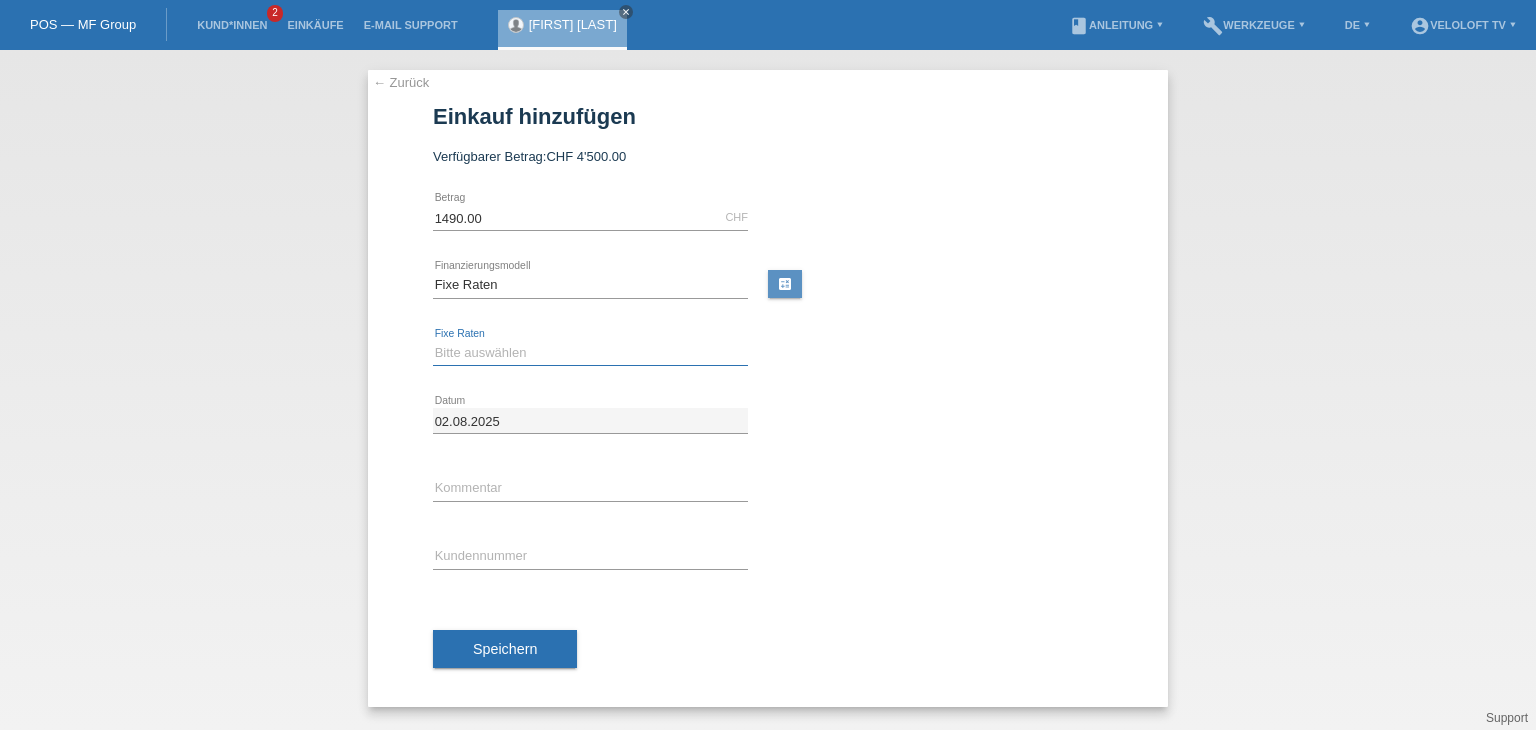 click on "Bitte auswählen
4 Raten
5 Raten
6 Raten
7 Raten
8 Raten
9 Raten
10 Raten
11 Raten" at bounding box center [590, 353] 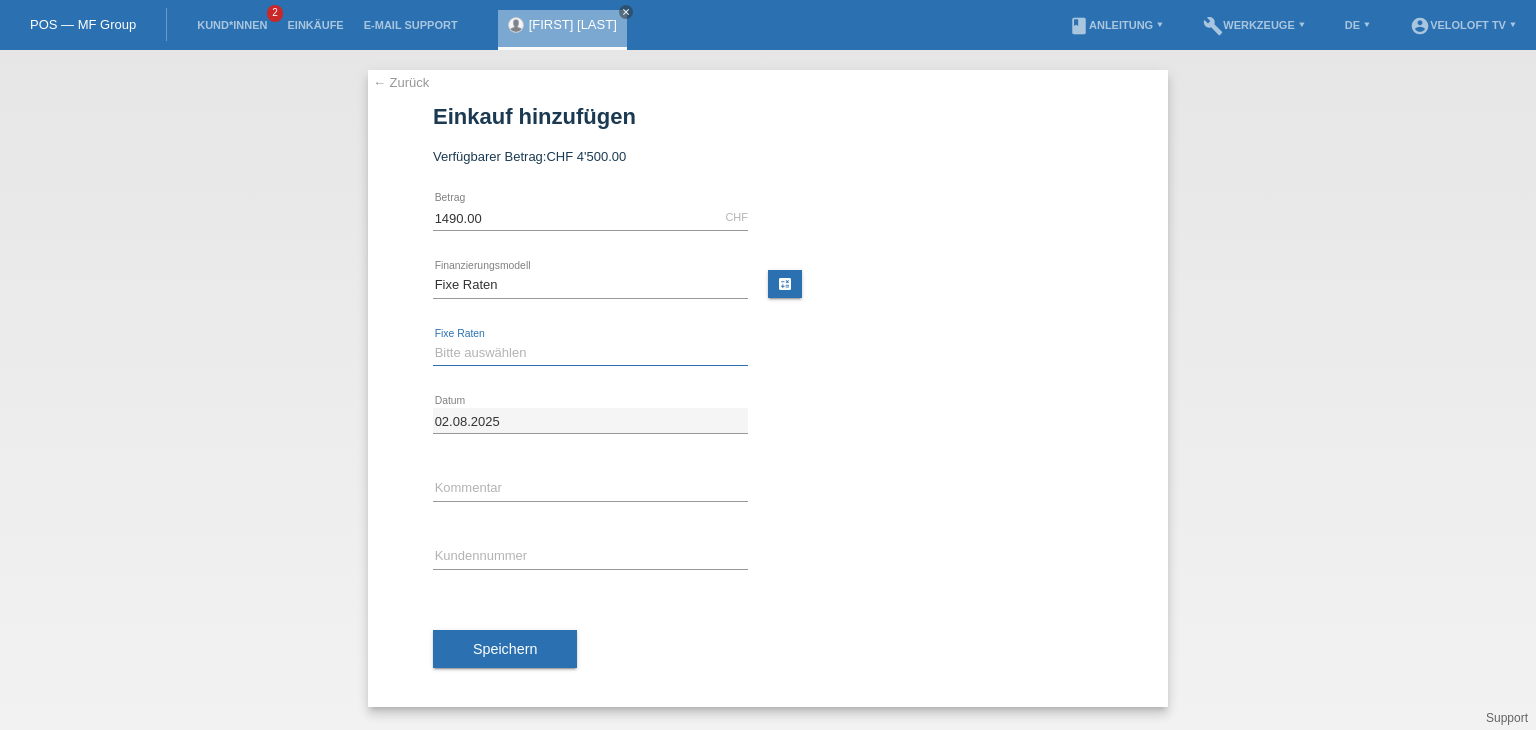 select on "202" 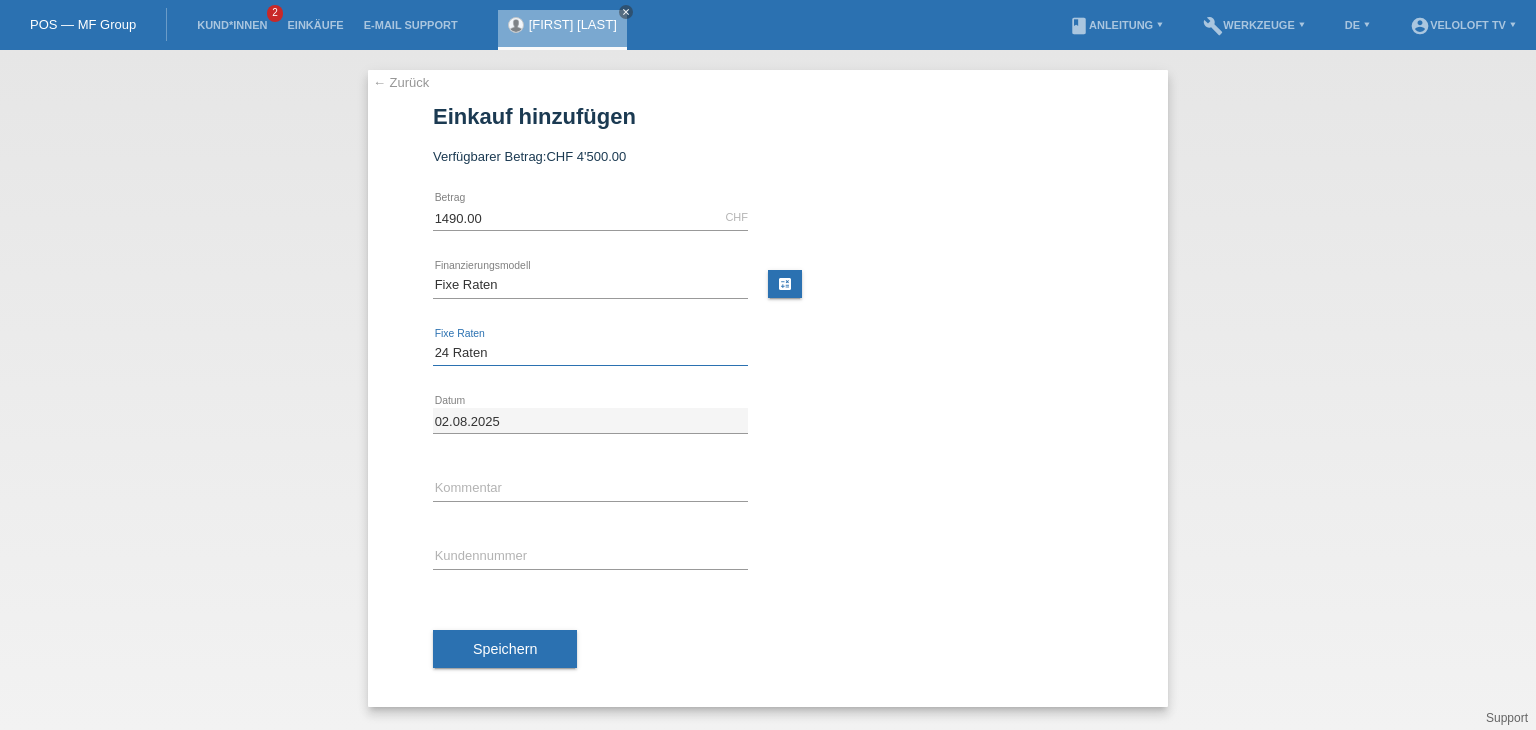 click on "Bitte auswählen
4 Raten
5 Raten
6 Raten
7 Raten
8 Raten
9 Raten
10 Raten
11 Raten" at bounding box center (590, 353) 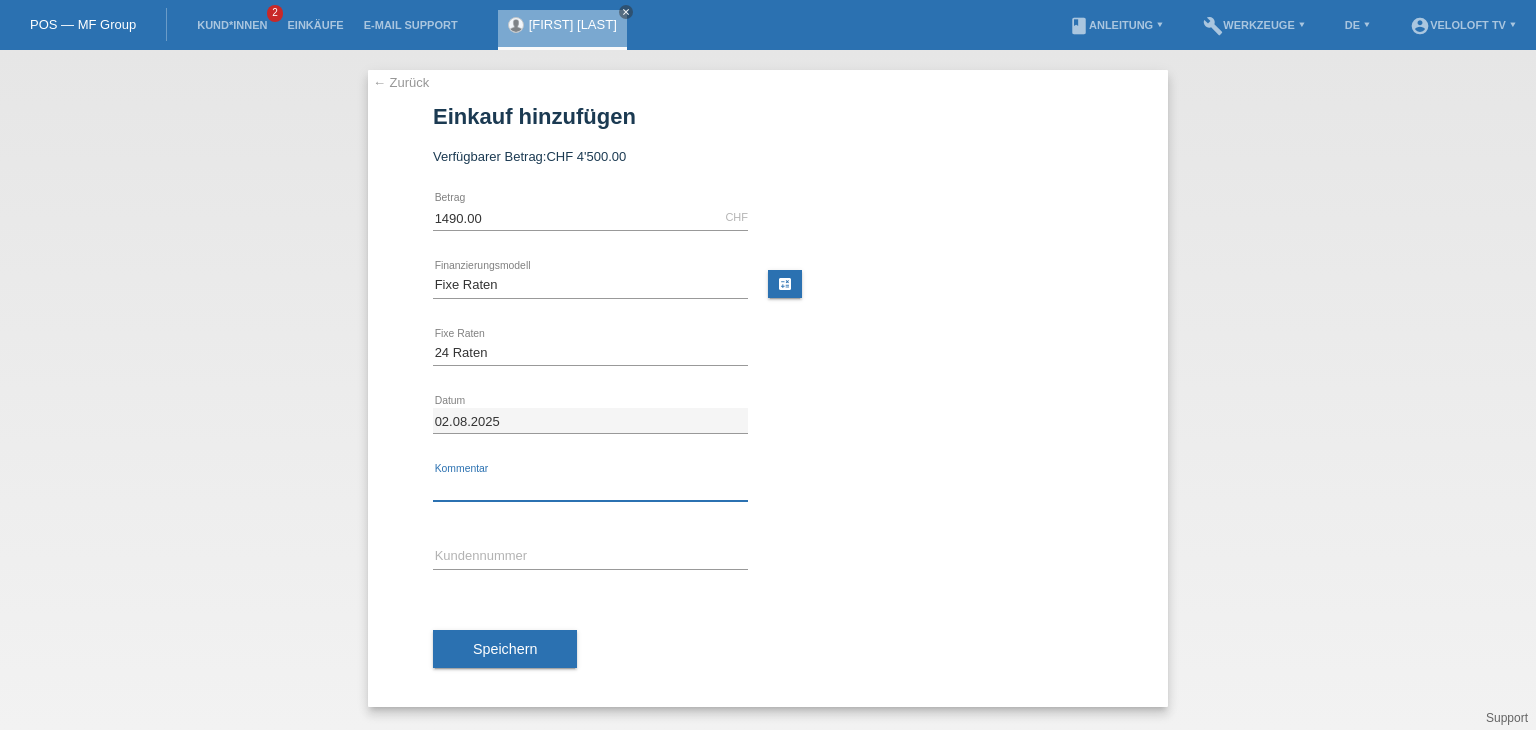 click at bounding box center (590, 488) 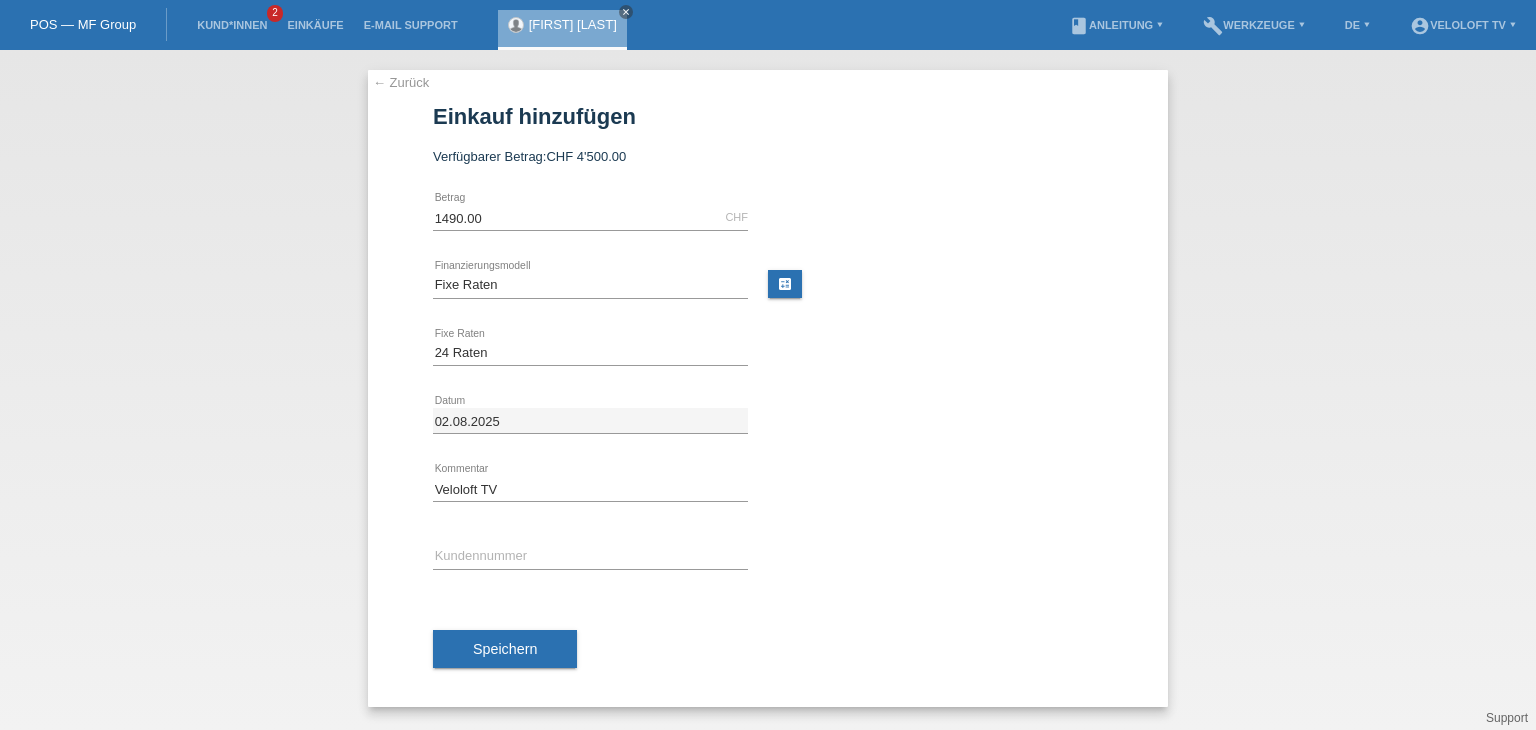 click on "error
Kundennummer" at bounding box center [590, 557] 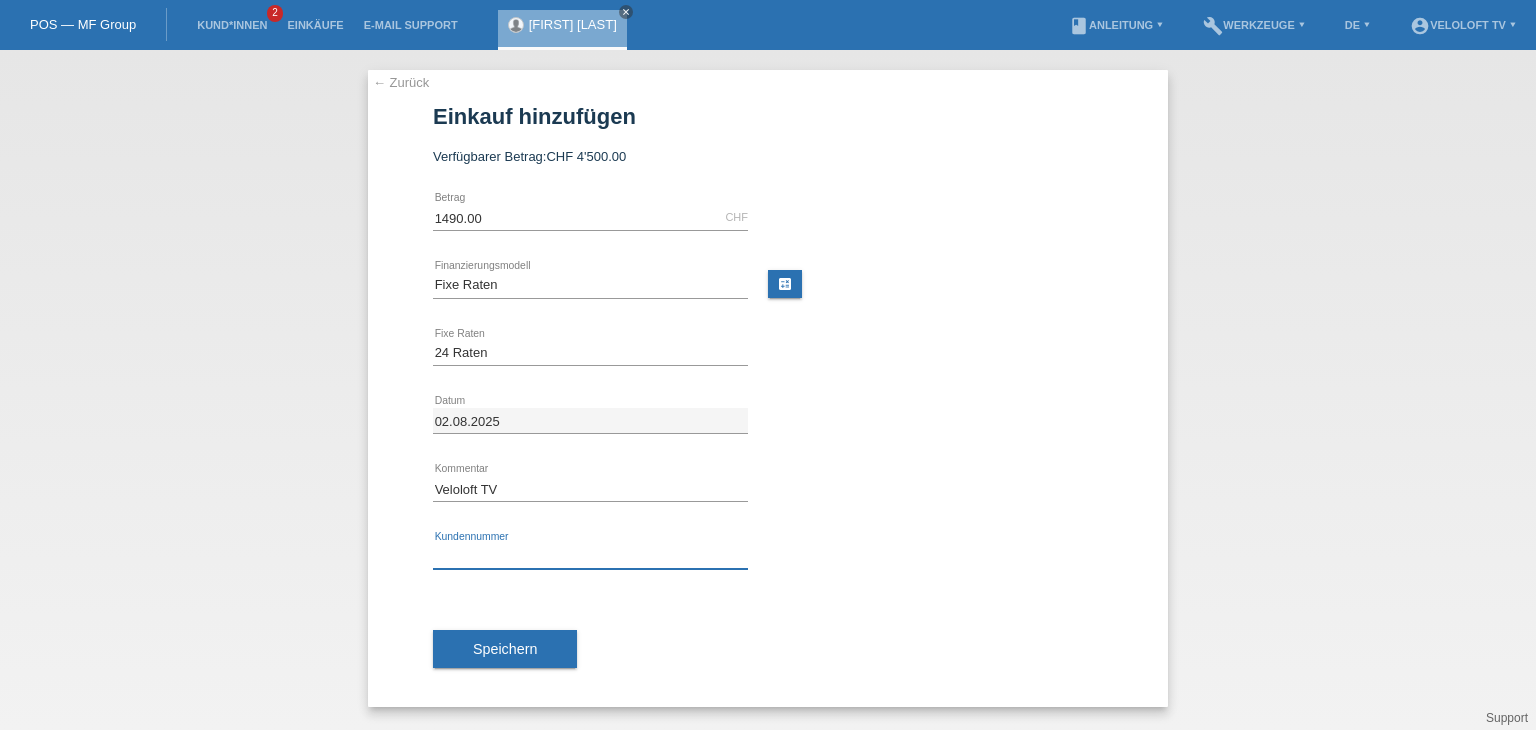 click at bounding box center (590, 556) 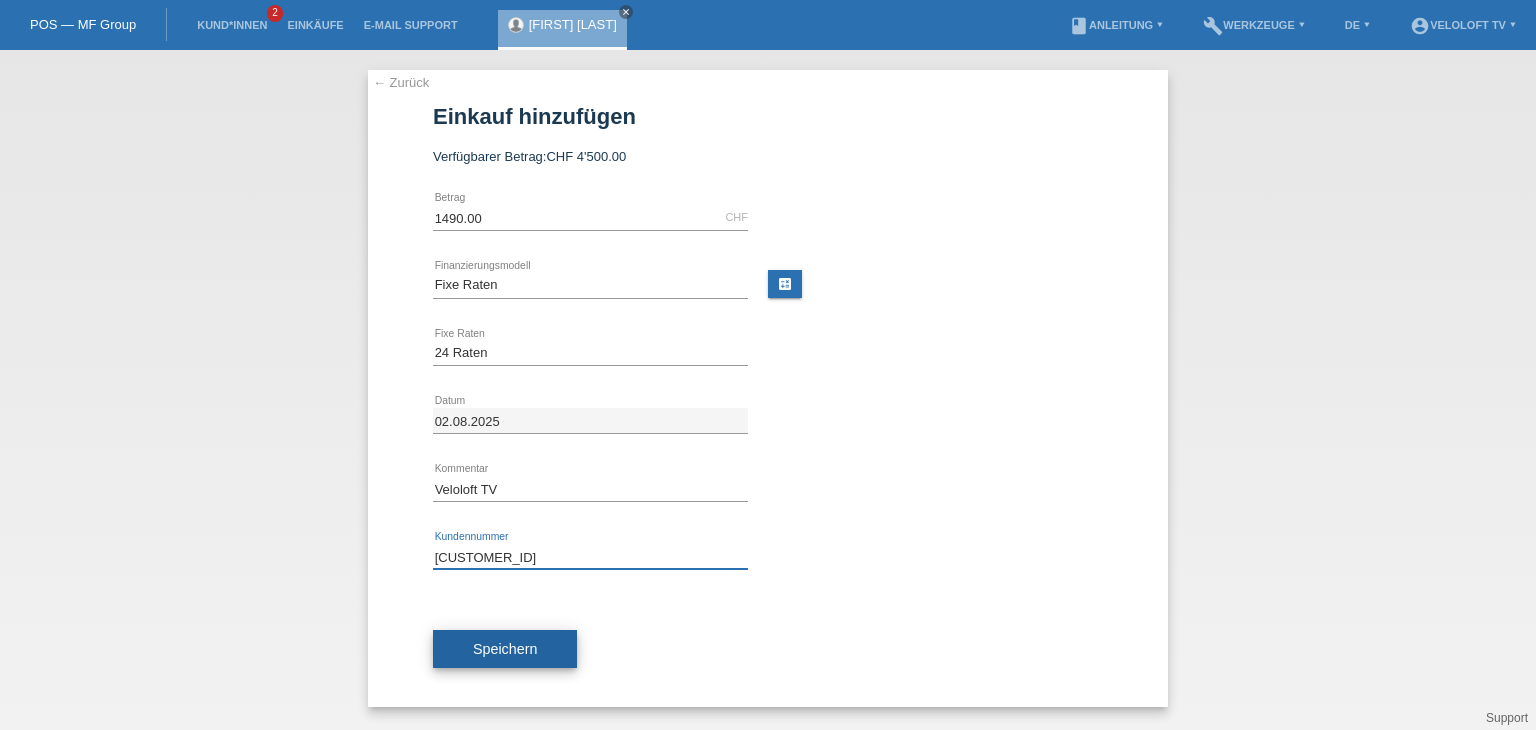 type on "C164427" 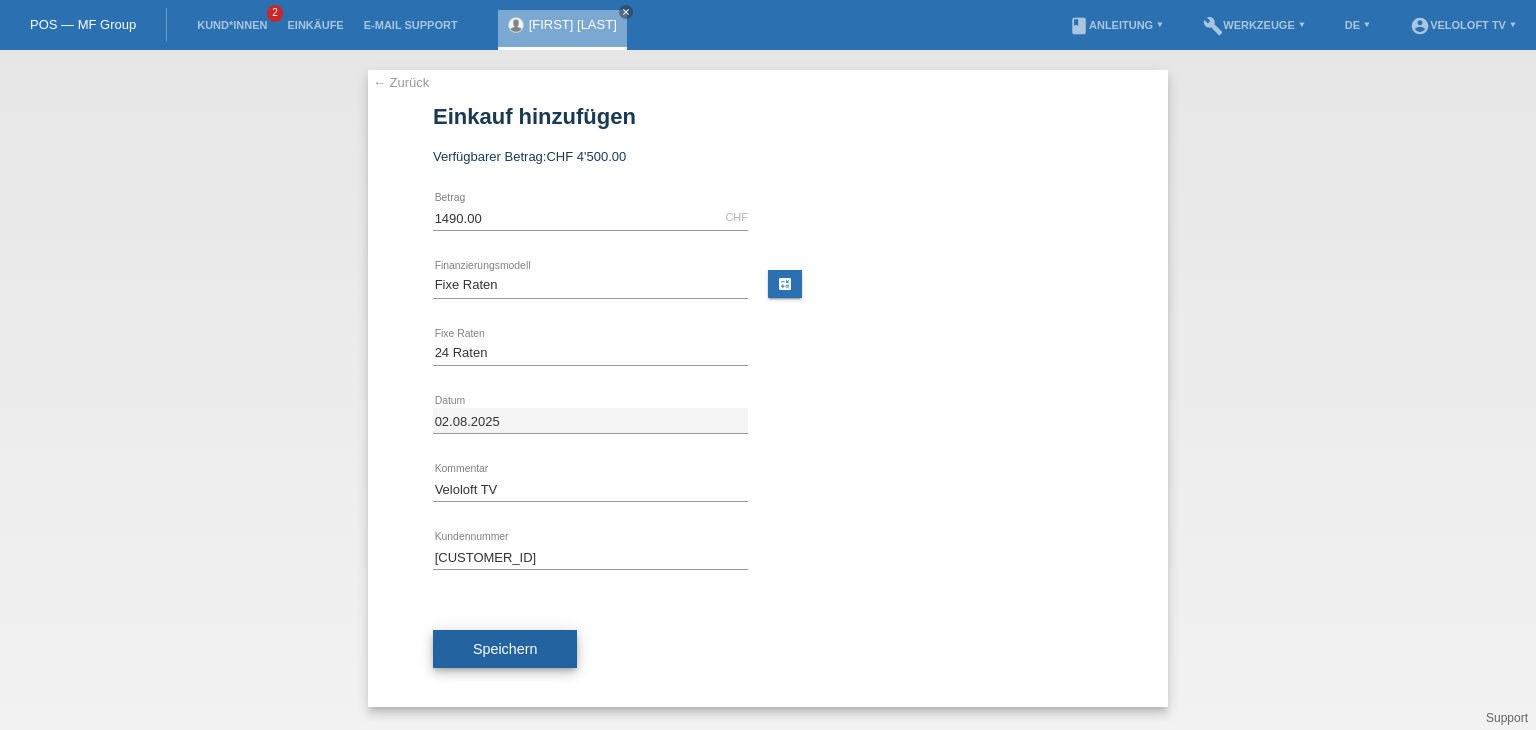 drag, startPoint x: 556, startPoint y: 647, endPoint x: 529, endPoint y: 625, distance: 34.828148 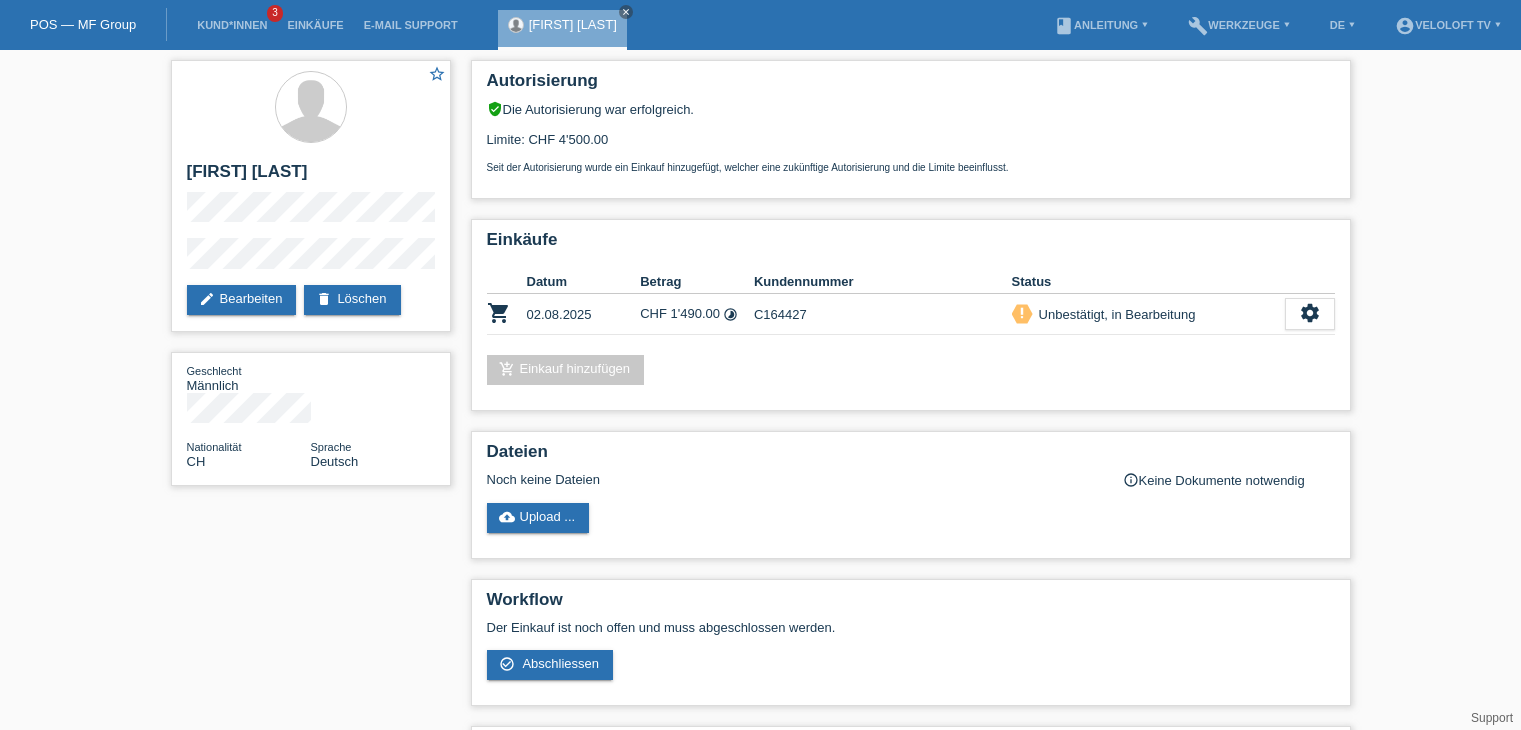 scroll, scrollTop: 0, scrollLeft: 0, axis: both 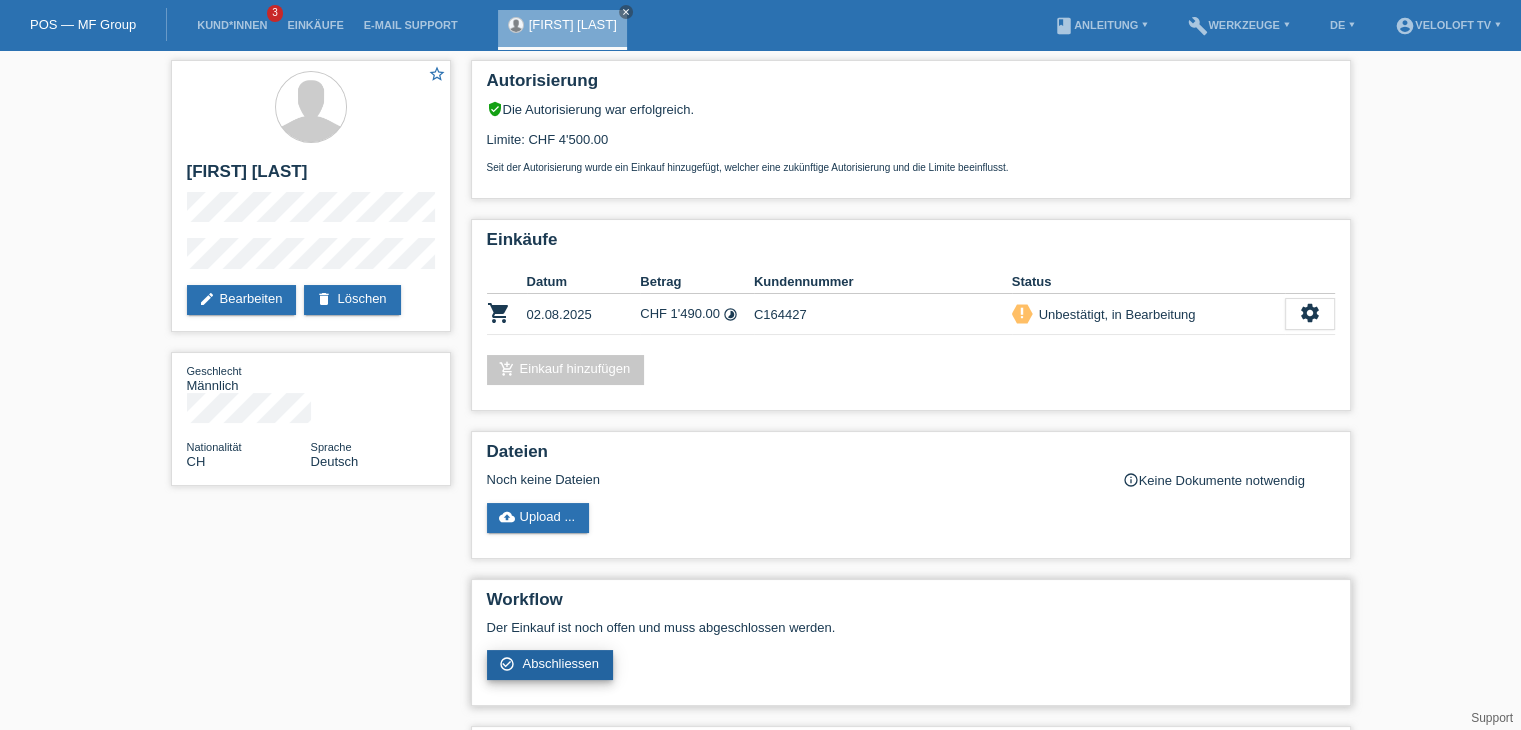 click on "Abschliessen" at bounding box center [560, 663] 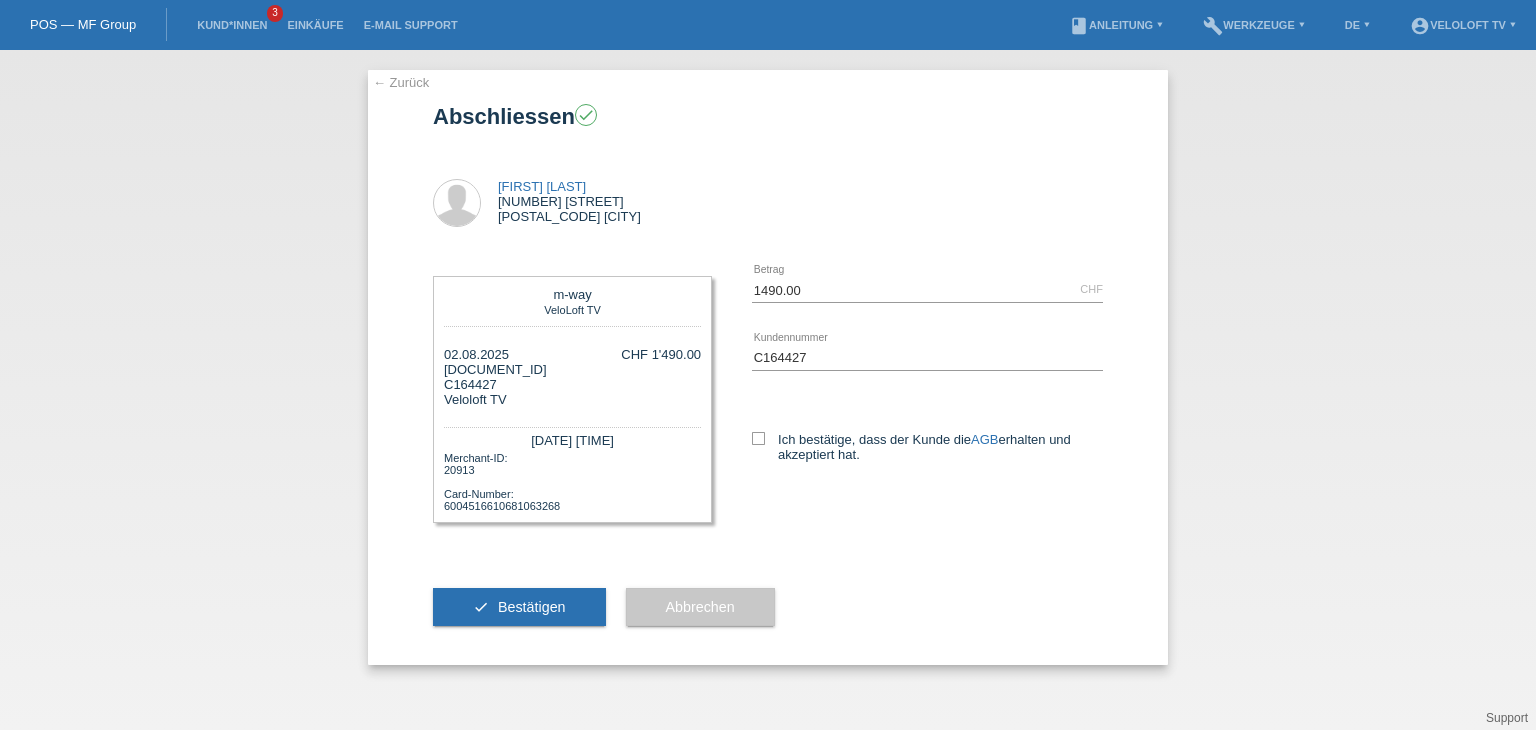 scroll, scrollTop: 0, scrollLeft: 0, axis: both 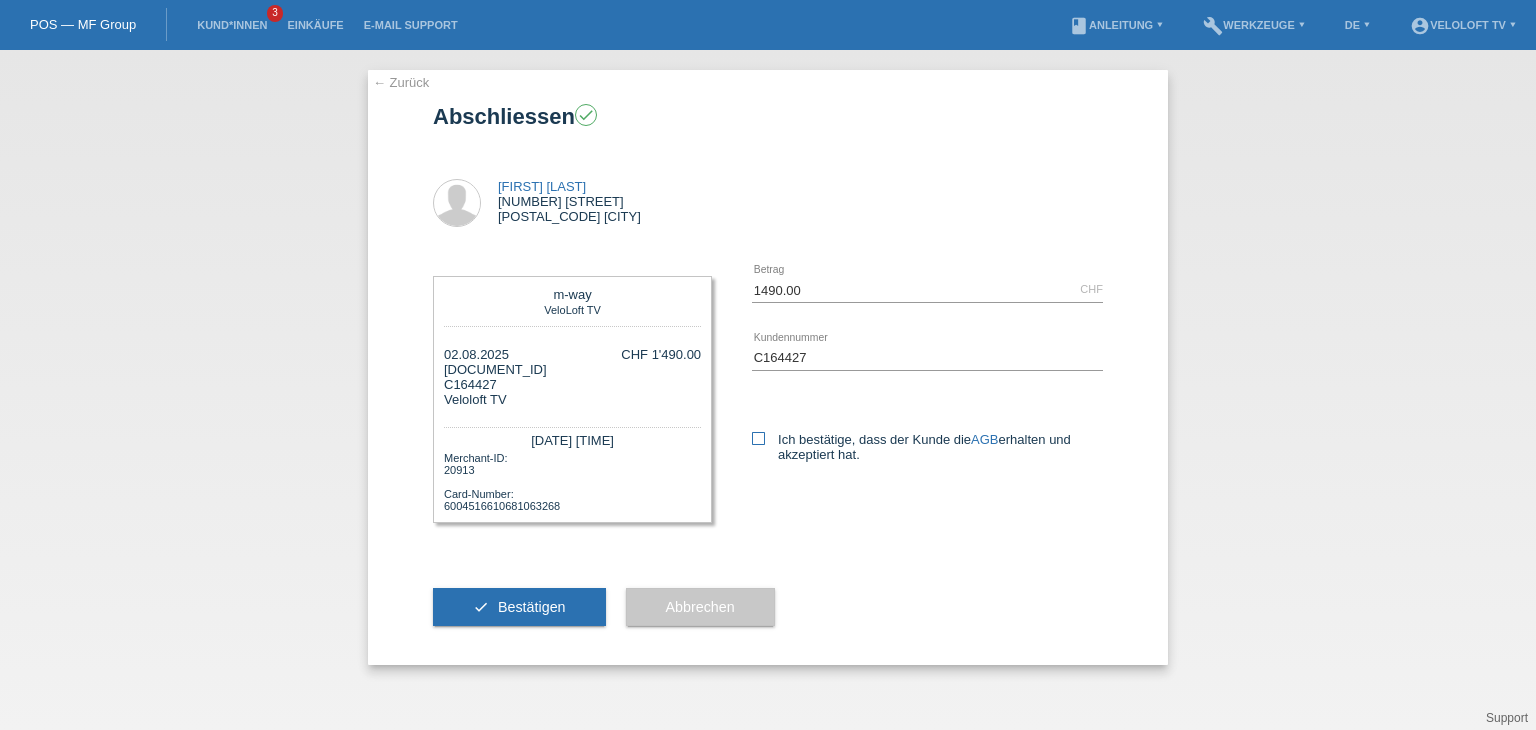 click on "Ich bestätige, dass der Kunde die  AGB  erhalten und akzeptiert hat." at bounding box center [927, 447] 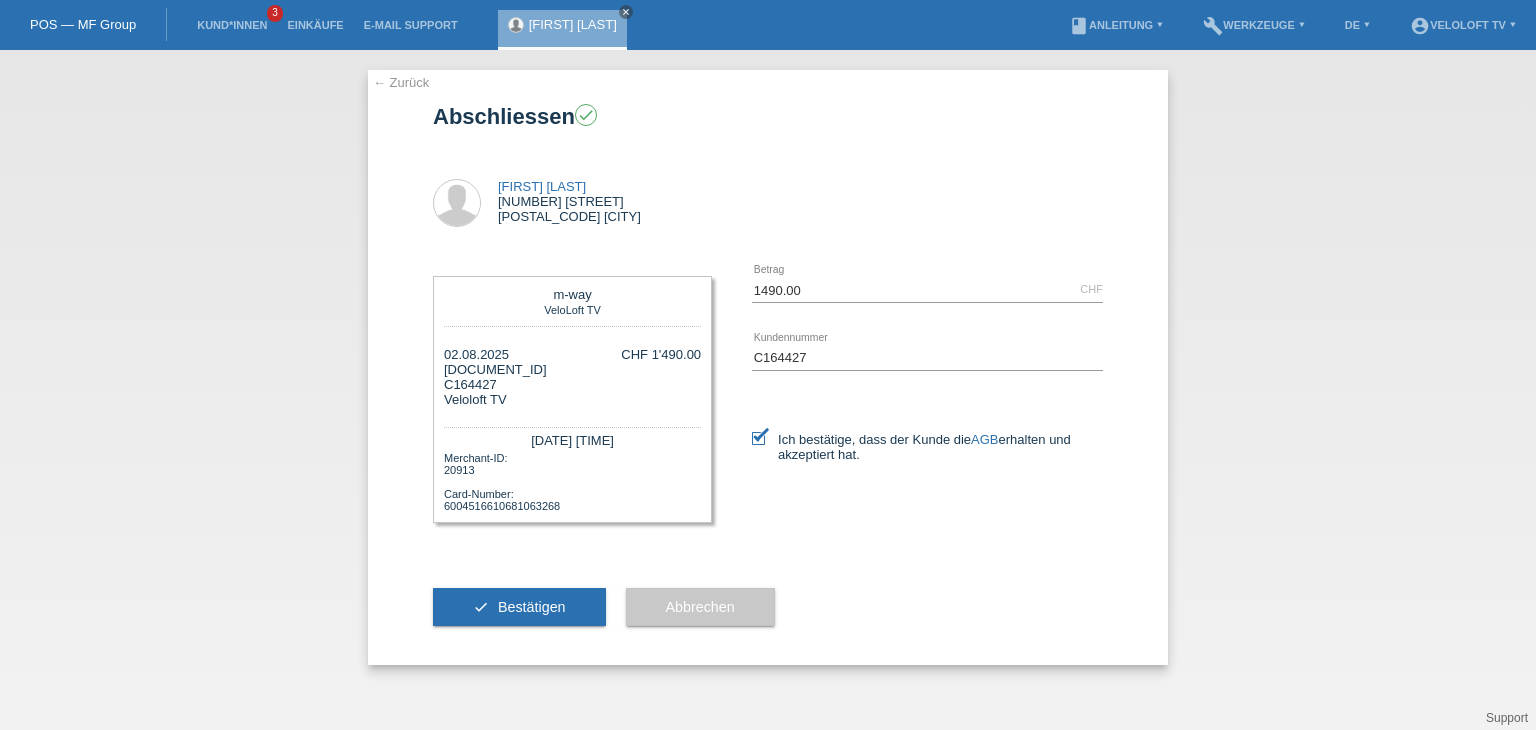 click on "Bestätigen" at bounding box center [532, 607] 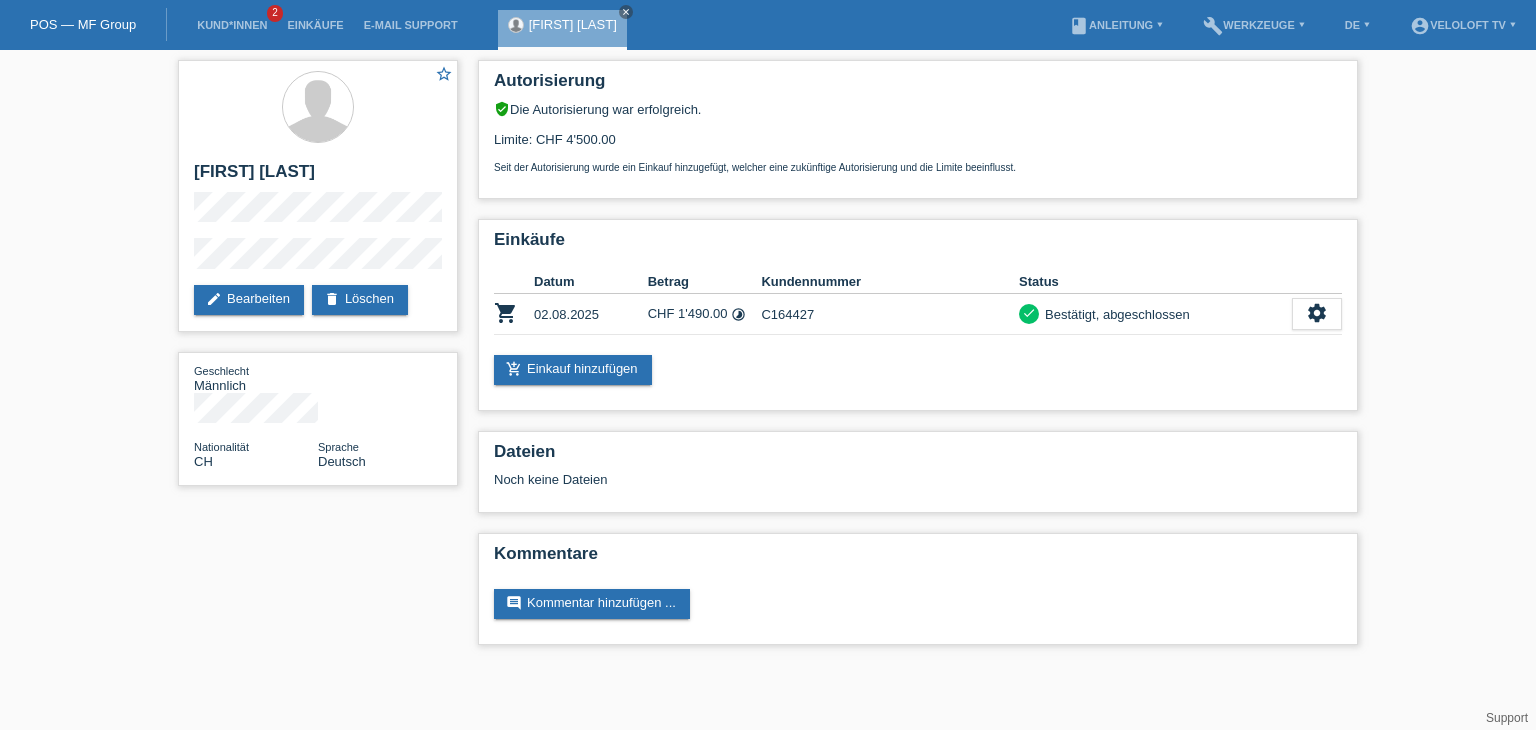 scroll, scrollTop: 0, scrollLeft: 0, axis: both 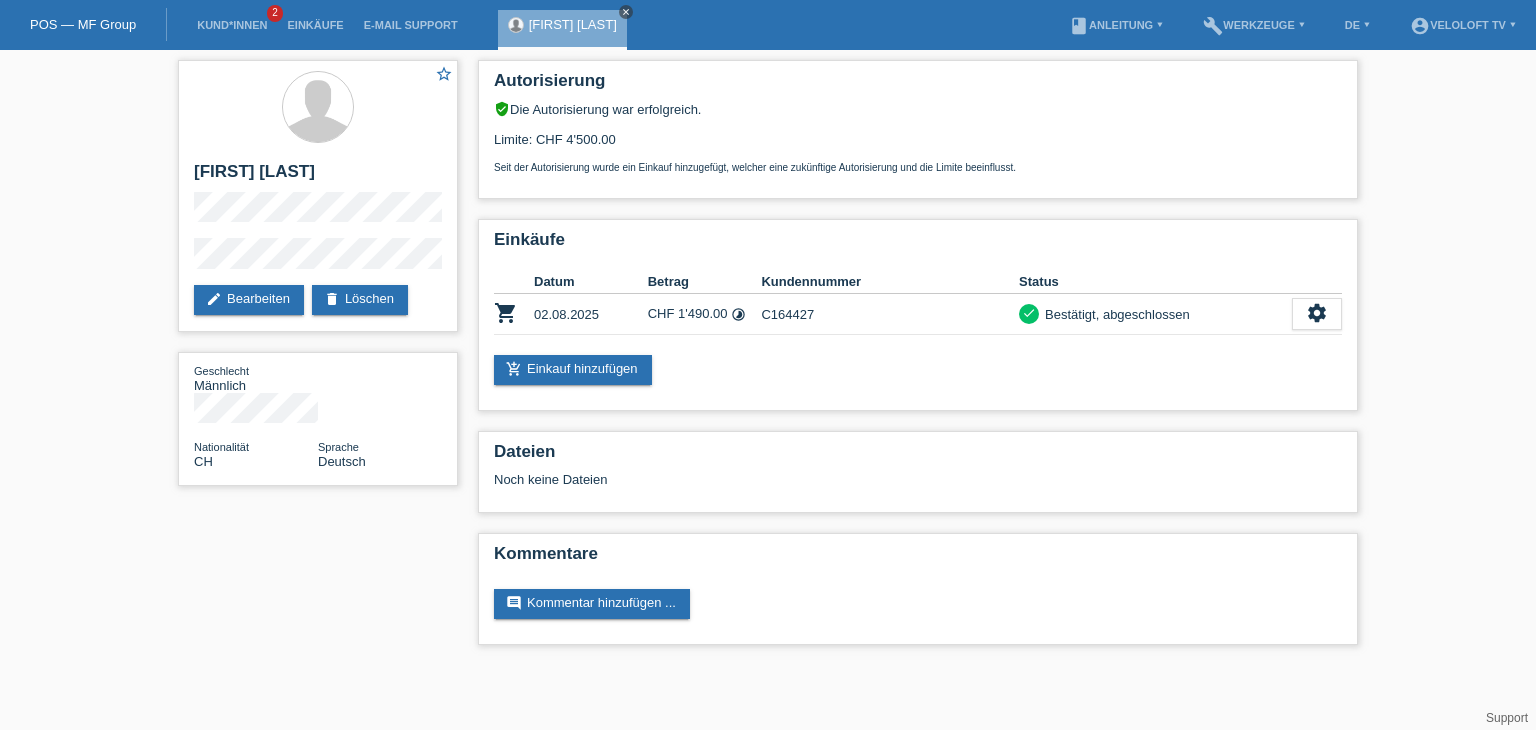 click on "close" at bounding box center [626, 12] 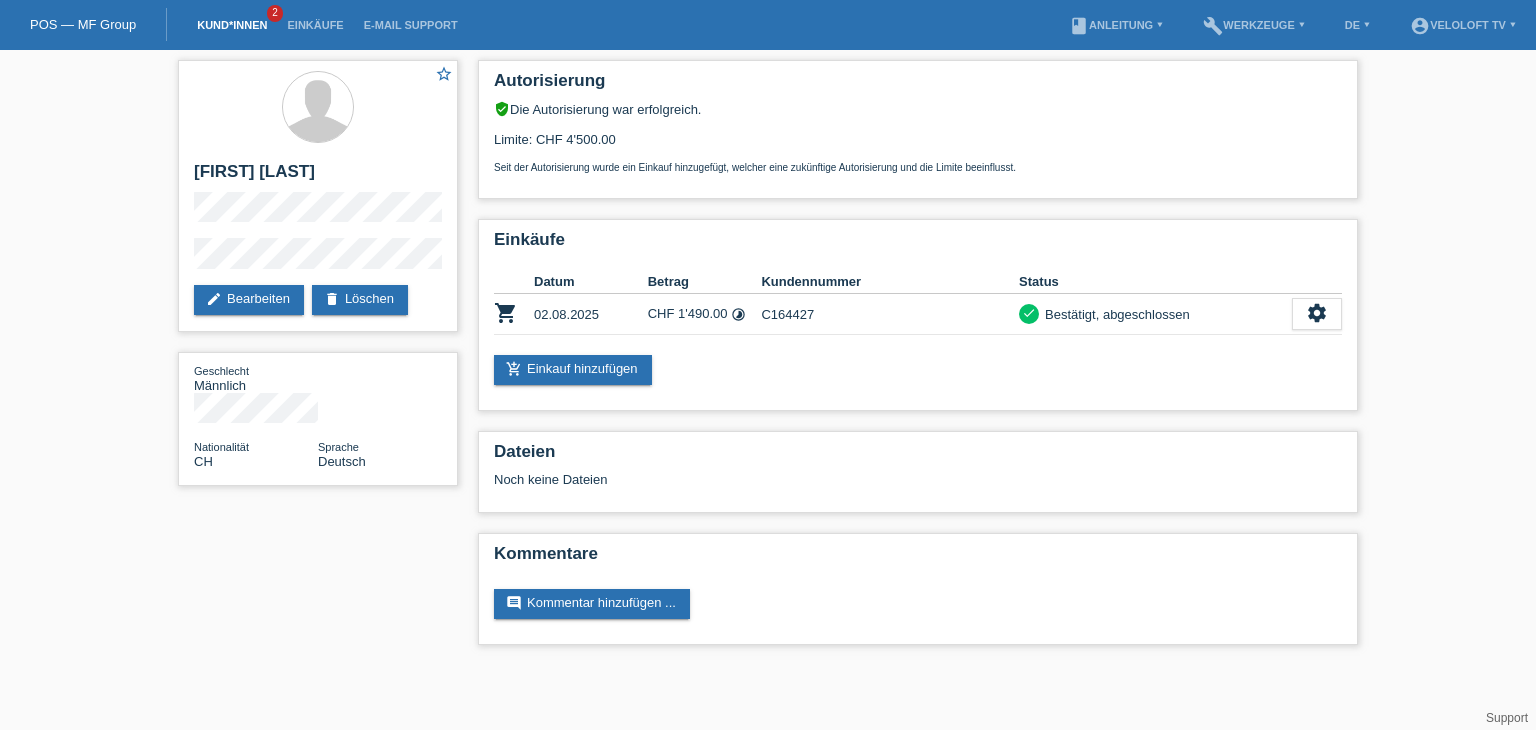 click on "Kund*innen" at bounding box center (232, 25) 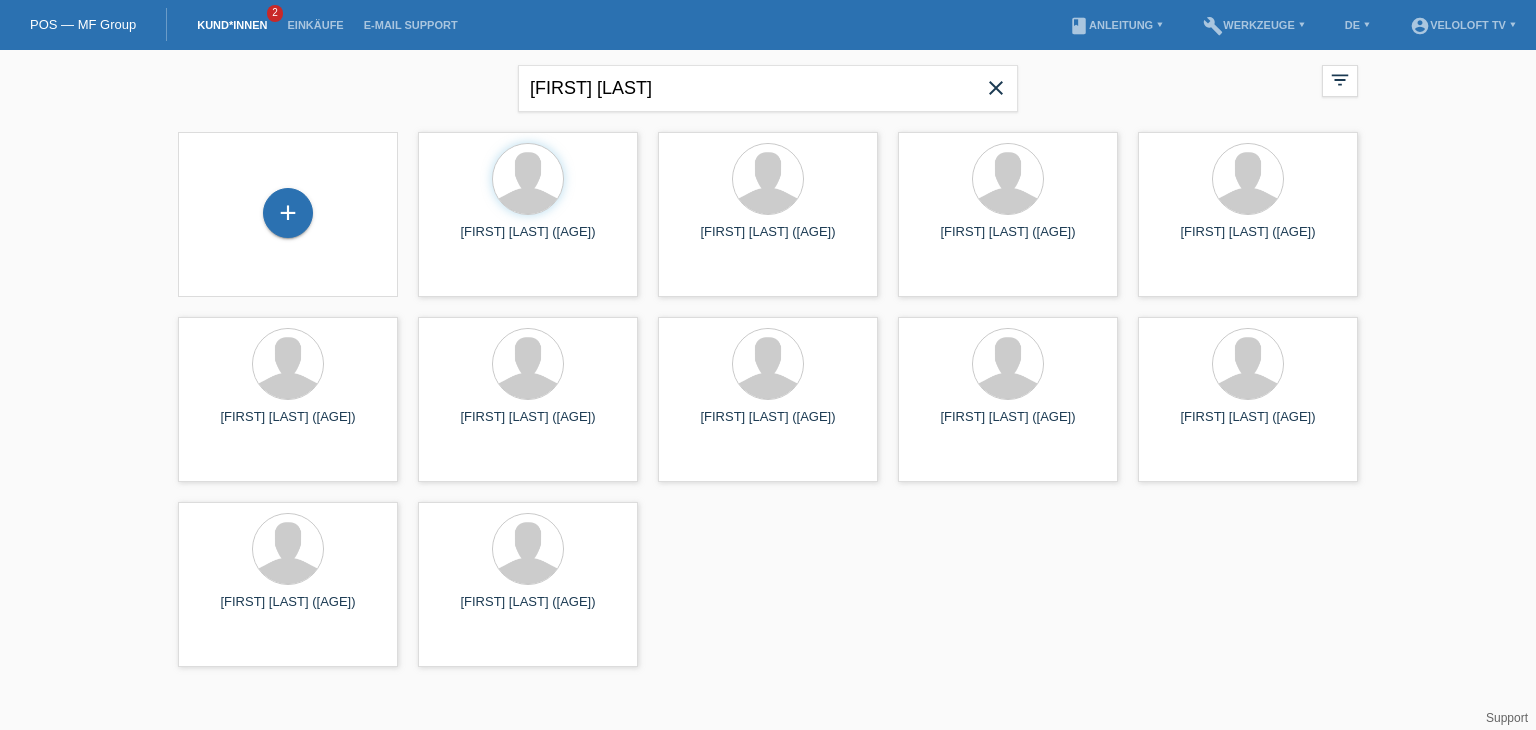 scroll, scrollTop: 0, scrollLeft: 0, axis: both 